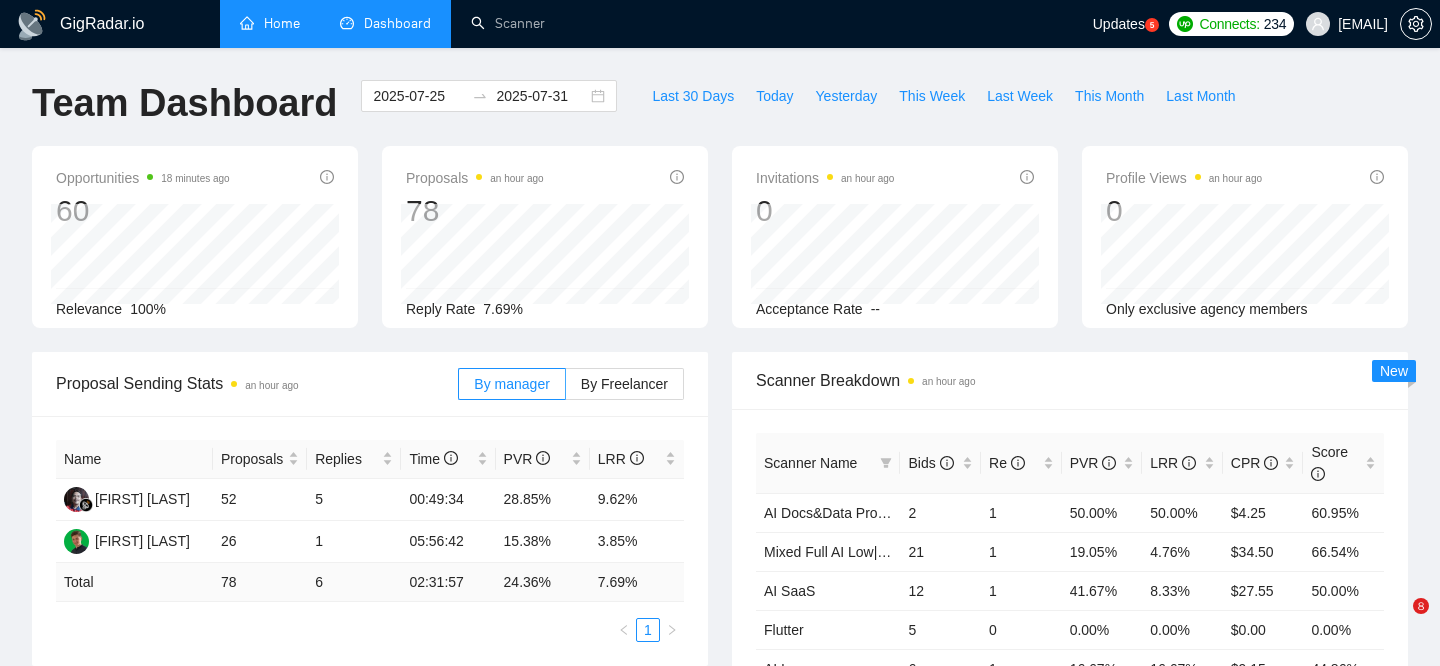 scroll, scrollTop: 255, scrollLeft: 0, axis: vertical 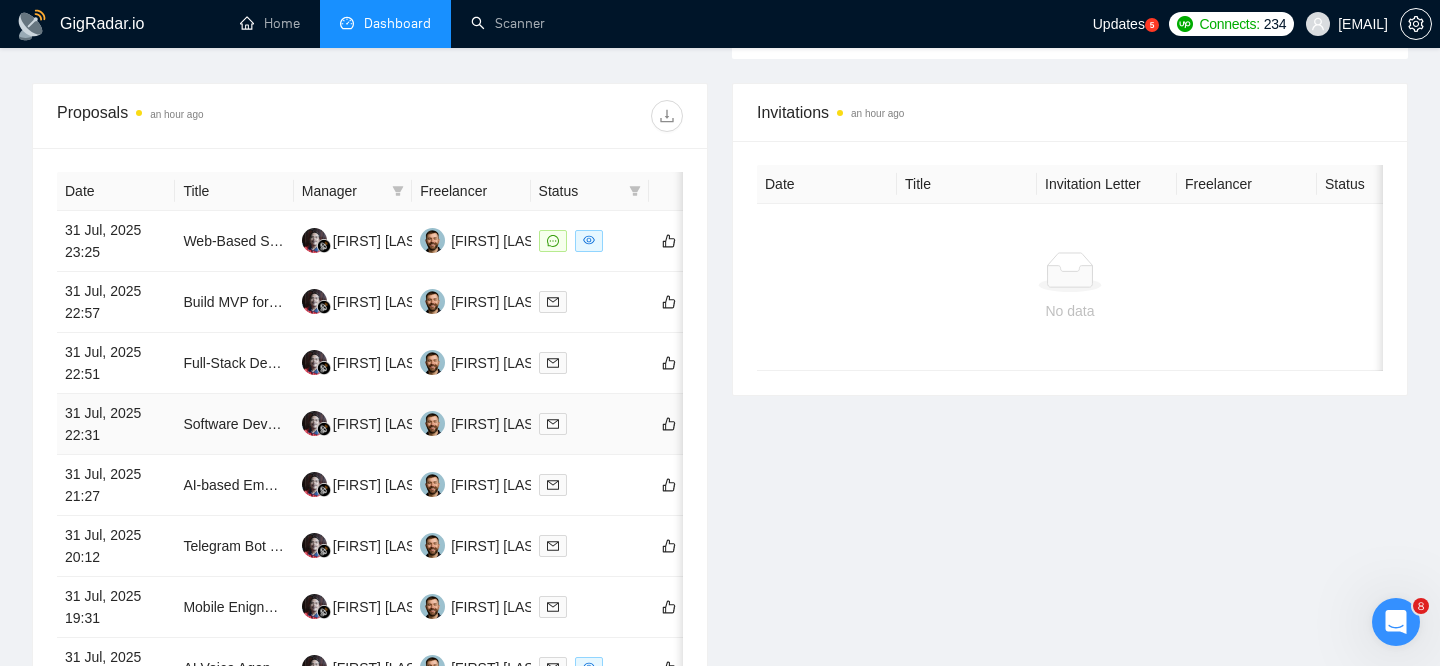 click on "31 Jul, 2025 22:31" at bounding box center (116, 424) 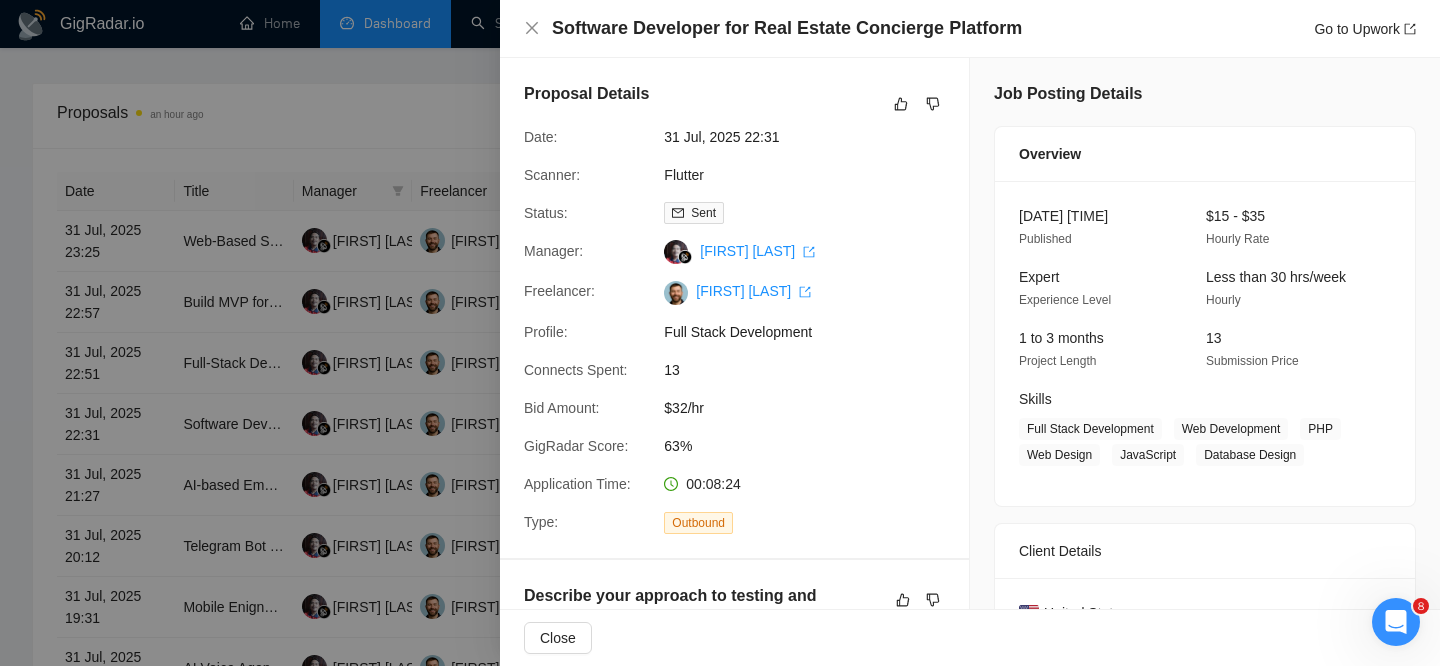 click on "Software Developer for Real Estate Concierge Platform Go to Upwork" at bounding box center [970, 29] 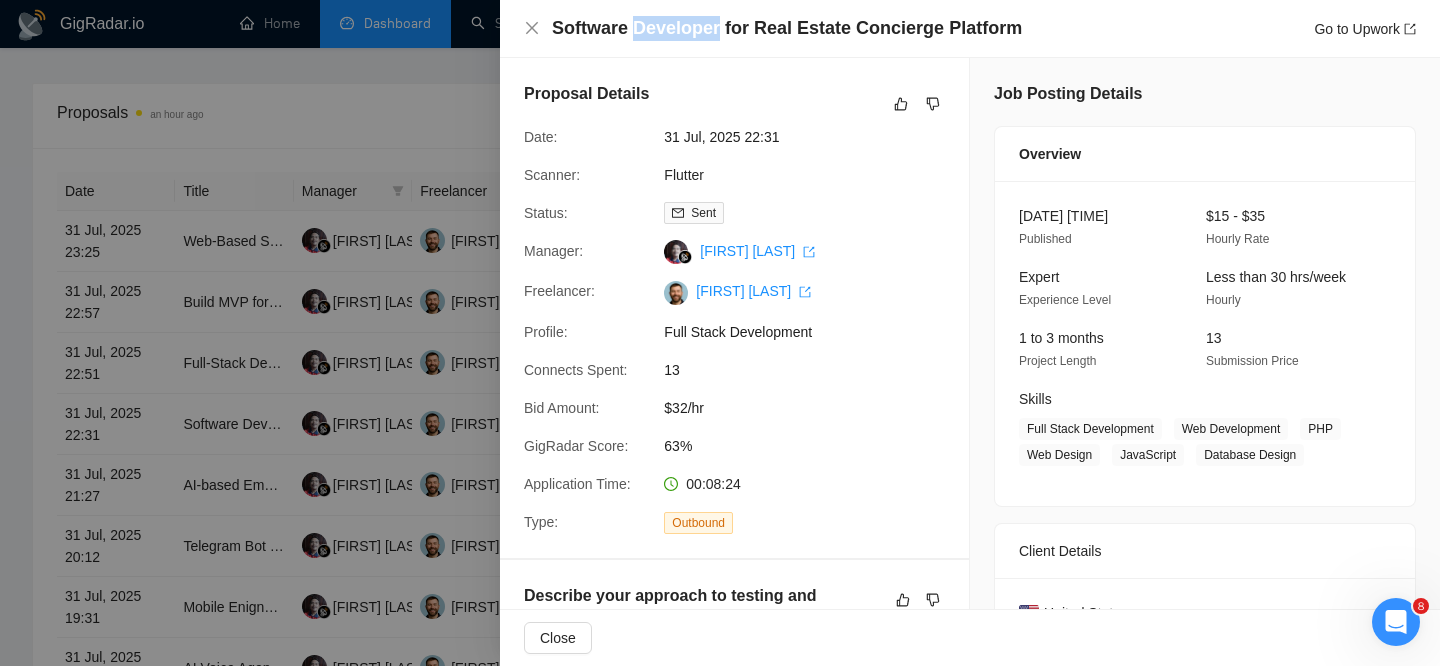 click on "Software Developer for Real Estate Concierge Platform" at bounding box center [787, 28] 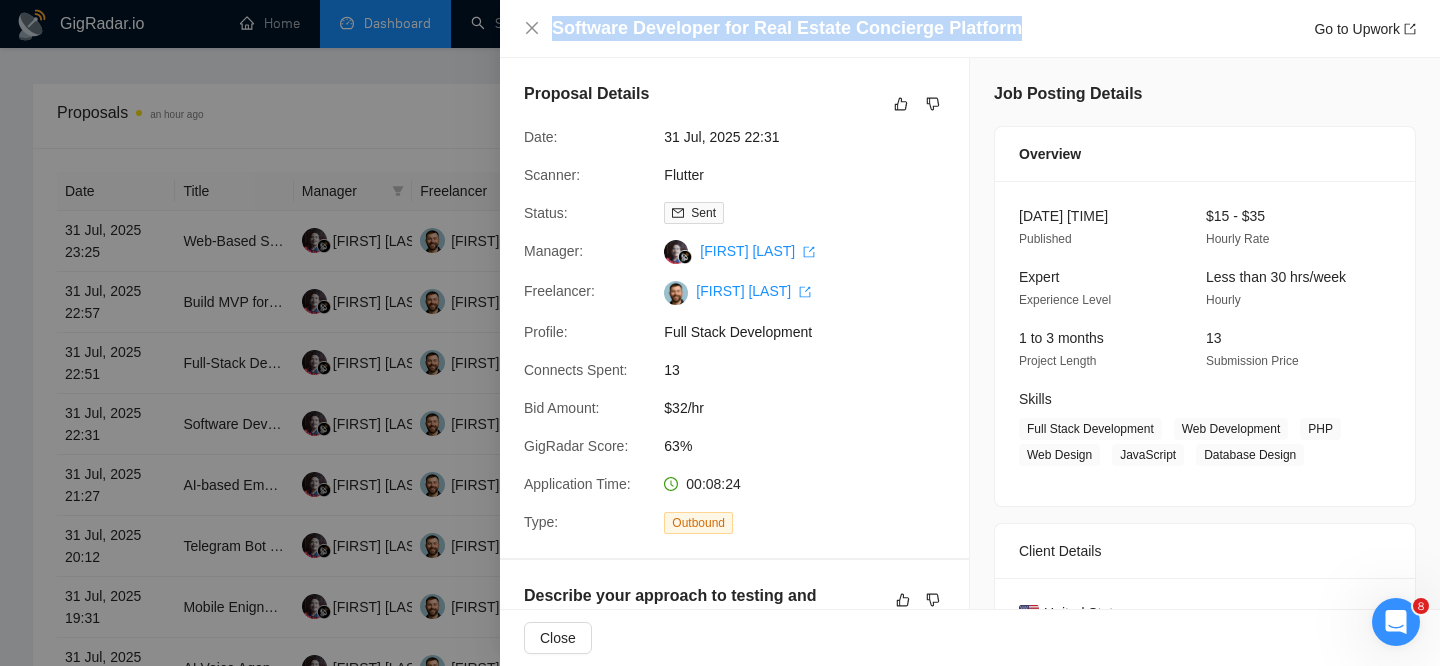click on "Software Developer for Real Estate Concierge Platform" at bounding box center (787, 28) 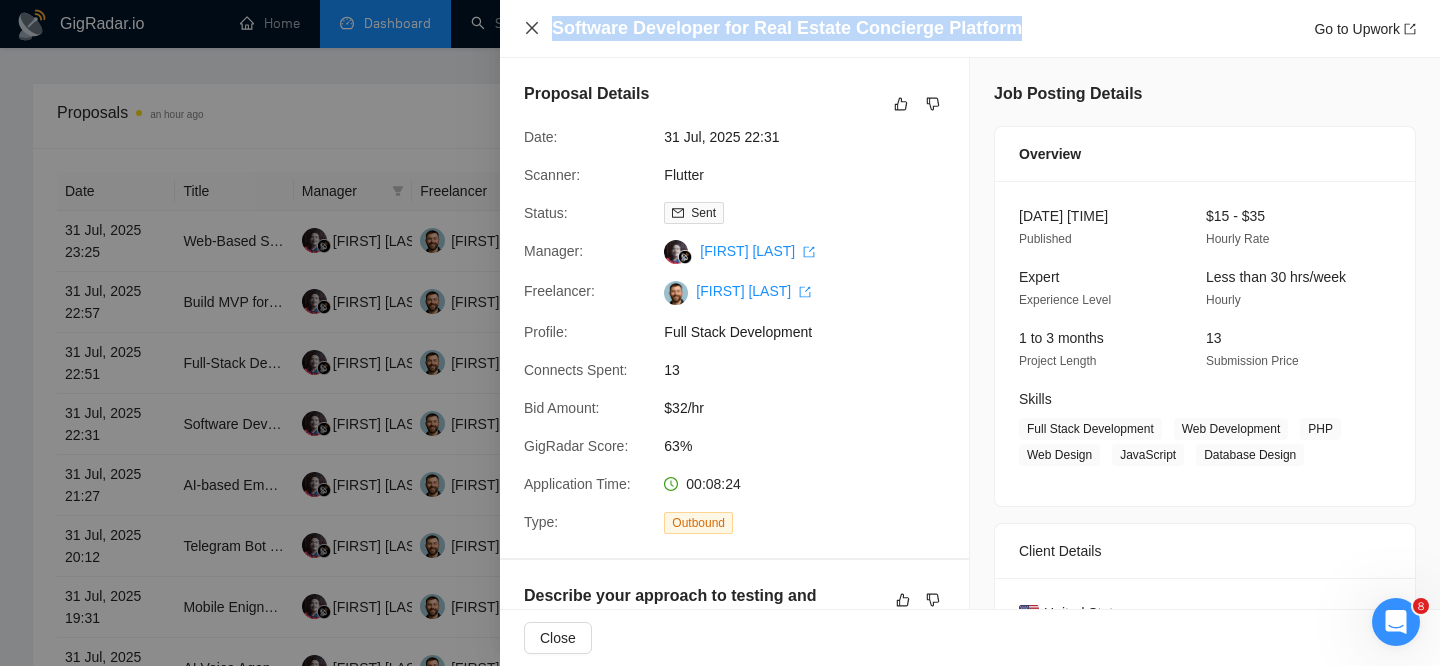 click 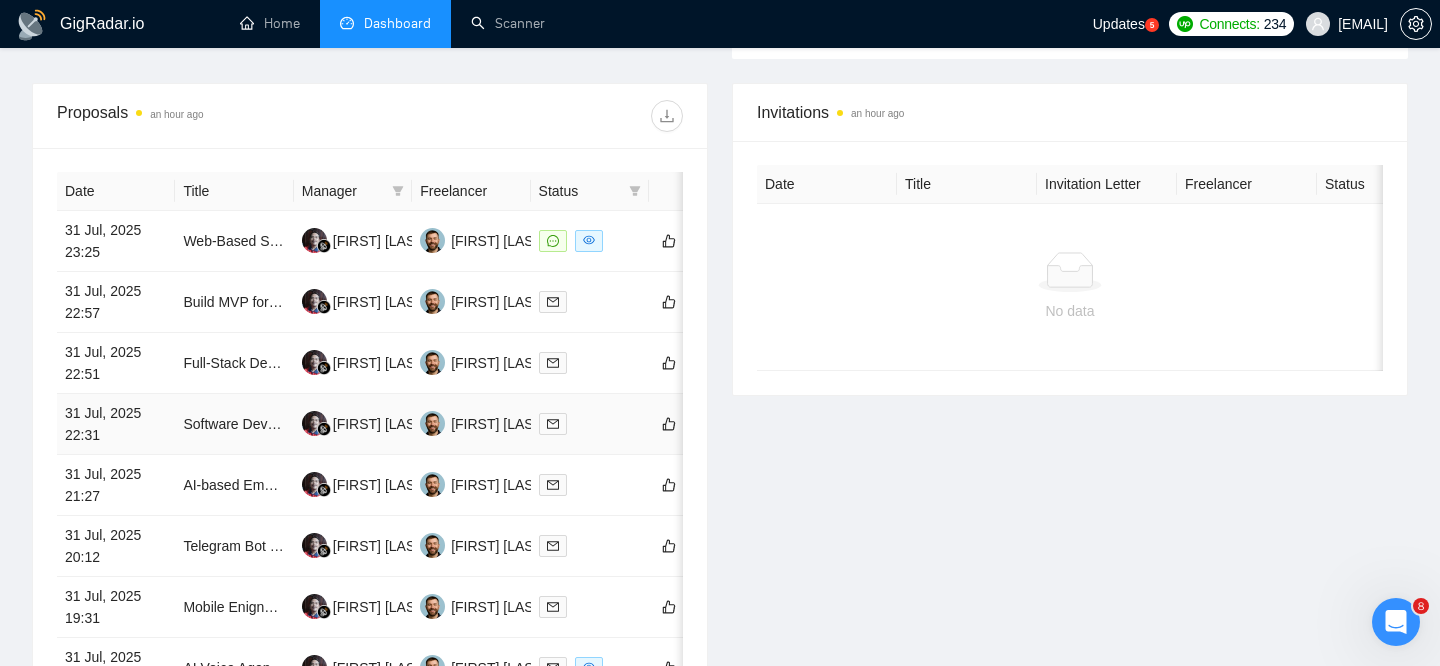 click on "31 Jul, 2025 22:31" at bounding box center [116, 424] 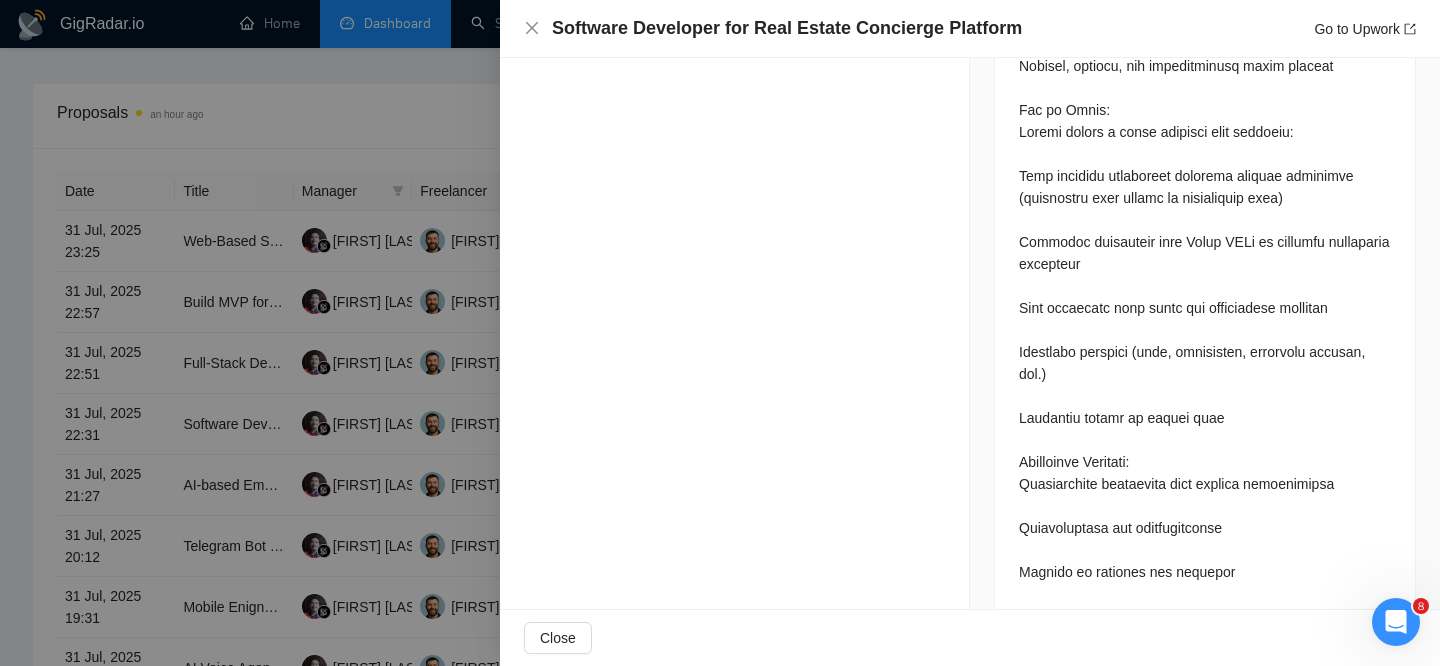 scroll, scrollTop: 3458, scrollLeft: 0, axis: vertical 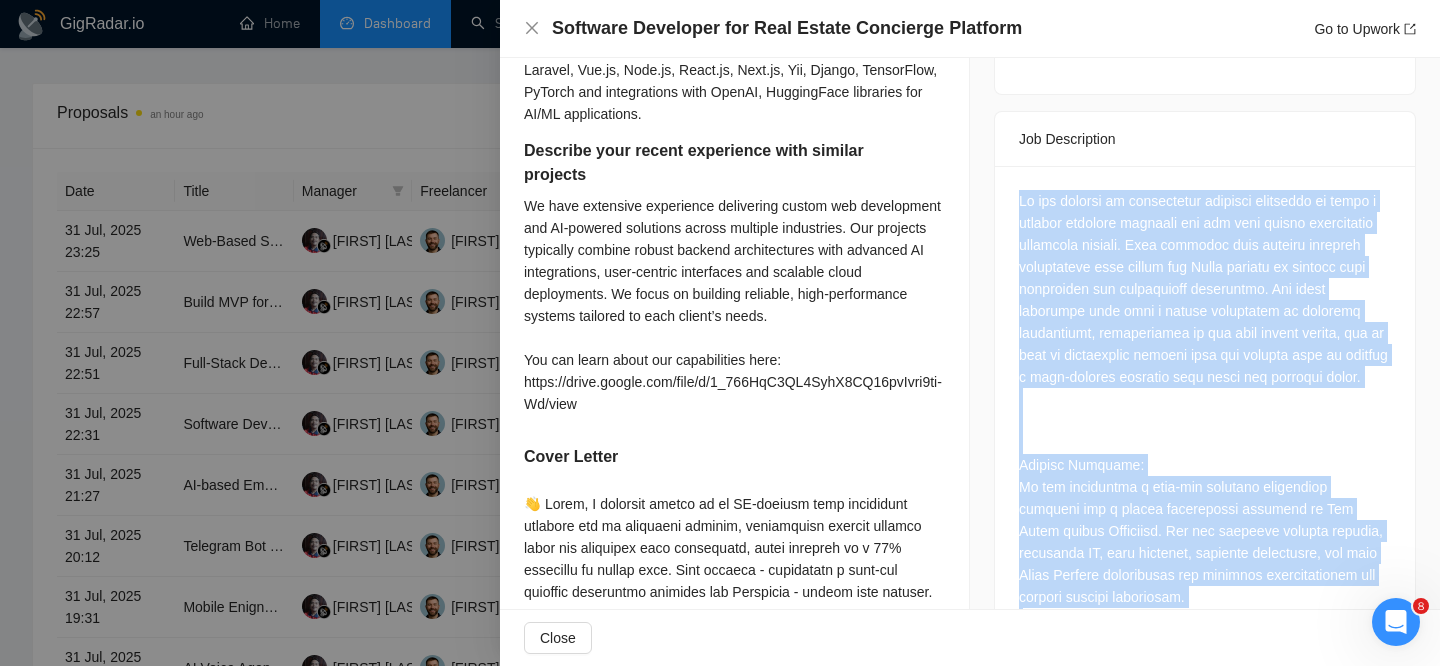 drag, startPoint x: 1404, startPoint y: 527, endPoint x: 1010, endPoint y: 191, distance: 517.81464 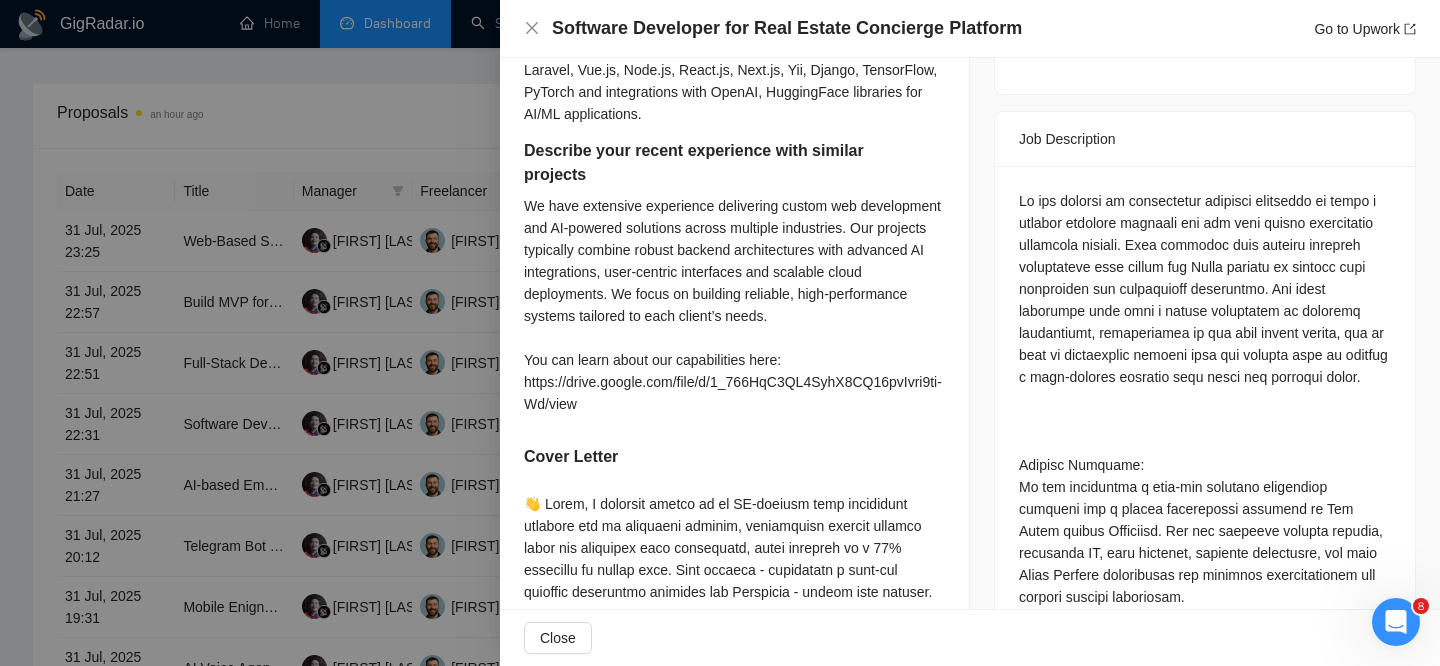 click on "Questions: Describe your approach to testing and improving QA What frameworks have you worked with? Describe your recent experience with similar projects" at bounding box center [1205, 1741] 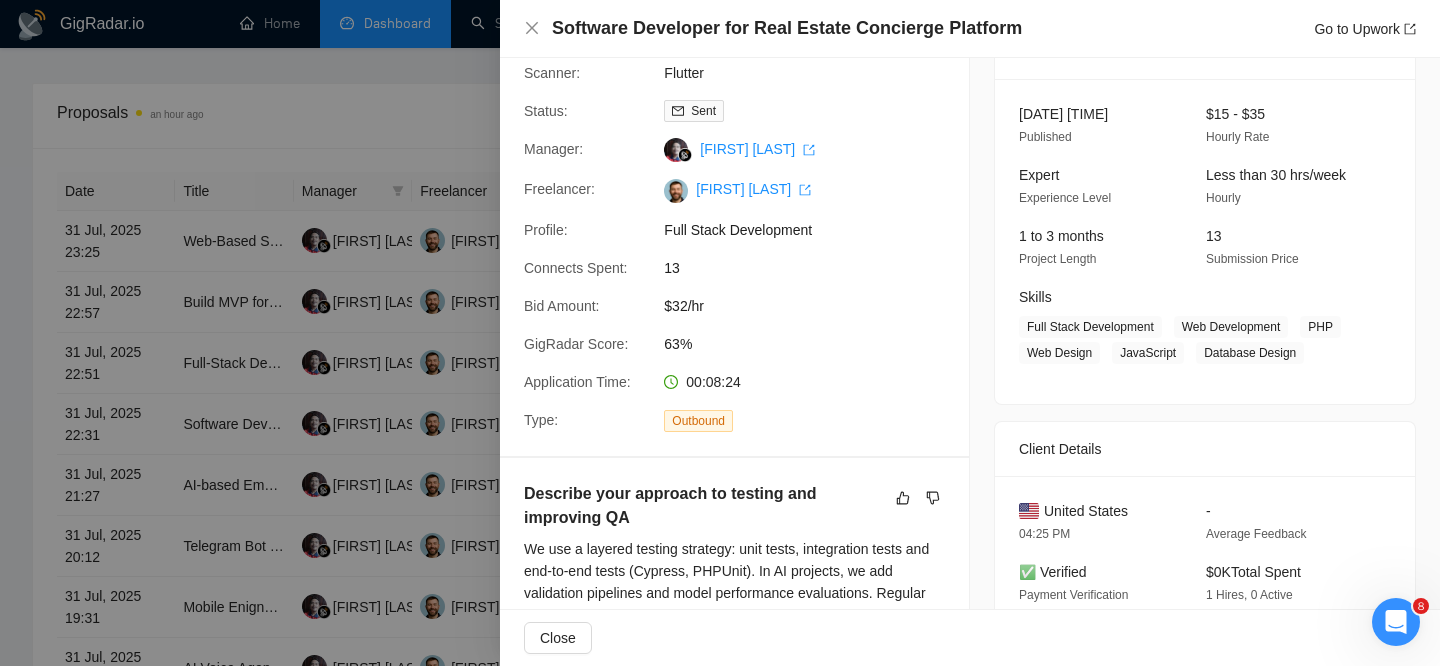 scroll, scrollTop: 99, scrollLeft: 0, axis: vertical 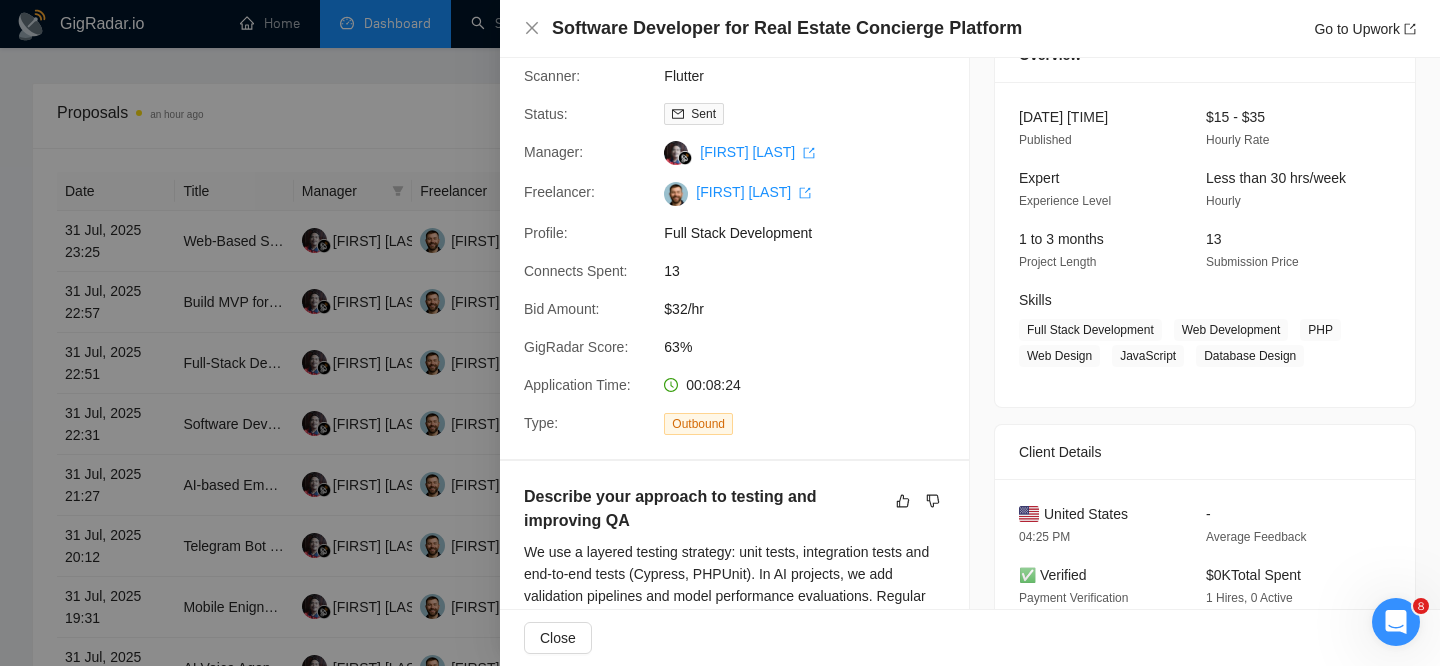 click at bounding box center [720, 333] 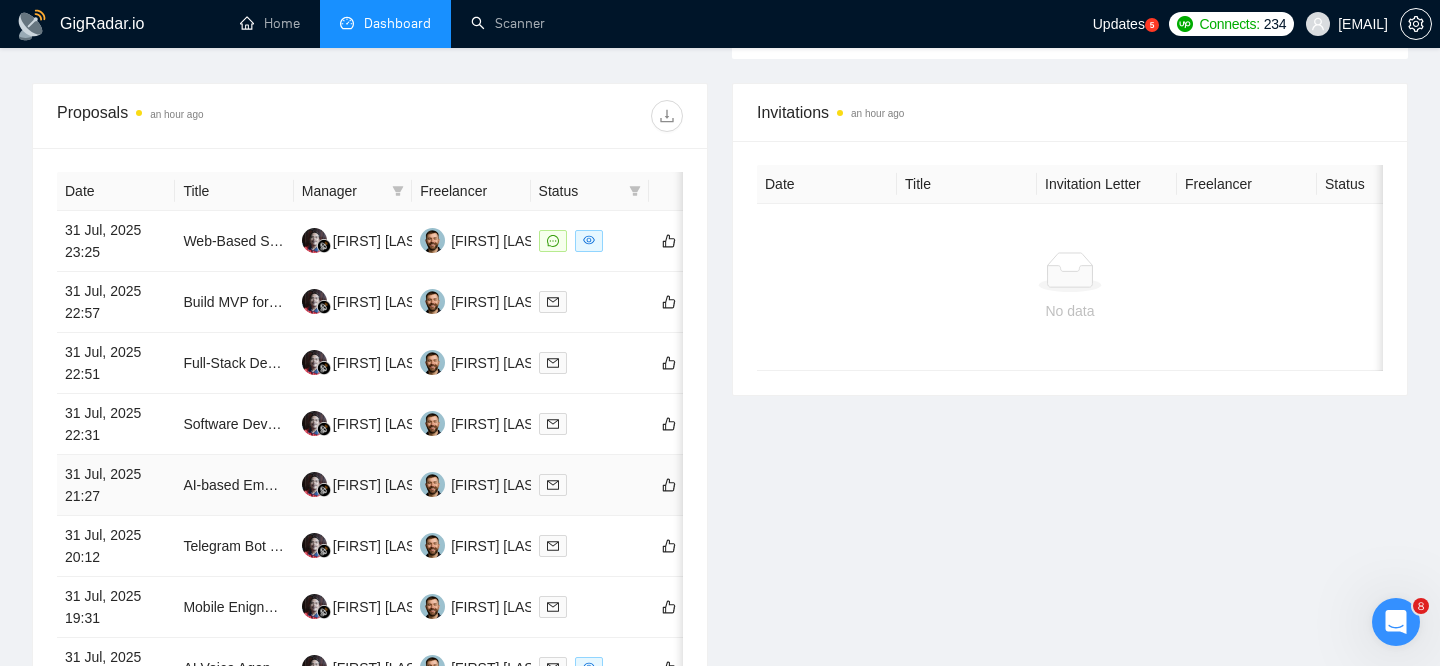 click on "31 Jul, 2025 21:27" at bounding box center [116, 485] 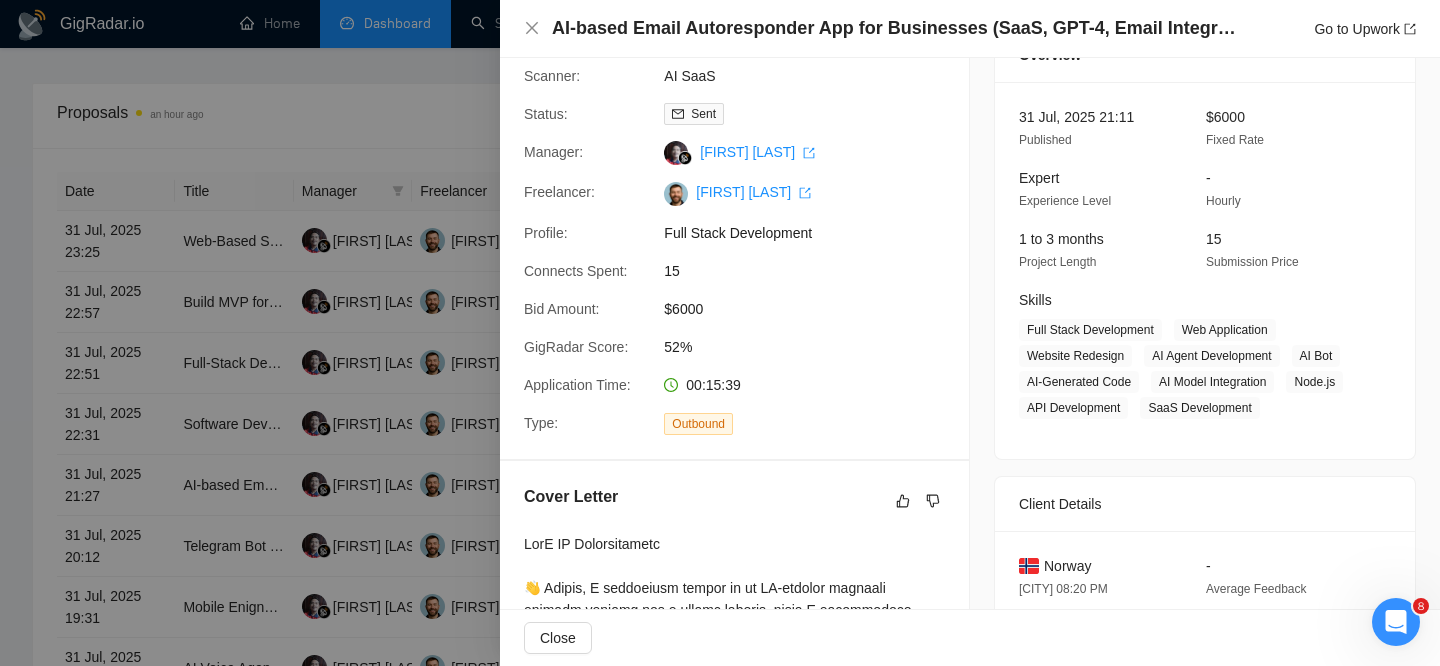 click at bounding box center [720, 333] 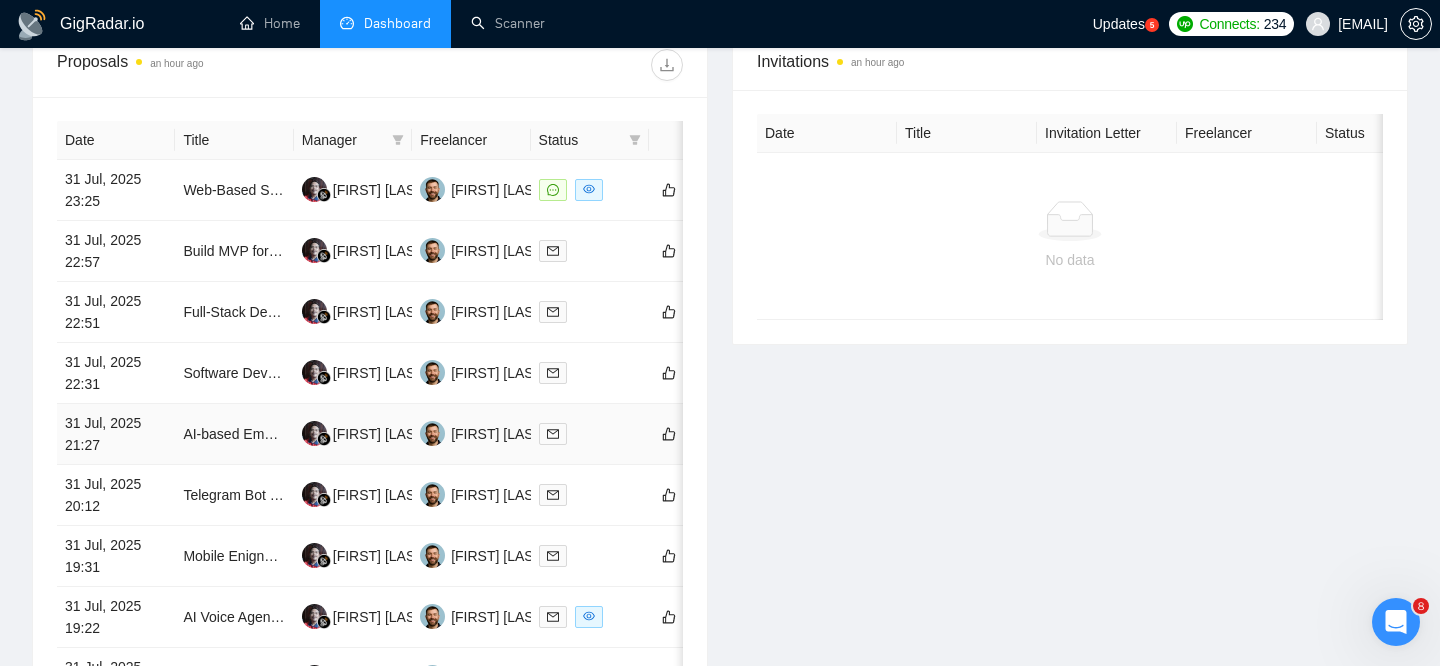 scroll, scrollTop: 791, scrollLeft: 0, axis: vertical 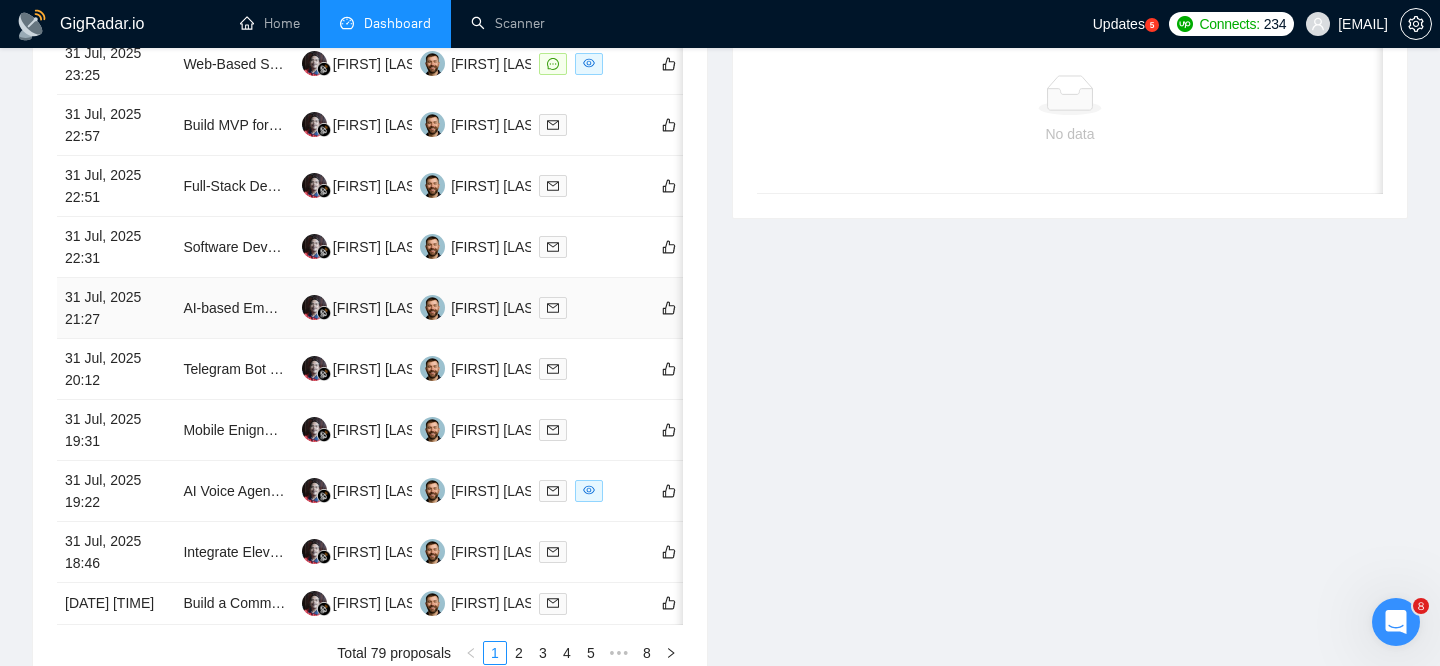 click on "AI-based Email Autoresponder App for Businesses (SaaS, GPT-4, Email Integration)" at bounding box center (234, 308) 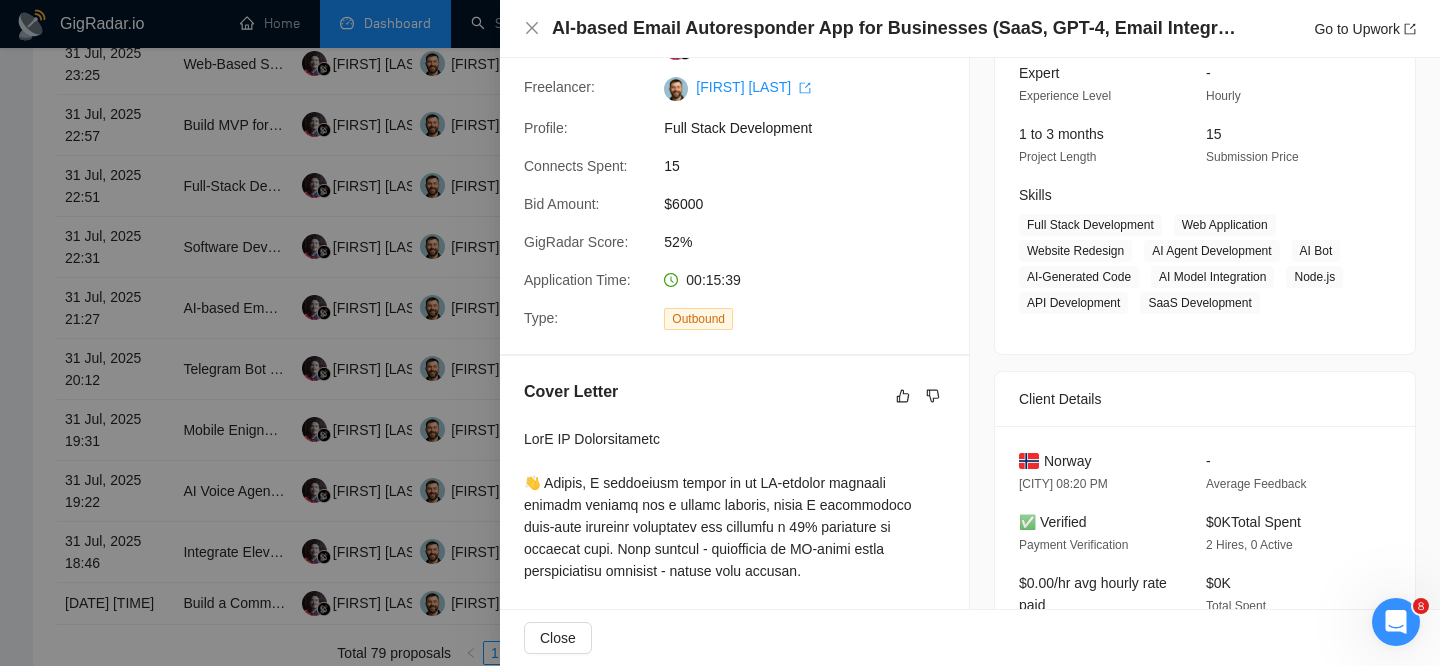 scroll, scrollTop: 206, scrollLeft: 0, axis: vertical 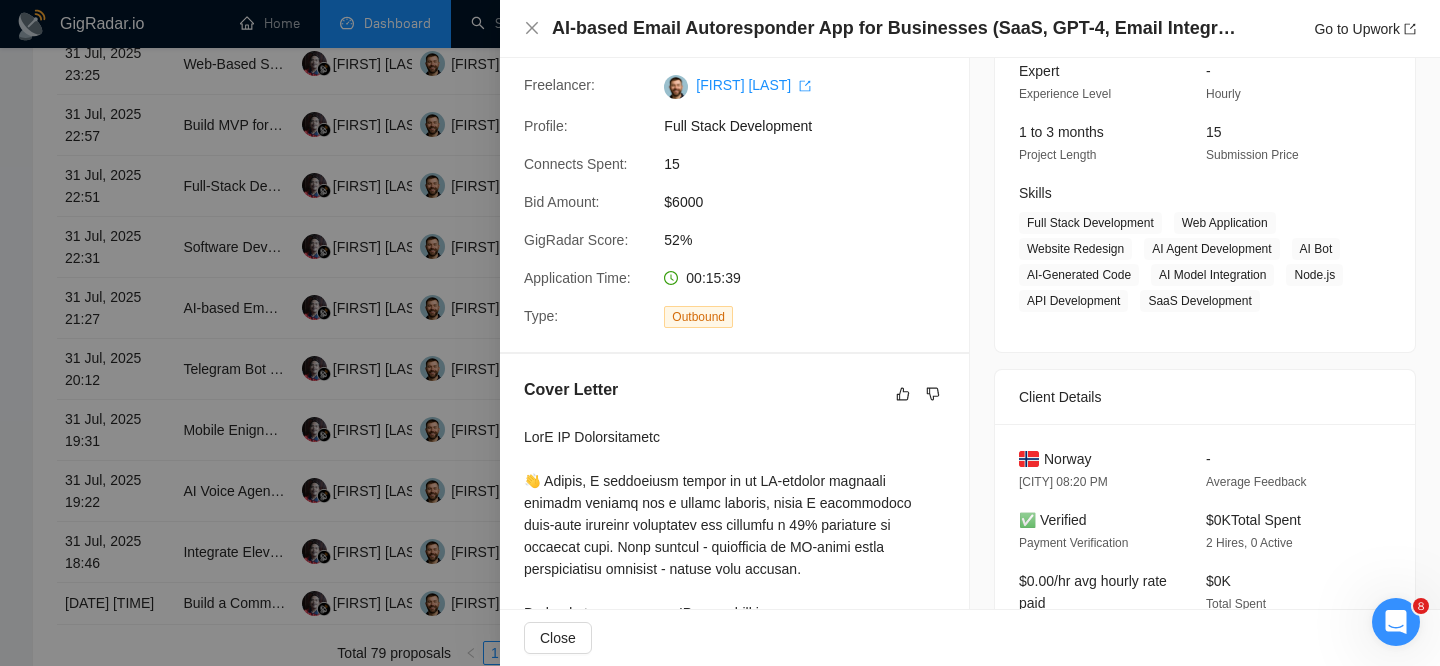 click at bounding box center [720, 333] 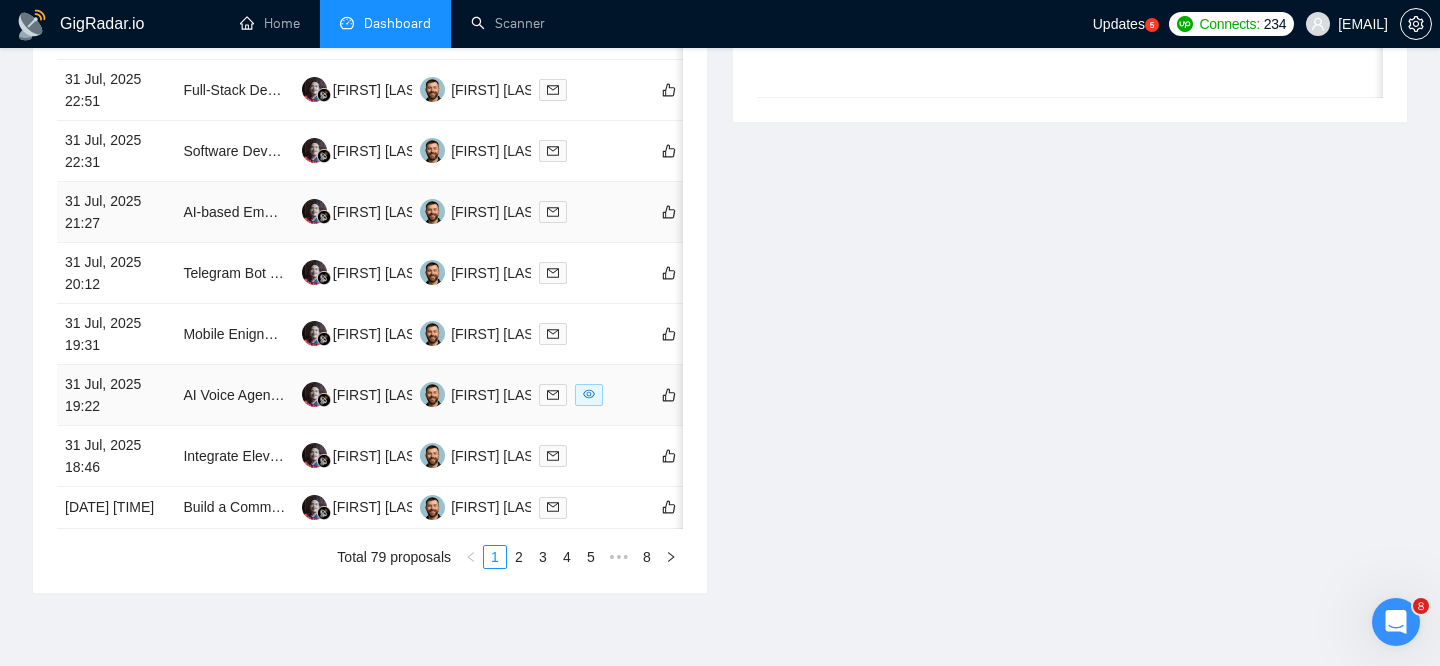 scroll, scrollTop: 1111, scrollLeft: 0, axis: vertical 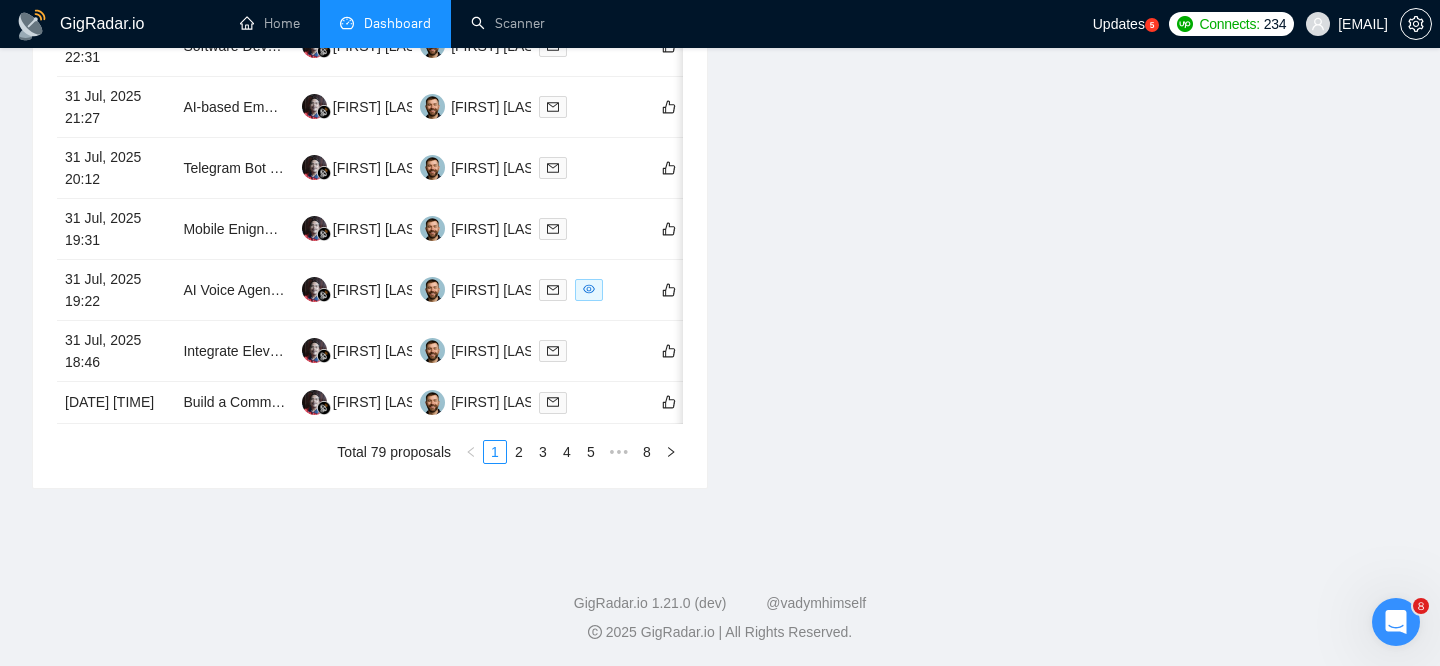 click on "Date Title Manager Freelancer Status               [DATE] [TIME] Web-Based SaaS Platform Development for Document Generation [FIRST] [LAST] [FIRST] [LAST] [DATE] [TIME] Build MVP for Plug-and-Play AI Marketing App for Tradies (React + Firebase + OpenAI) [FIRST] [LAST] [FIRST] [LAST] [DATE] [TIME] Full-Stack Developer for Real-Time AI Audio Streaming SaaS (MVP) [FIRST] [LAST] [FIRST] [LAST] [DATE] [TIME] Software Developer for Real Estate Concierge Platform [FIRST] [LAST] [FIRST] [LAST] [DATE] [TIME] AI-based Email Autoresponder App for Businesses (SaaS, GPT-4, Email Integration) [FIRST] [LAST] [FIRST] [LAST] [DATE] [TIME] Telegram Bot Expert (Hourly — N8N + Supabase Stack) | Pilot Launch Sept 4 [FIRST] [LAST] [FIRST] [LAST] [DATE] [TIME] Mobile Enigneer in [COUNTRY] [FIRST] [LAST] [FIRST] [LAST] [DATE] [TIME] AI Voice Agent Developer Needed for No-Code/Low-Code Solutions [FIRST] [LAST] [FIRST] [LAST] [DATE] [TIME] 1 2 3" at bounding box center [370, 129] 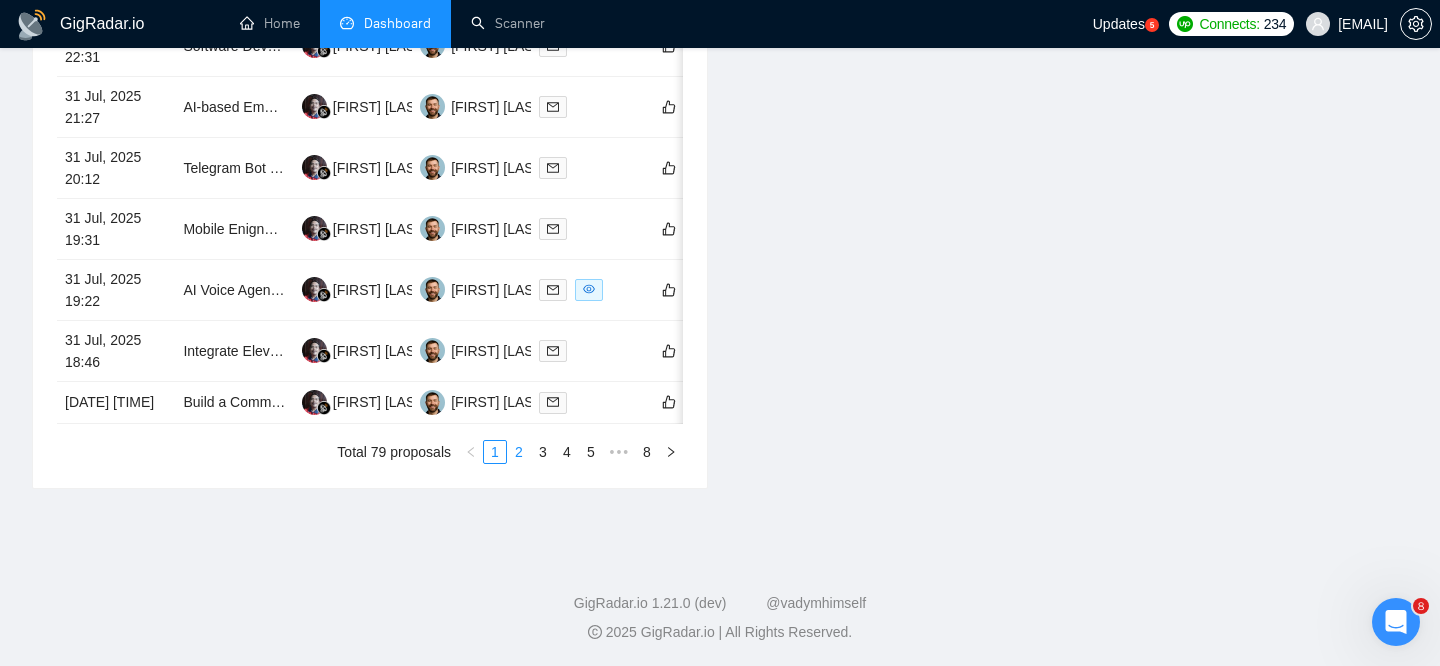 click on "2" at bounding box center [519, 452] 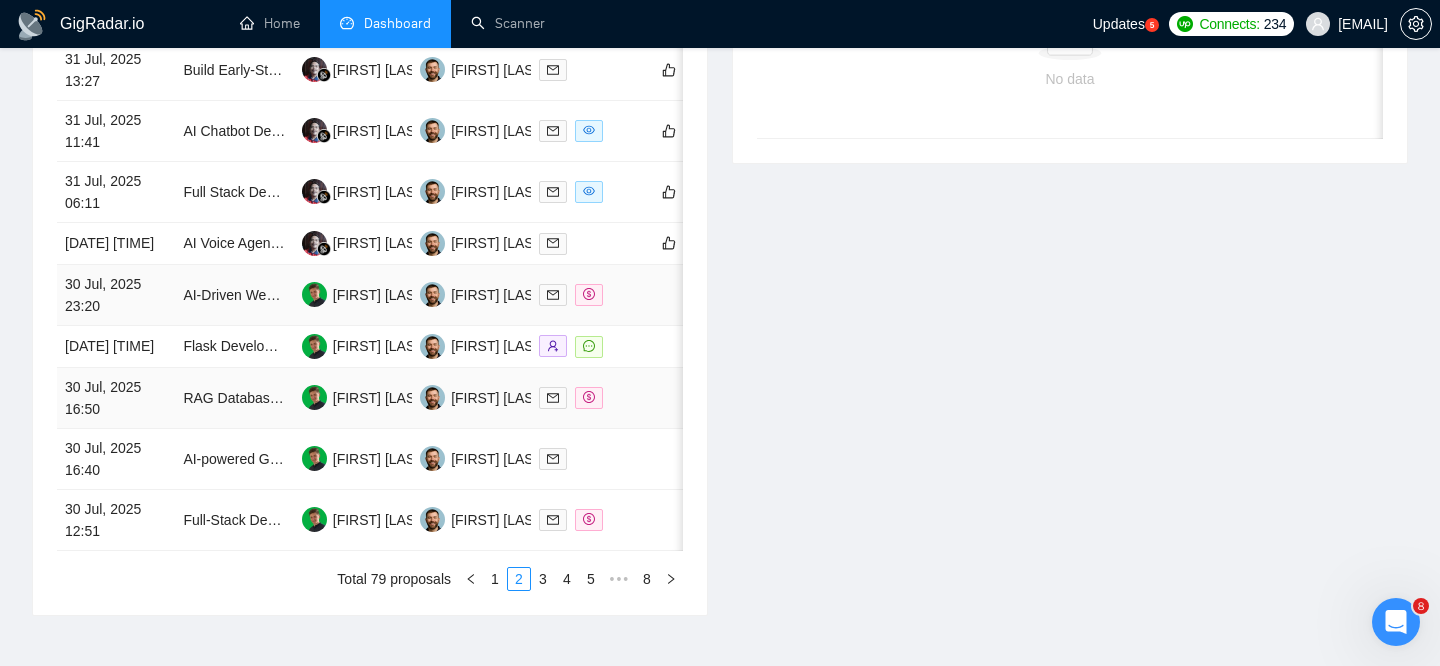 scroll, scrollTop: 980, scrollLeft: 0, axis: vertical 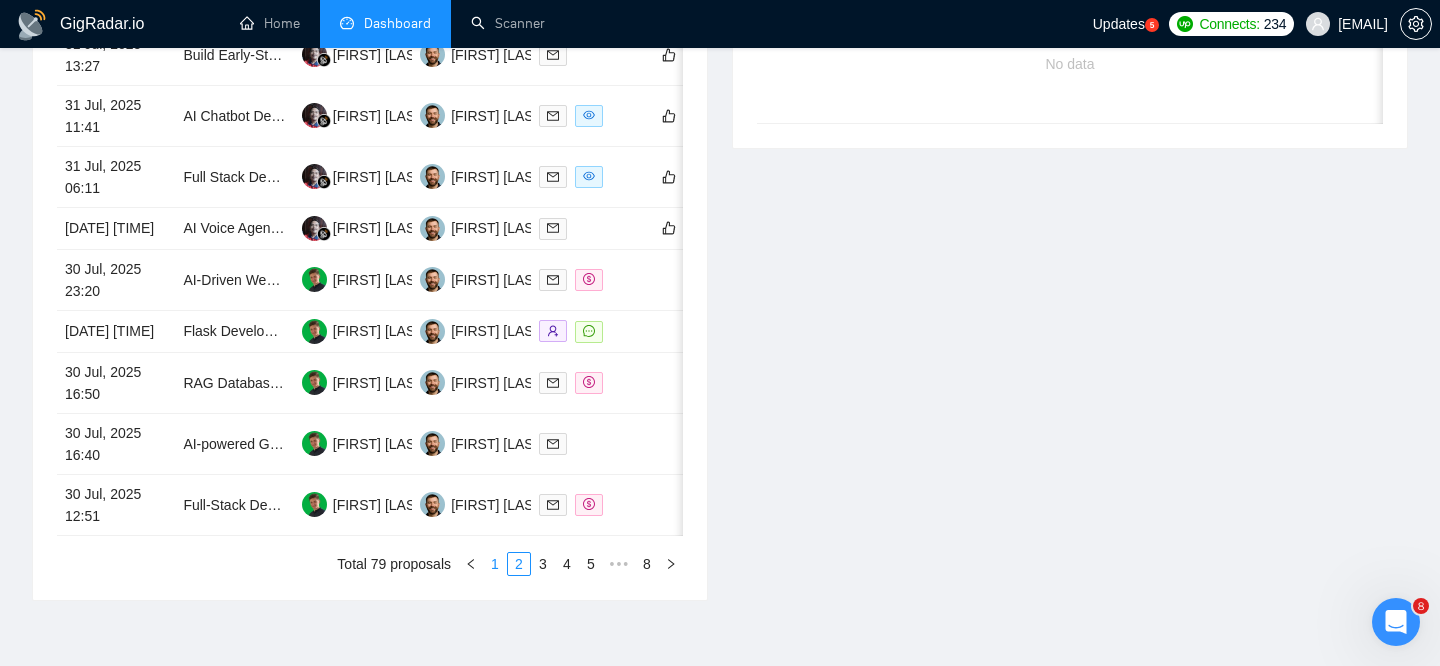 click on "1" at bounding box center [495, 564] 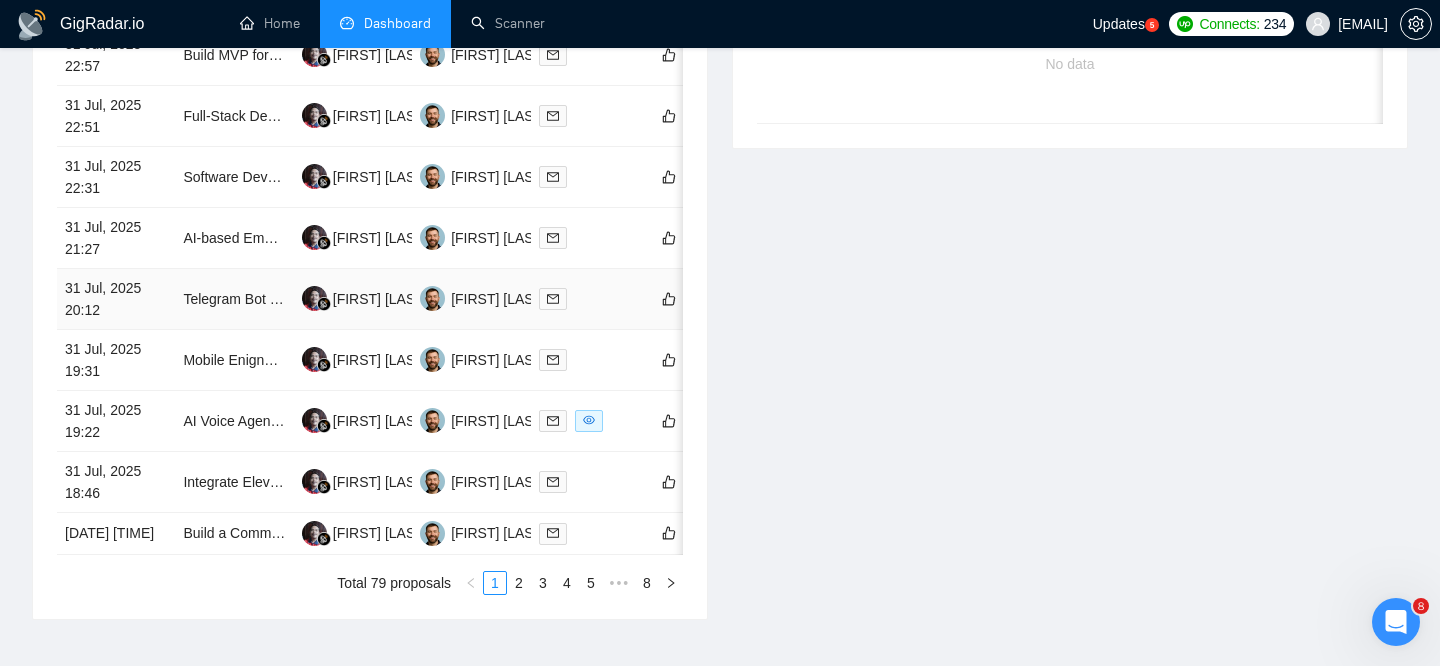 click on "Telegram Bot Expert (Hourly — N8N + Supabase Stack) | Pilot Launch Sept 4" at bounding box center (234, 299) 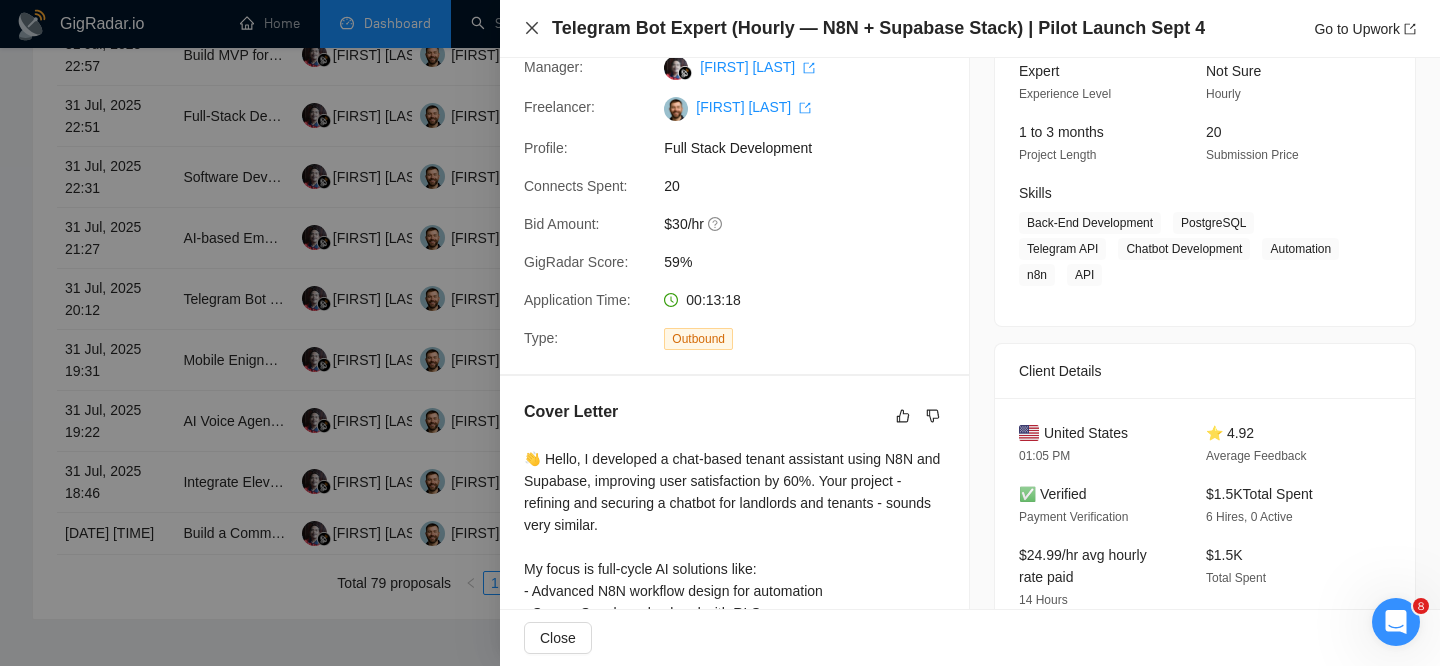 click 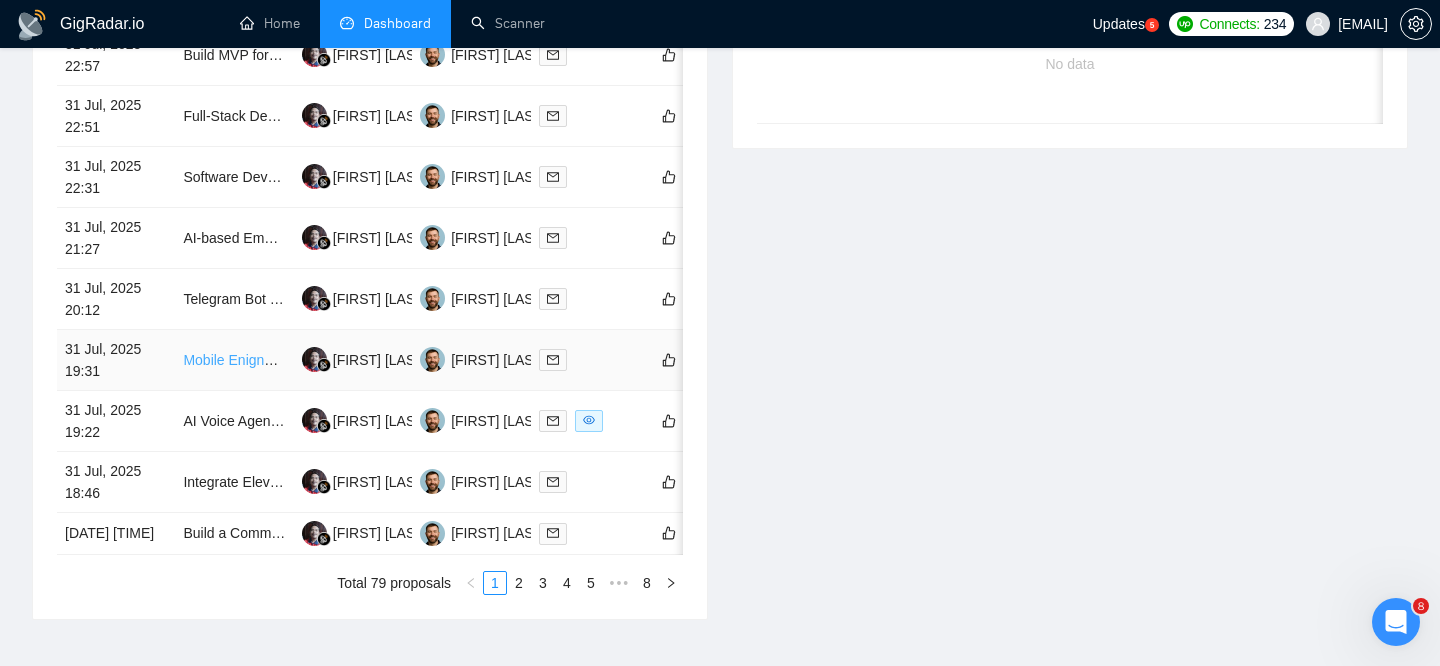 click on "Mobile Enigneer in United States" at bounding box center [285, 360] 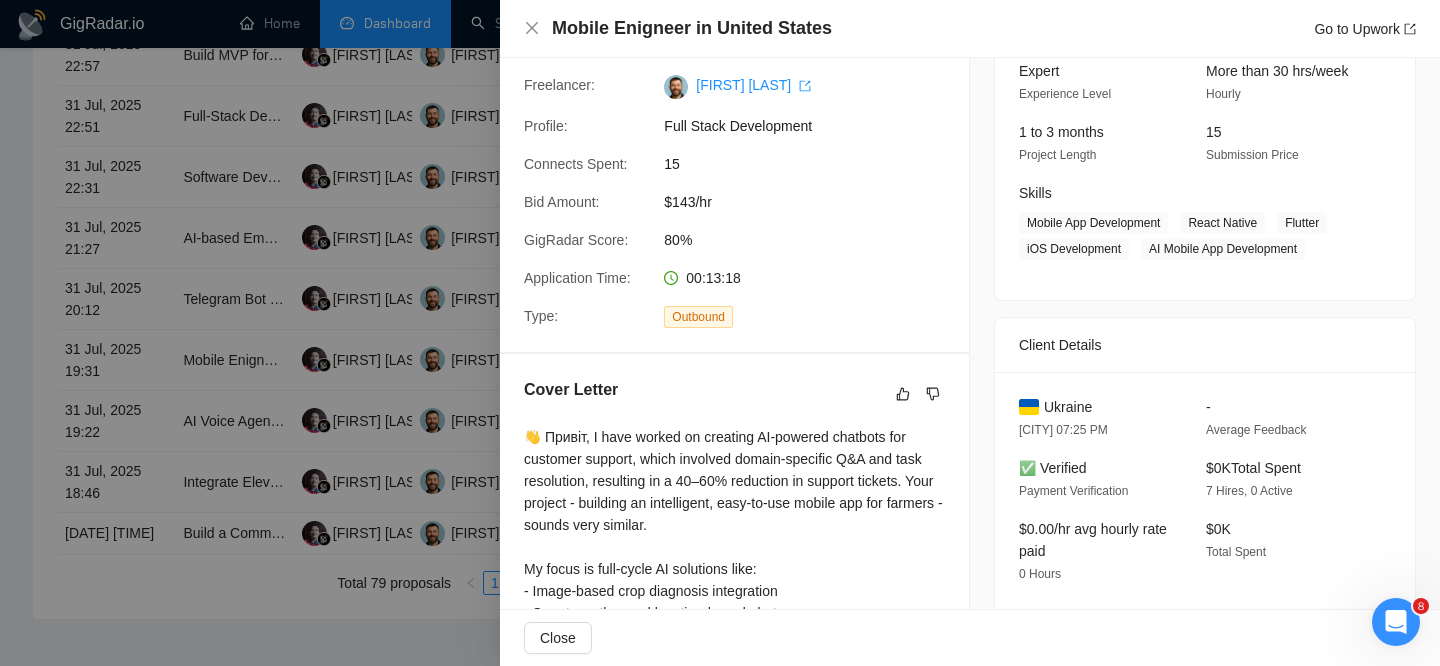click at bounding box center (720, 333) 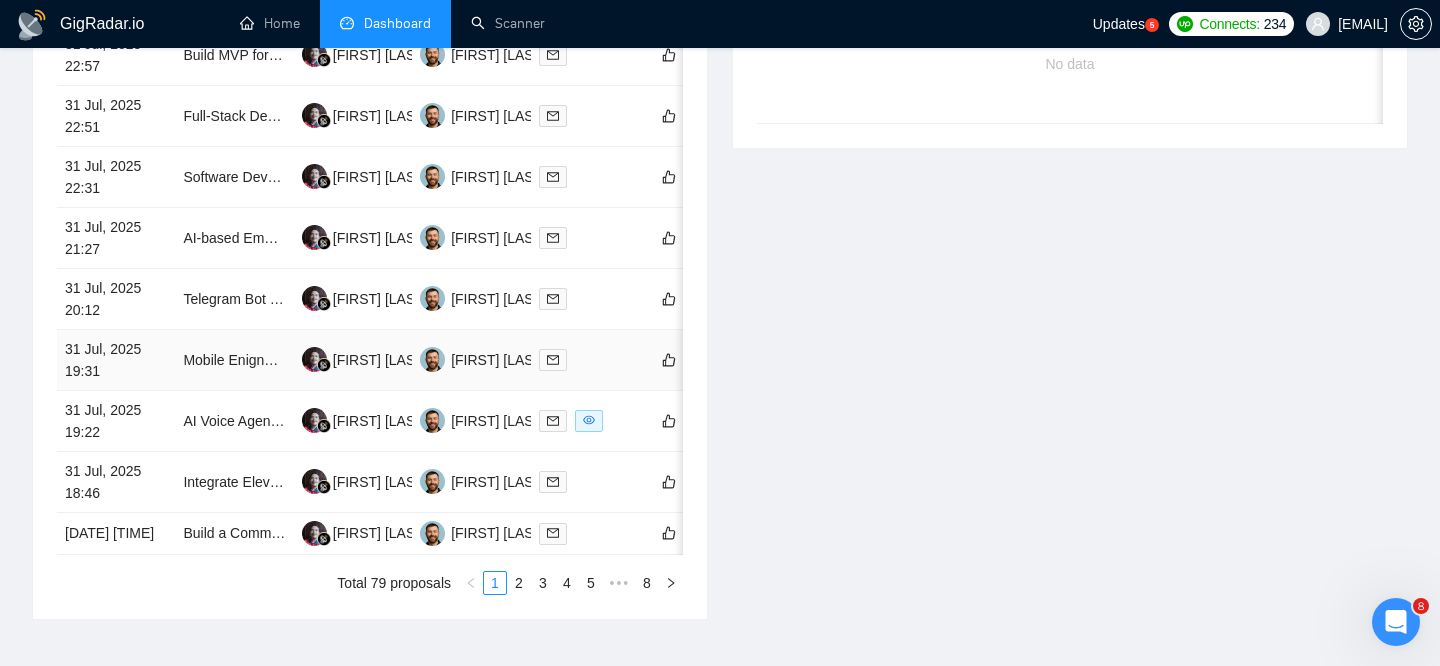 click on "31 Jul, 2025 19:31" at bounding box center (116, 360) 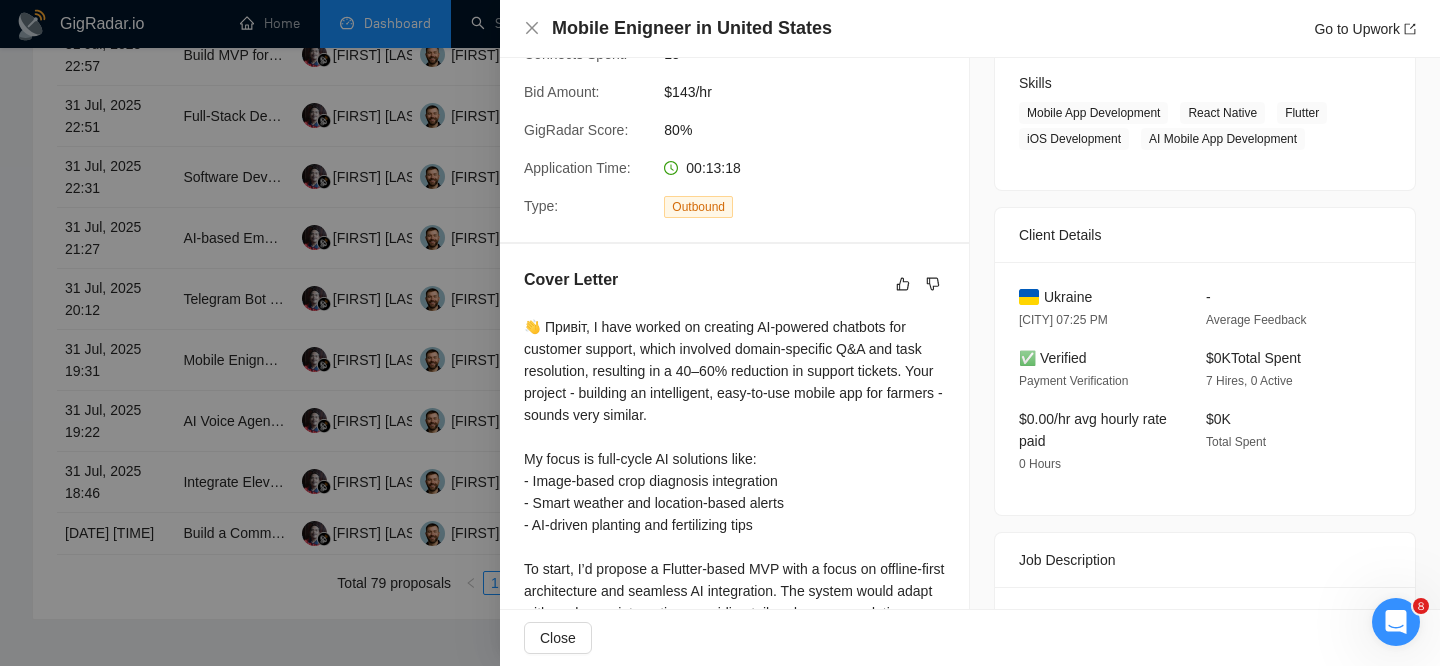scroll, scrollTop: 0, scrollLeft: 0, axis: both 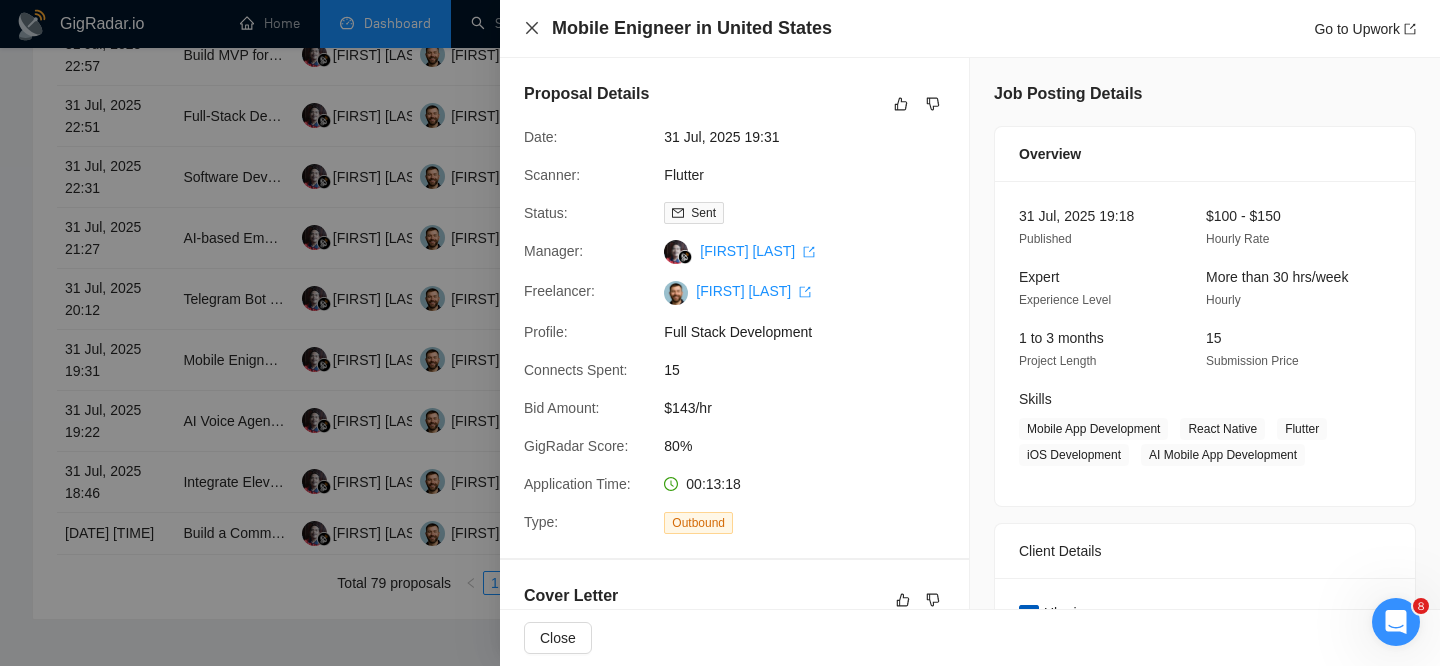 click 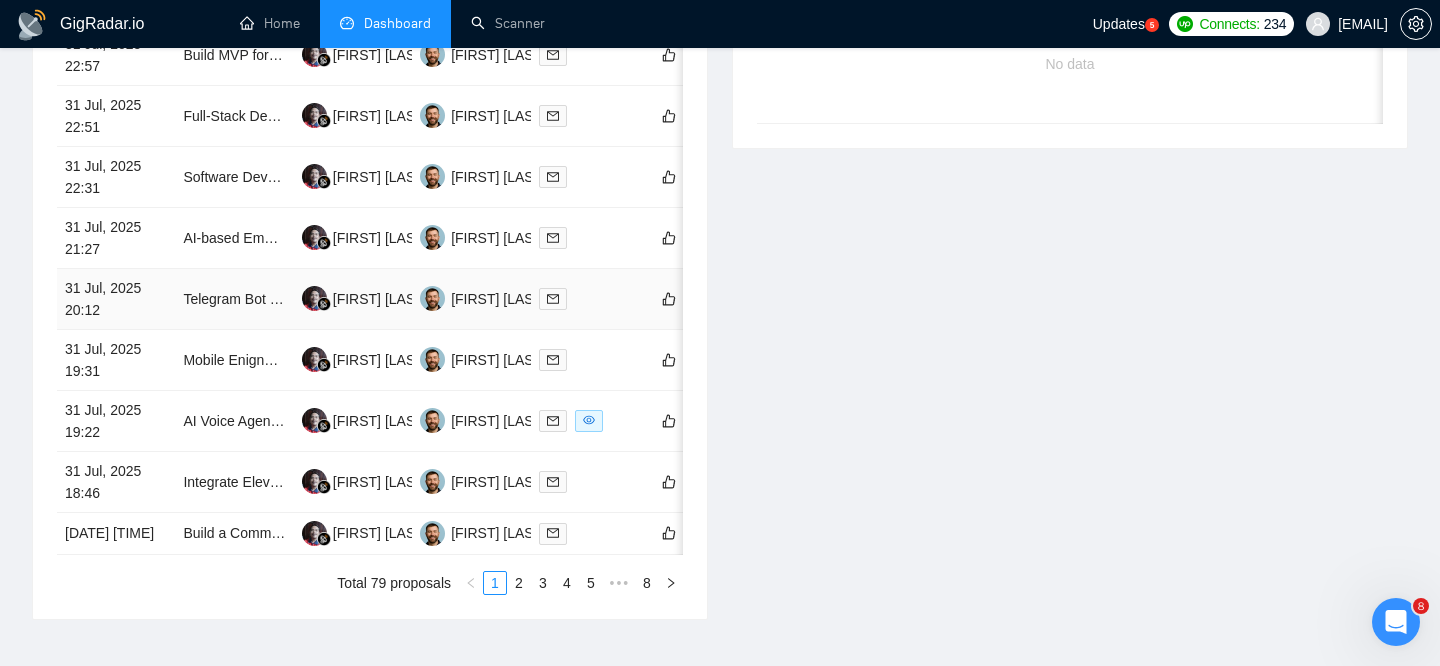 click on "31 Jul, 2025 20:12" at bounding box center [116, 299] 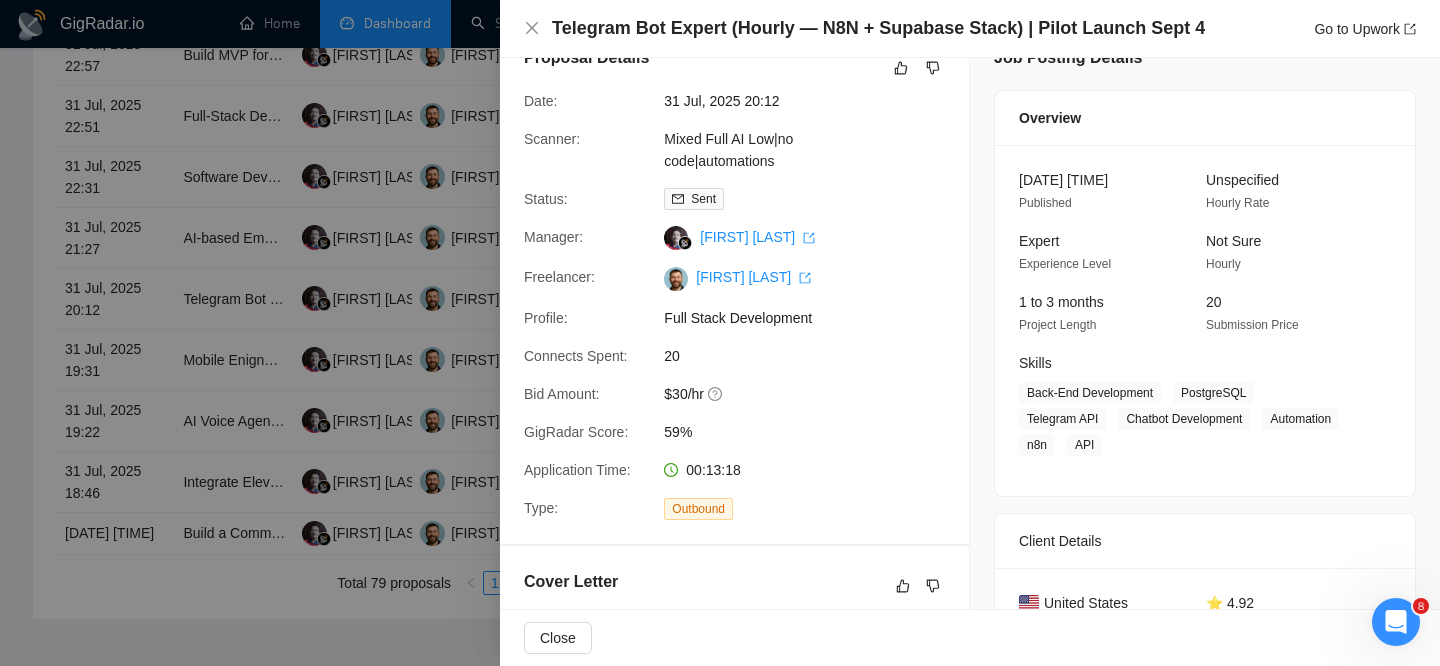 scroll, scrollTop: 0, scrollLeft: 0, axis: both 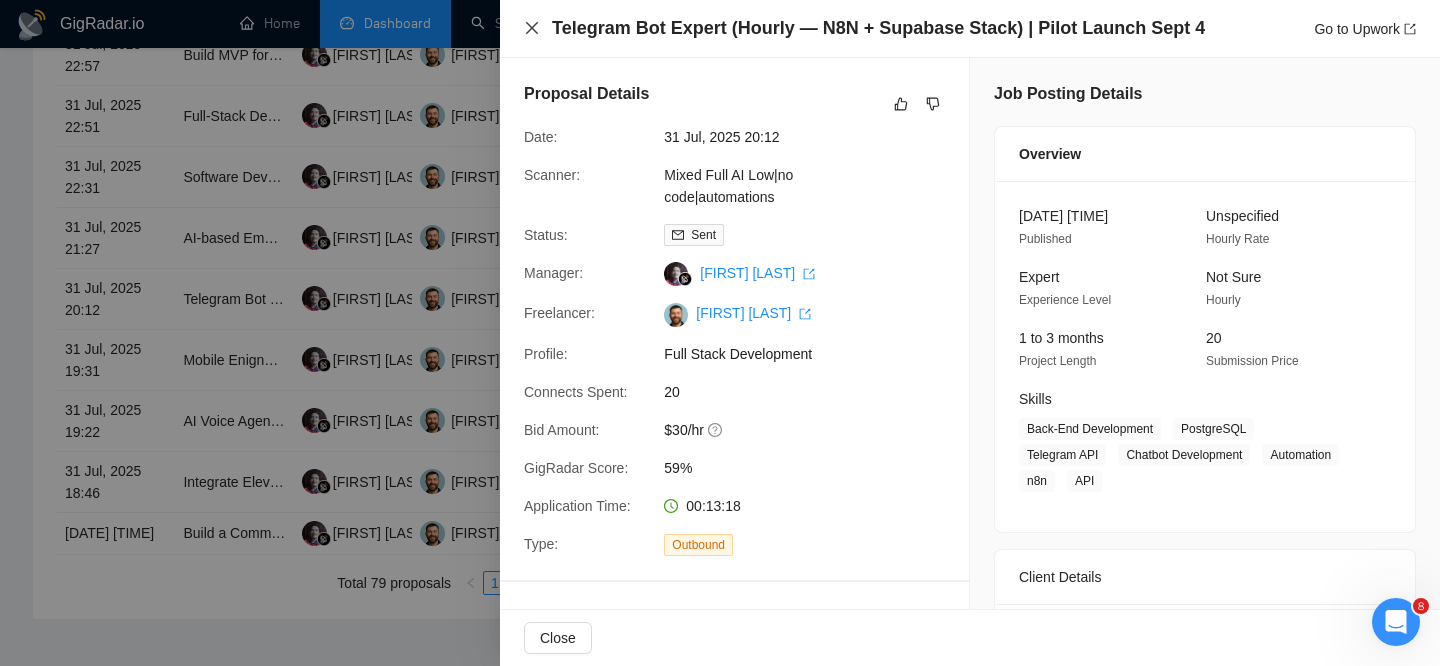 click 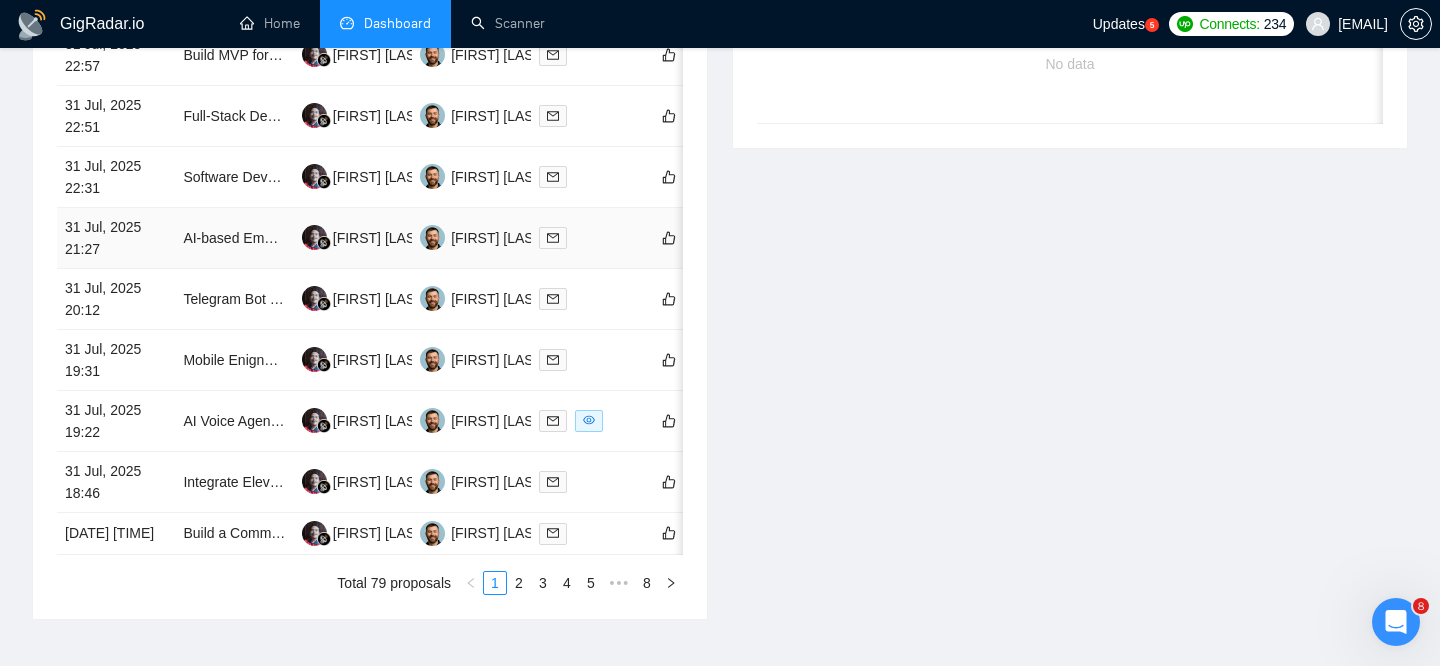 click on "31 Jul, 2025 21:27" at bounding box center (116, 238) 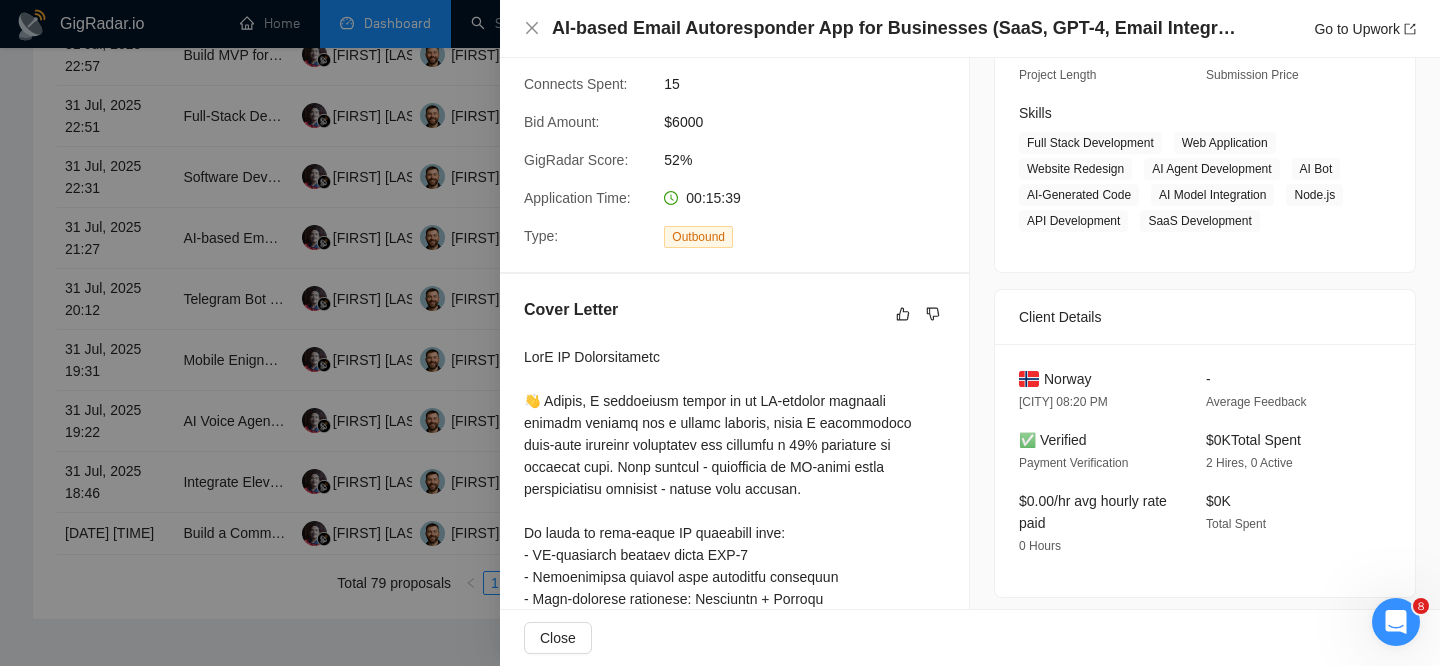 scroll, scrollTop: 343, scrollLeft: 0, axis: vertical 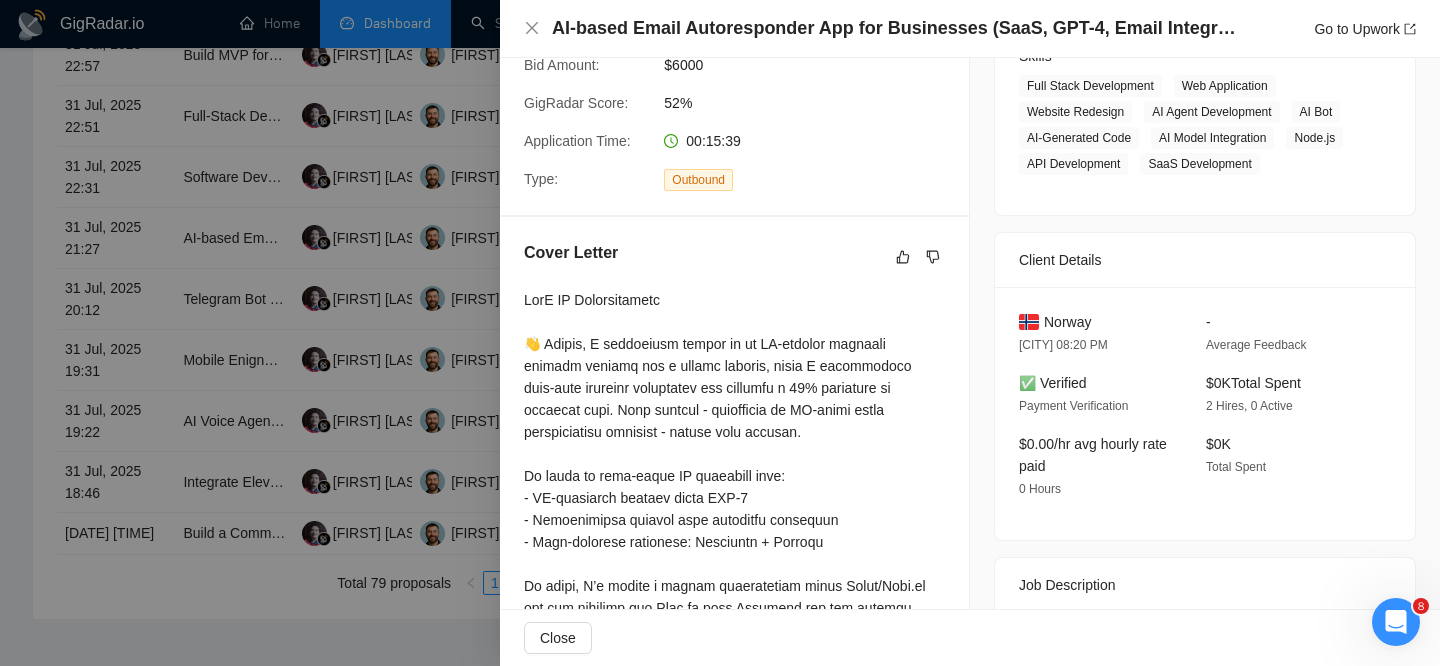 click on "Norway" at bounding box center [1067, 322] 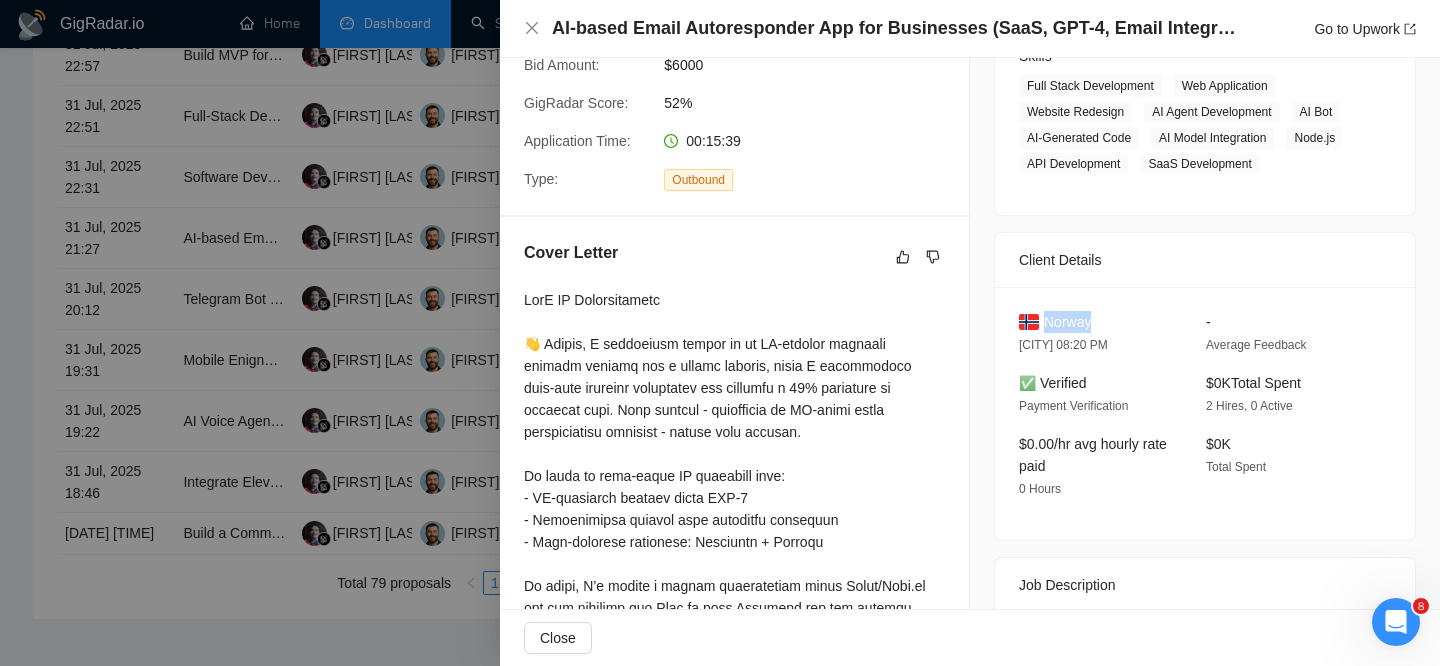 click on "Norway" at bounding box center [1067, 322] 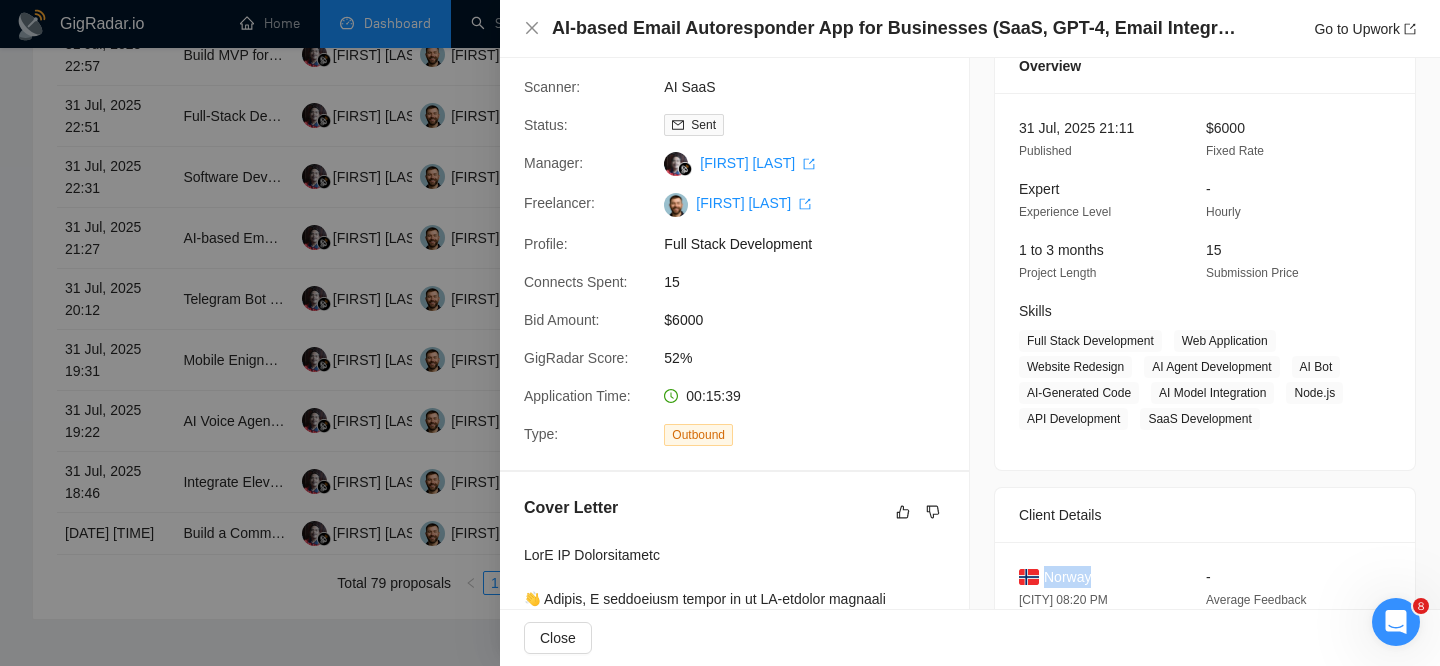 scroll, scrollTop: 0, scrollLeft: 0, axis: both 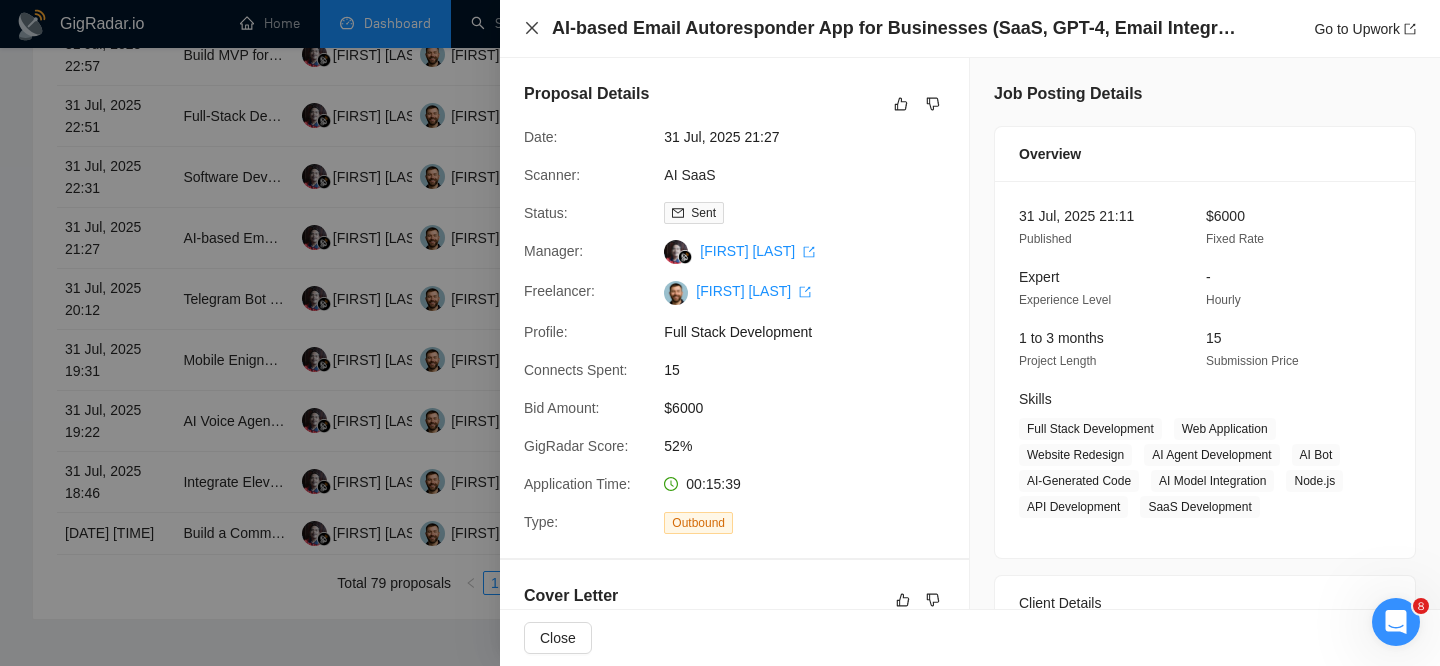 click 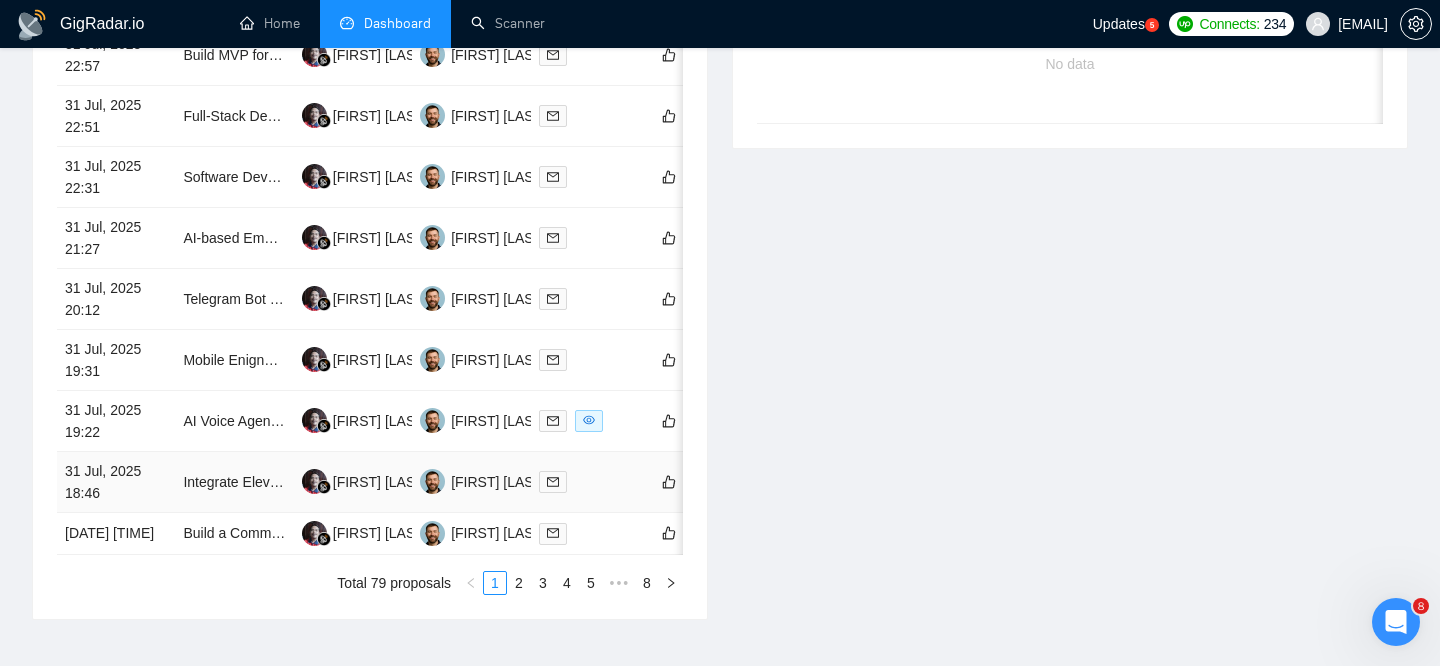 click on "Integrate Eleven Labs Conversational AI Agent into Flutter App" at bounding box center (234, 482) 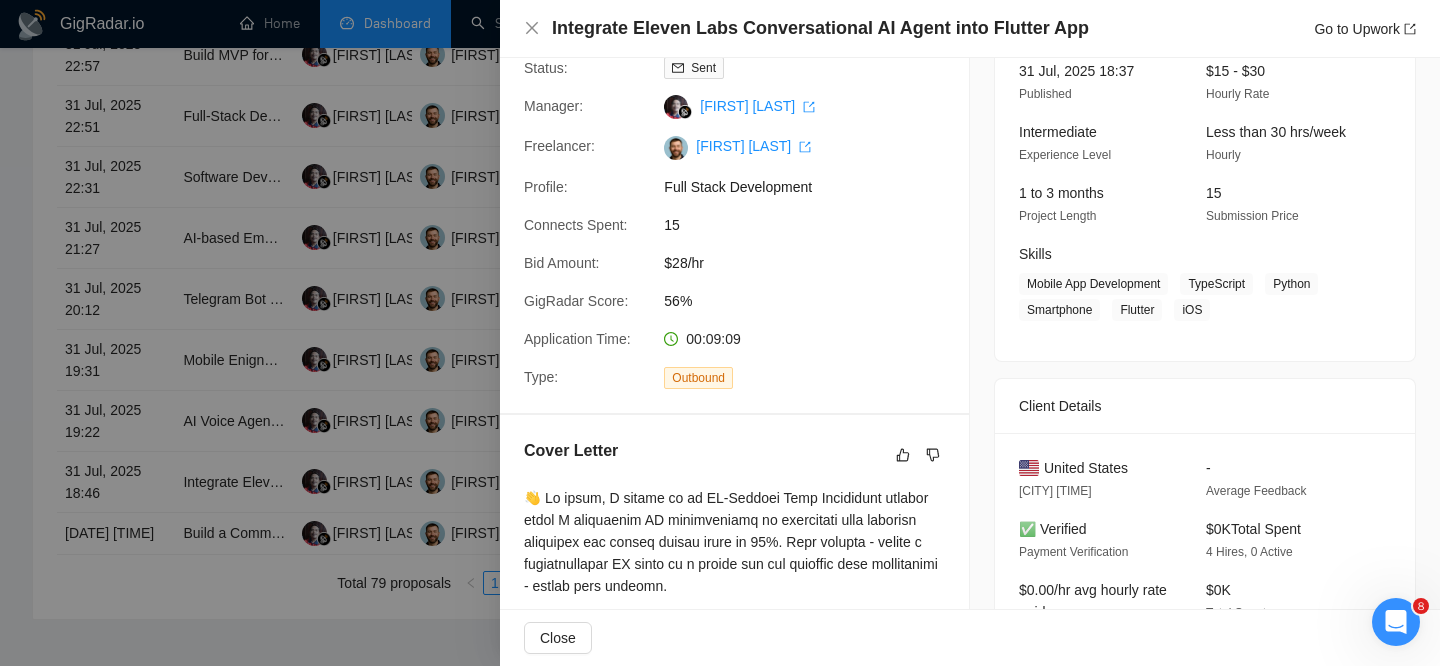 scroll, scrollTop: 197, scrollLeft: 0, axis: vertical 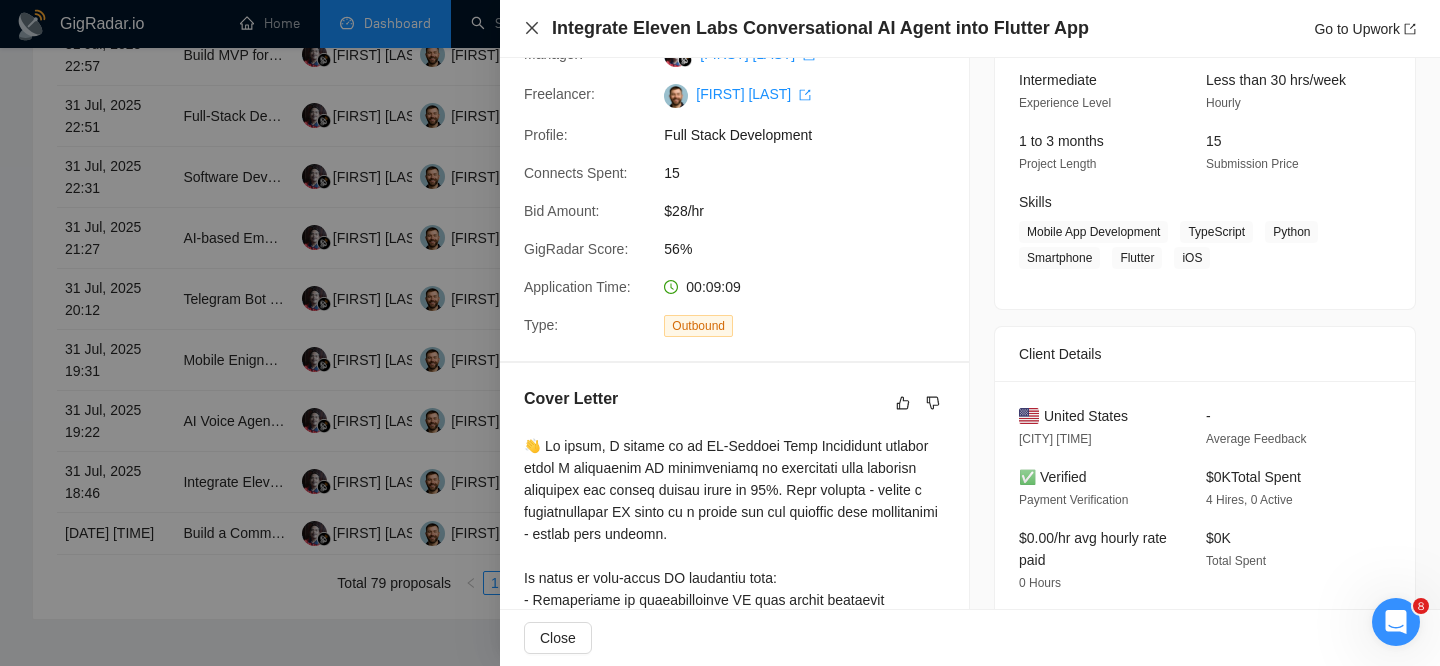 click 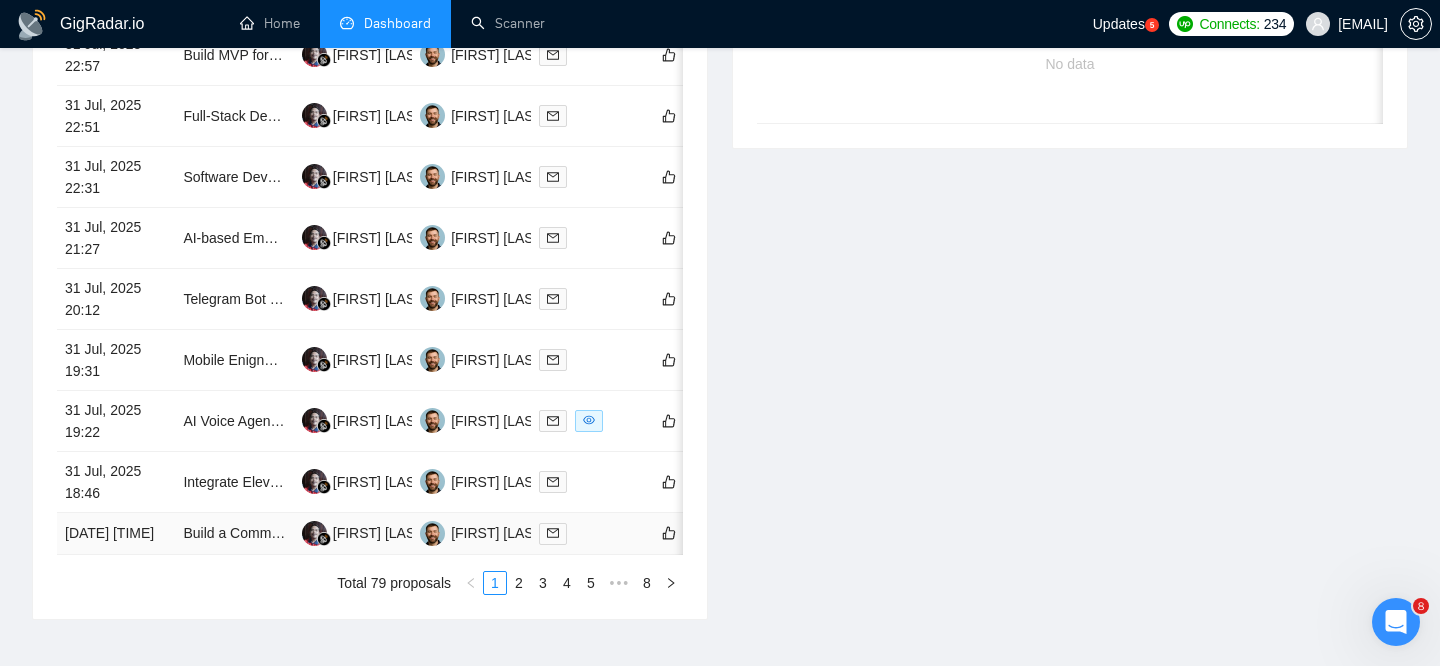 click on "[DATE] [TIME]" at bounding box center [116, 534] 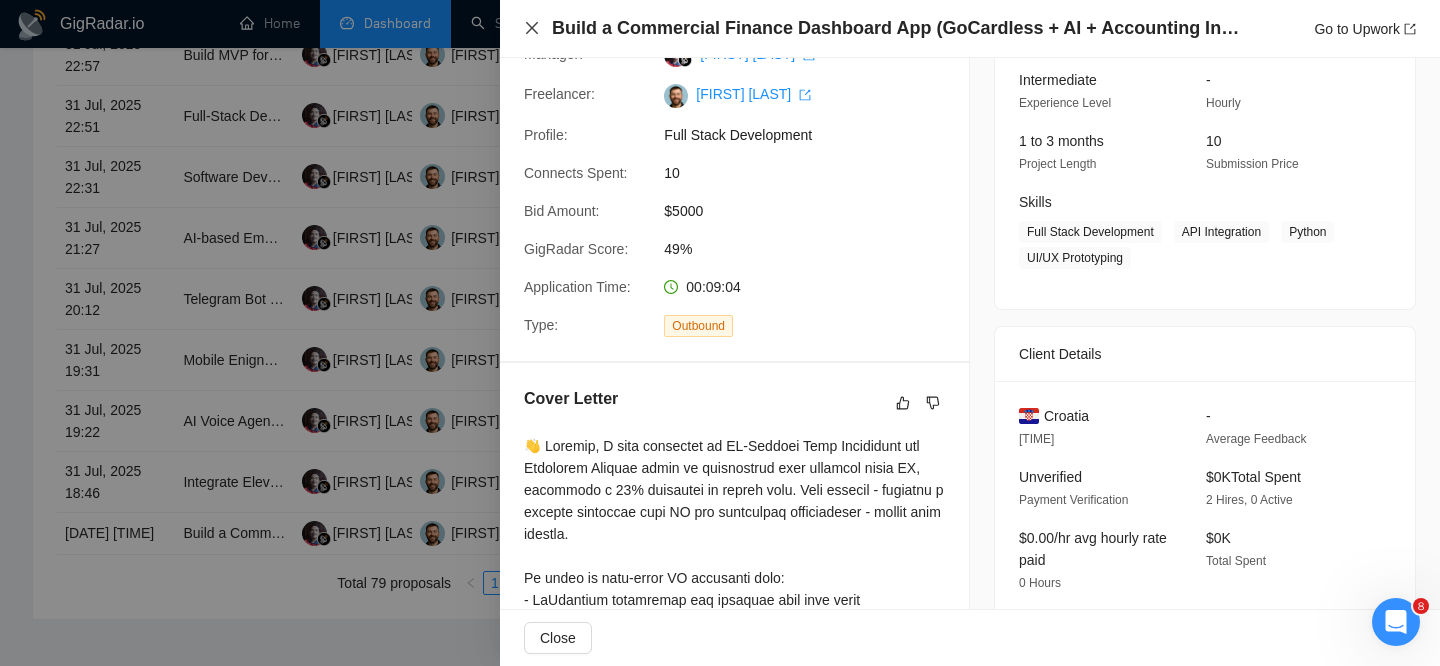 click 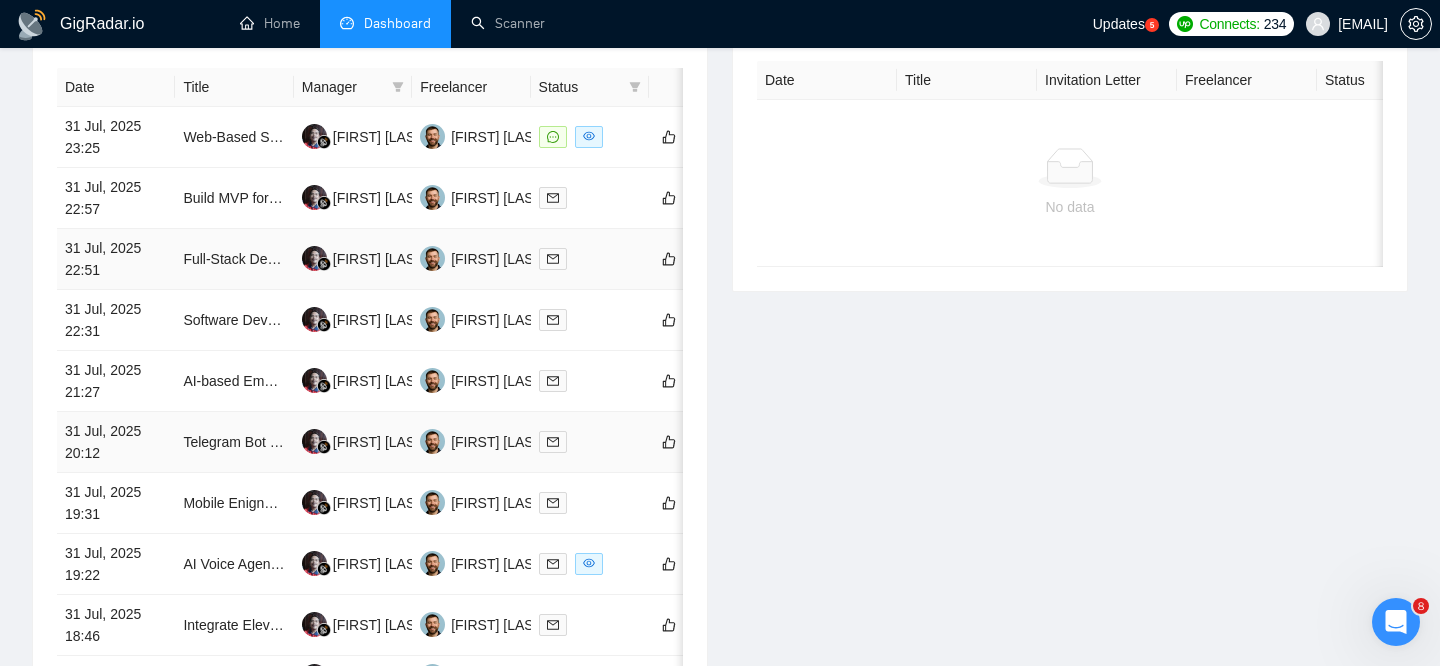 scroll, scrollTop: 777, scrollLeft: 0, axis: vertical 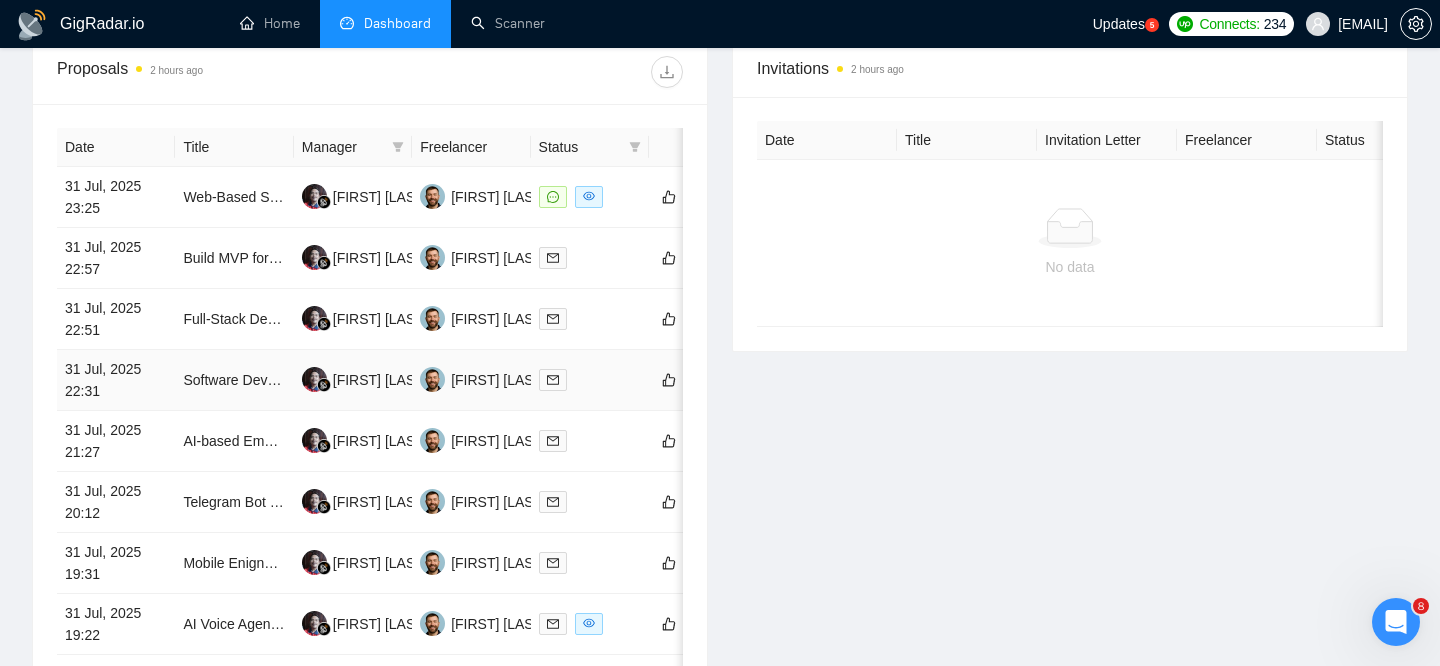 click on "31 Jul, 2025 22:31" at bounding box center (116, 380) 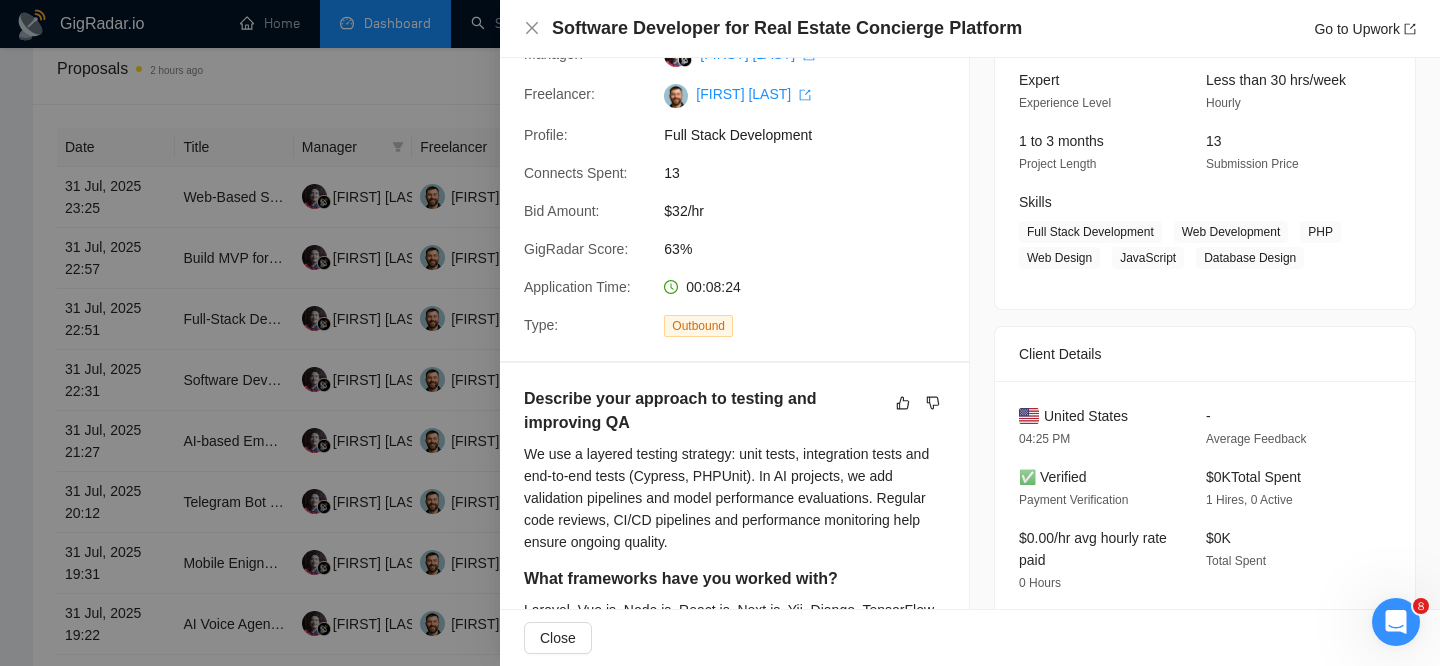 scroll, scrollTop: 0, scrollLeft: 0, axis: both 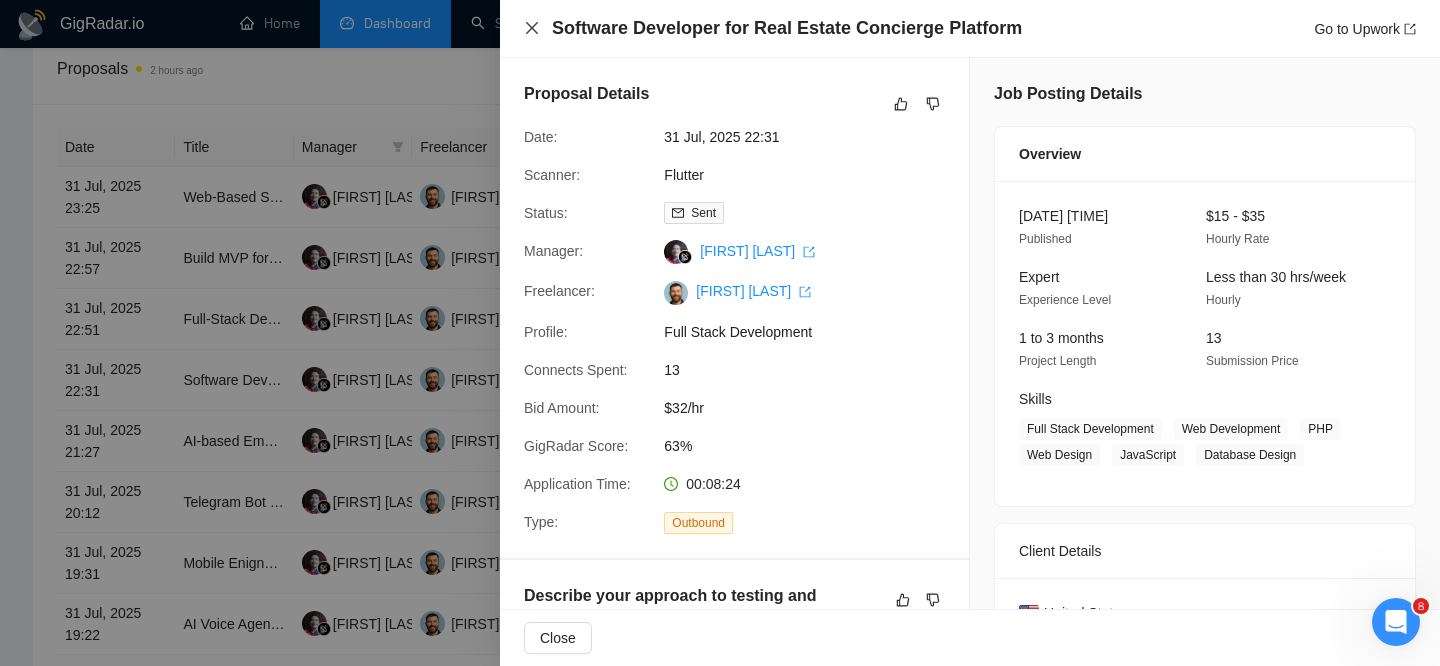 click 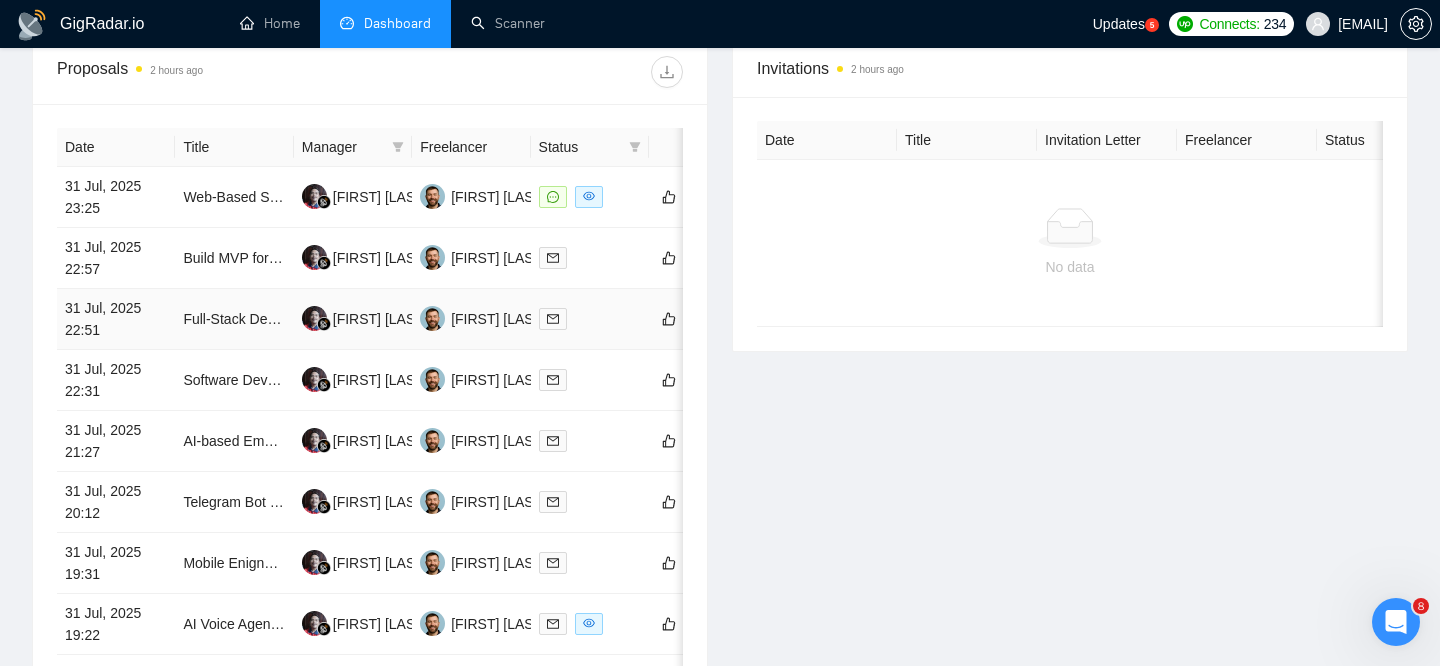 click on "31 Jul, 2025 22:51" at bounding box center [116, 319] 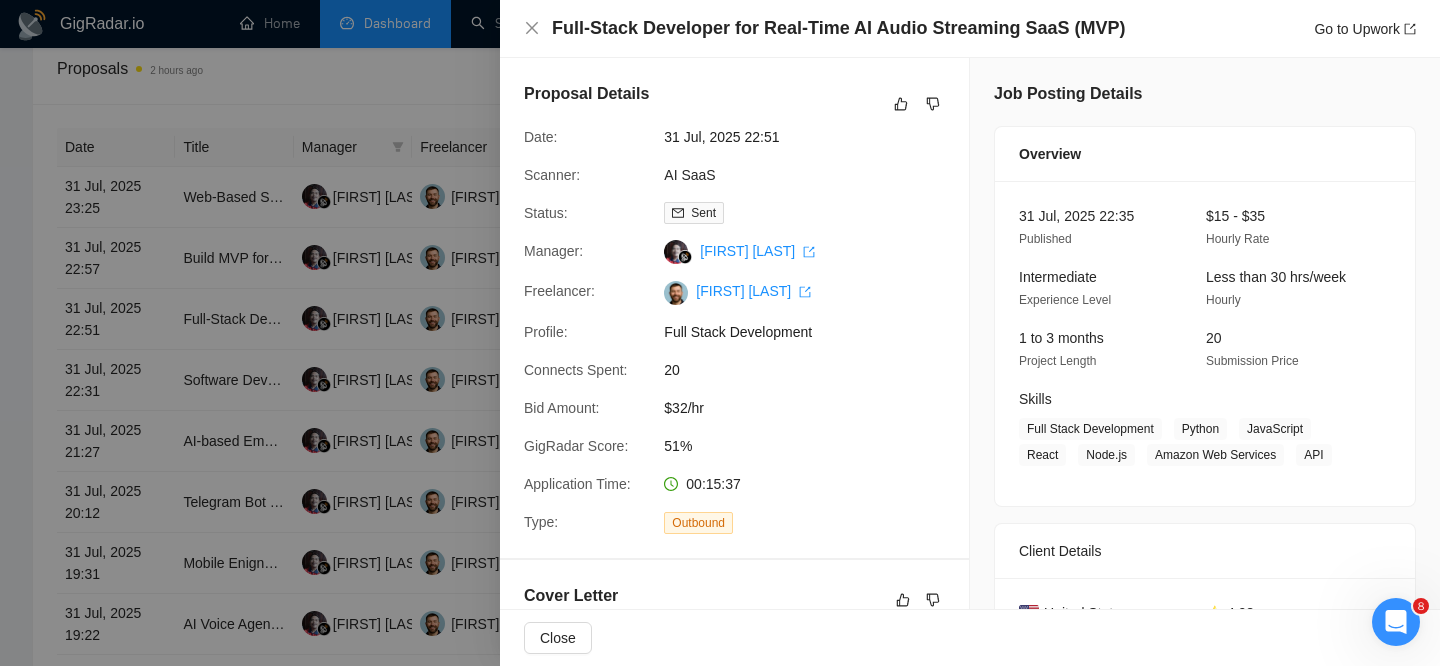 click on "Full-Stack Developer for Real-Time AI Audio Streaming SaaS (MVP) Go to Upwork" at bounding box center (970, 29) 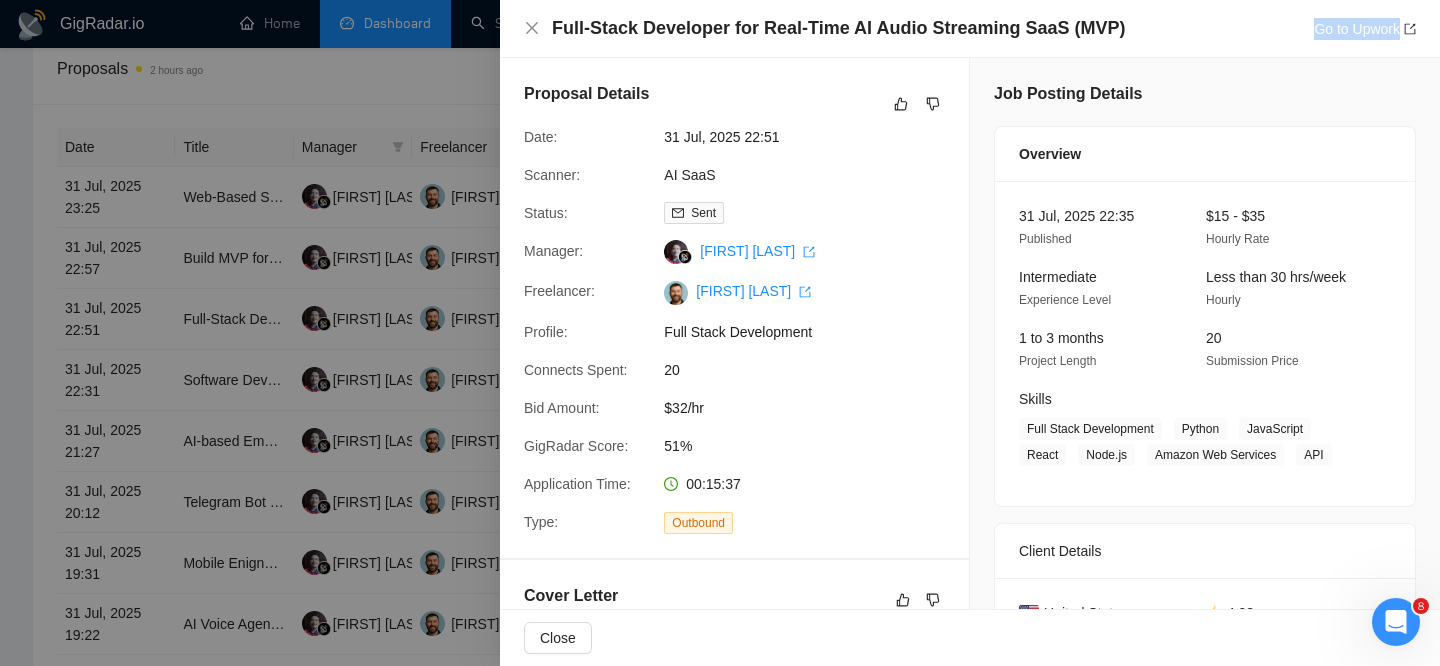 click on "Full-Stack Developer for Real-Time AI Audio Streaming SaaS (MVP) Go to Upwork" at bounding box center (970, 29) 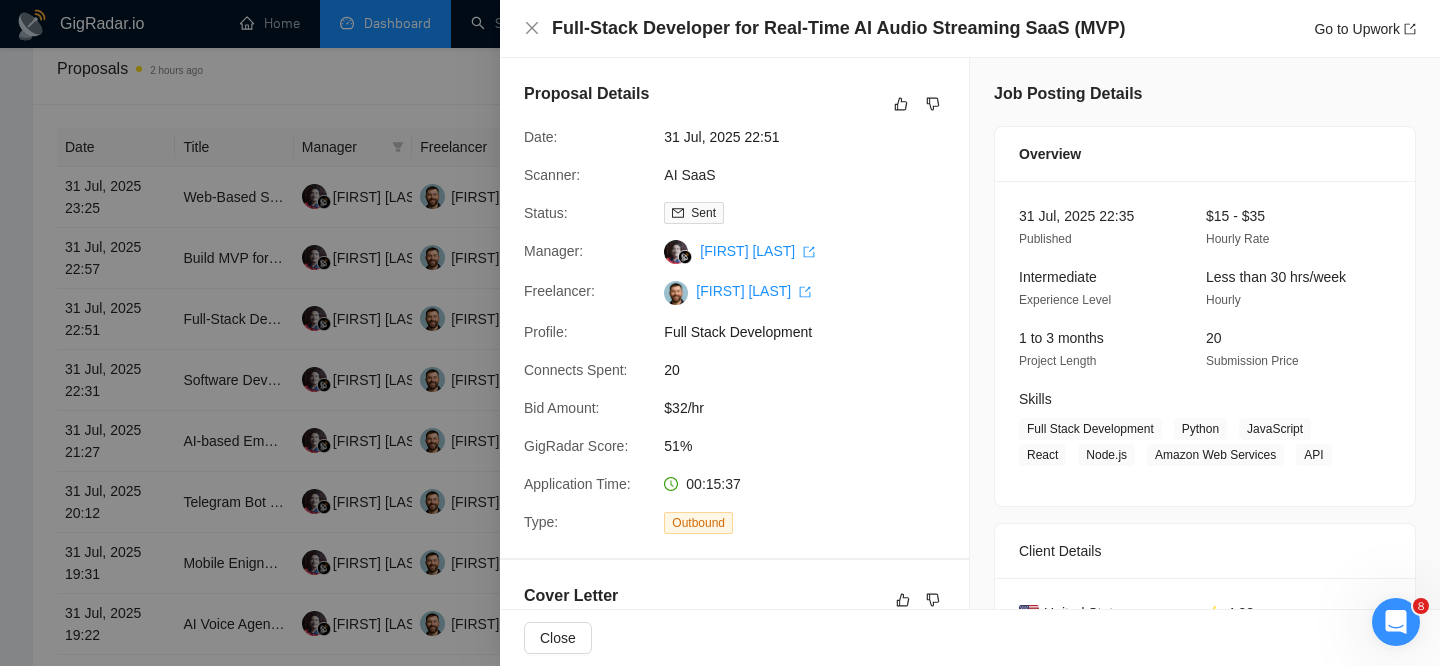 click on "Full-Stack Developer for Real-Time AI Audio Streaming SaaS (MVP) Go to Upwork" at bounding box center [970, 29] 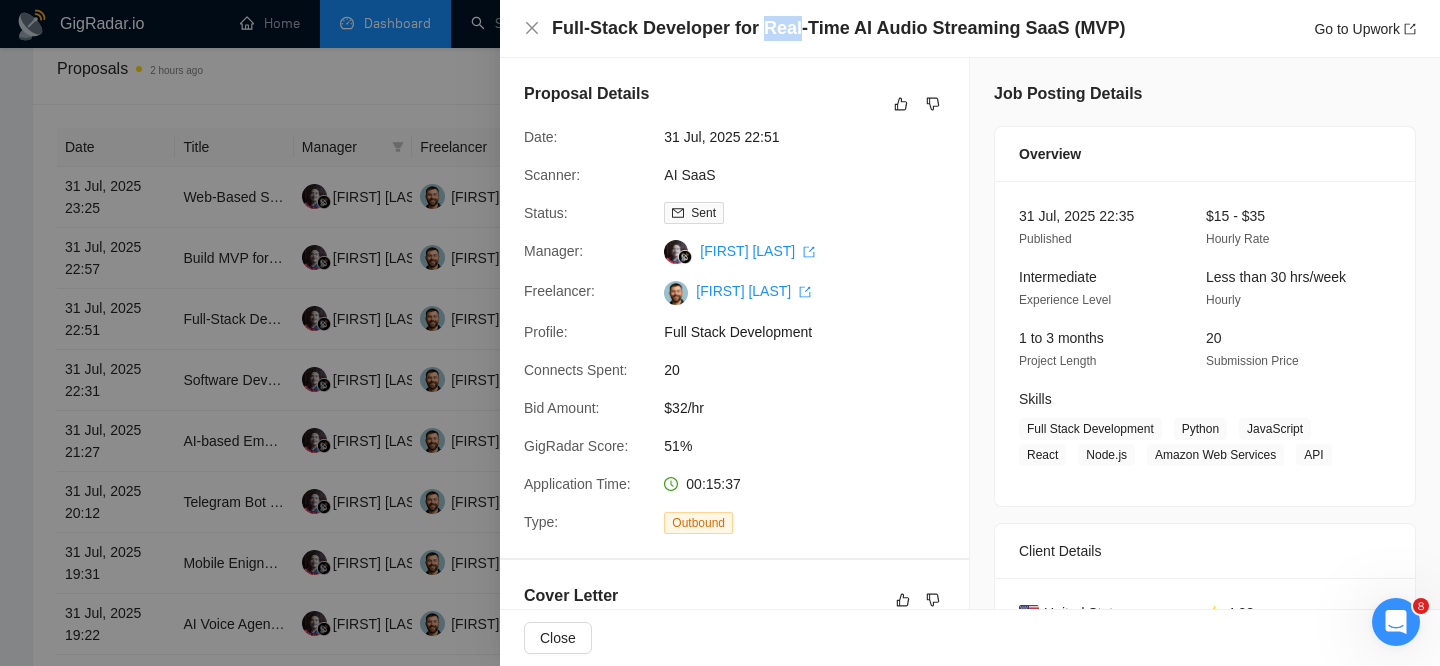 click on "Full-Stack Developer for Real-Time AI Audio Streaming SaaS (MVP)" at bounding box center (838, 28) 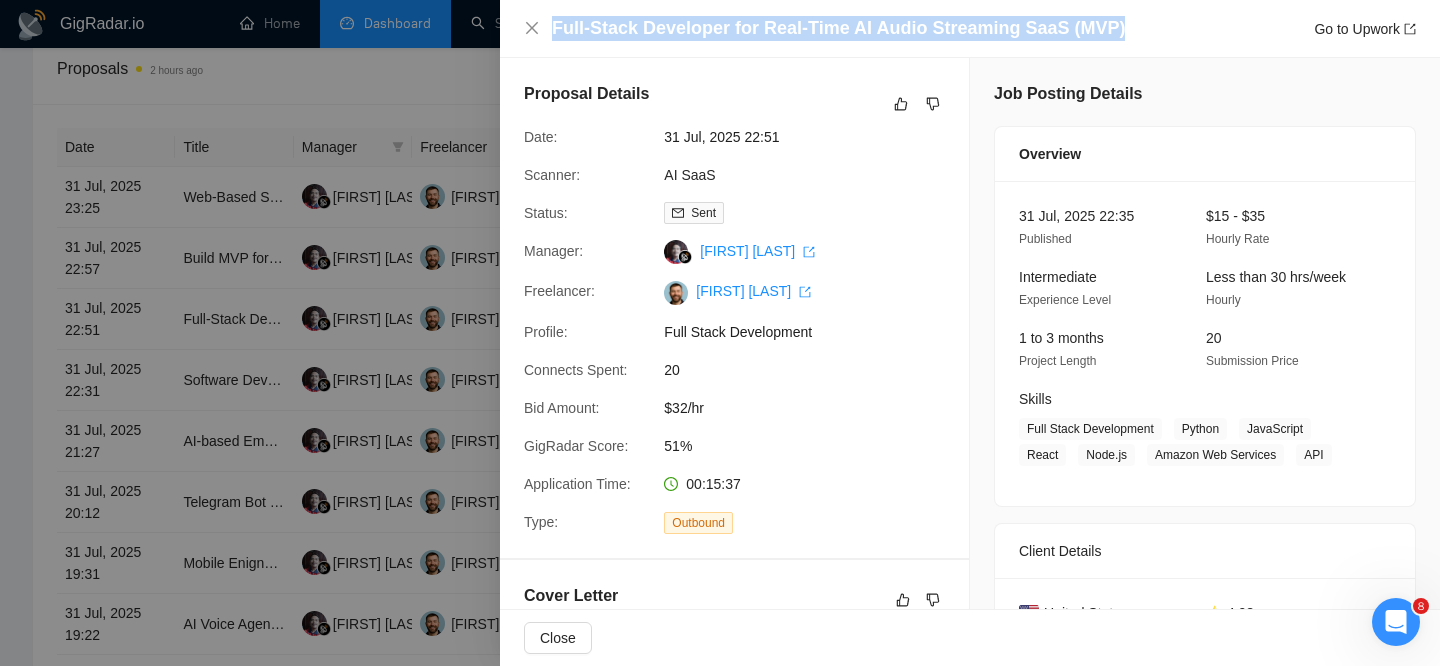 click on "Full-Stack Developer for Real-Time AI Audio Streaming SaaS (MVP)" at bounding box center [838, 28] 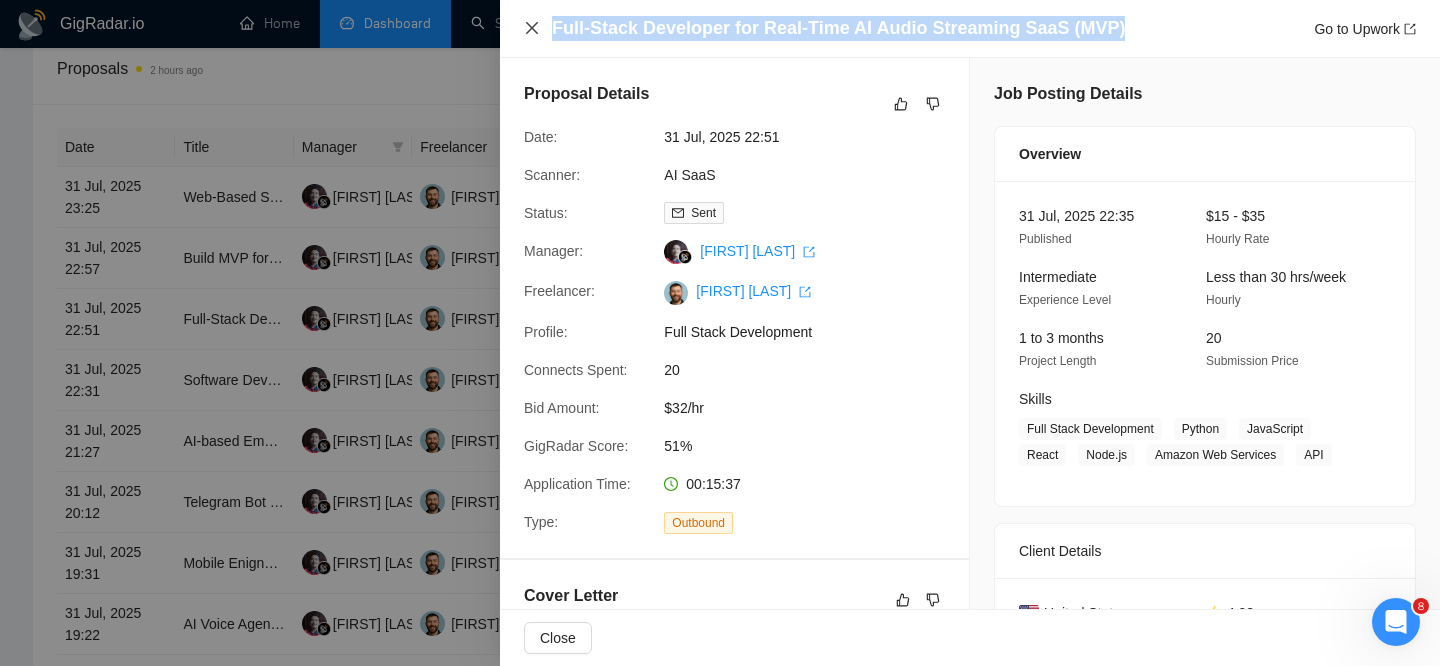 click 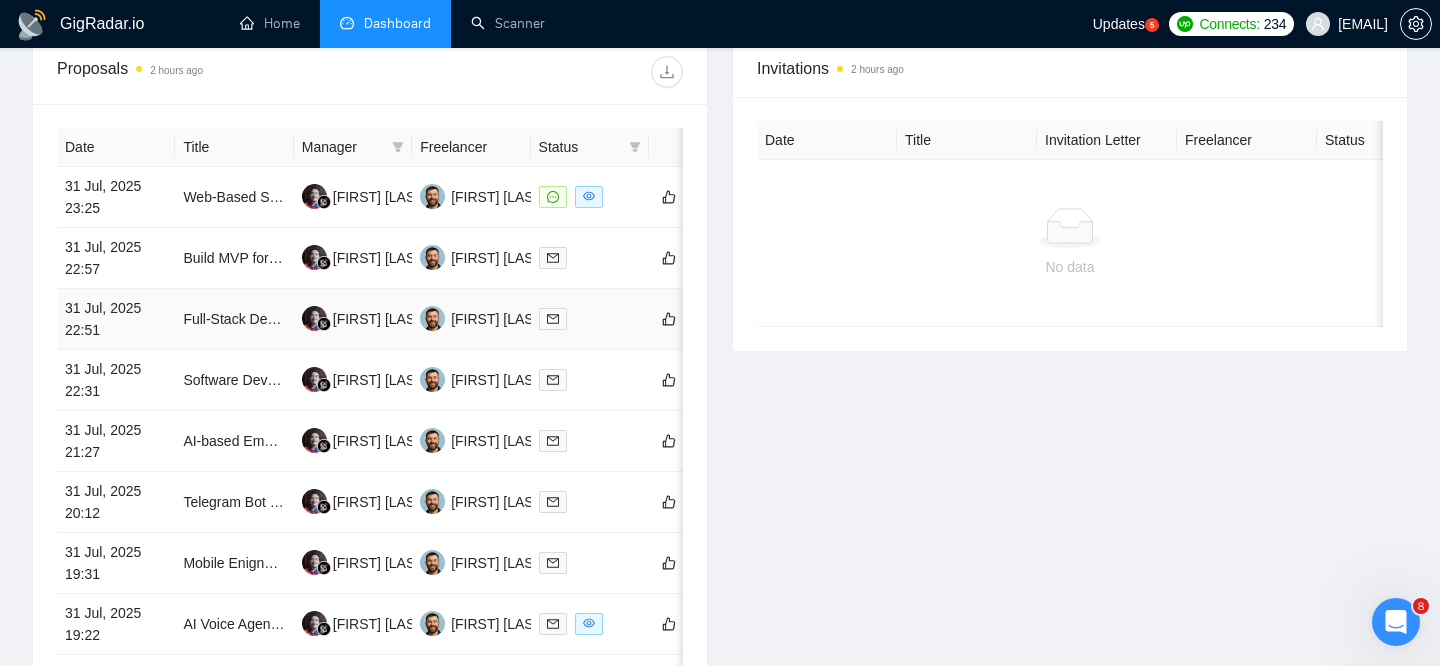 click on "31 Jul, 2025 22:51" at bounding box center (116, 319) 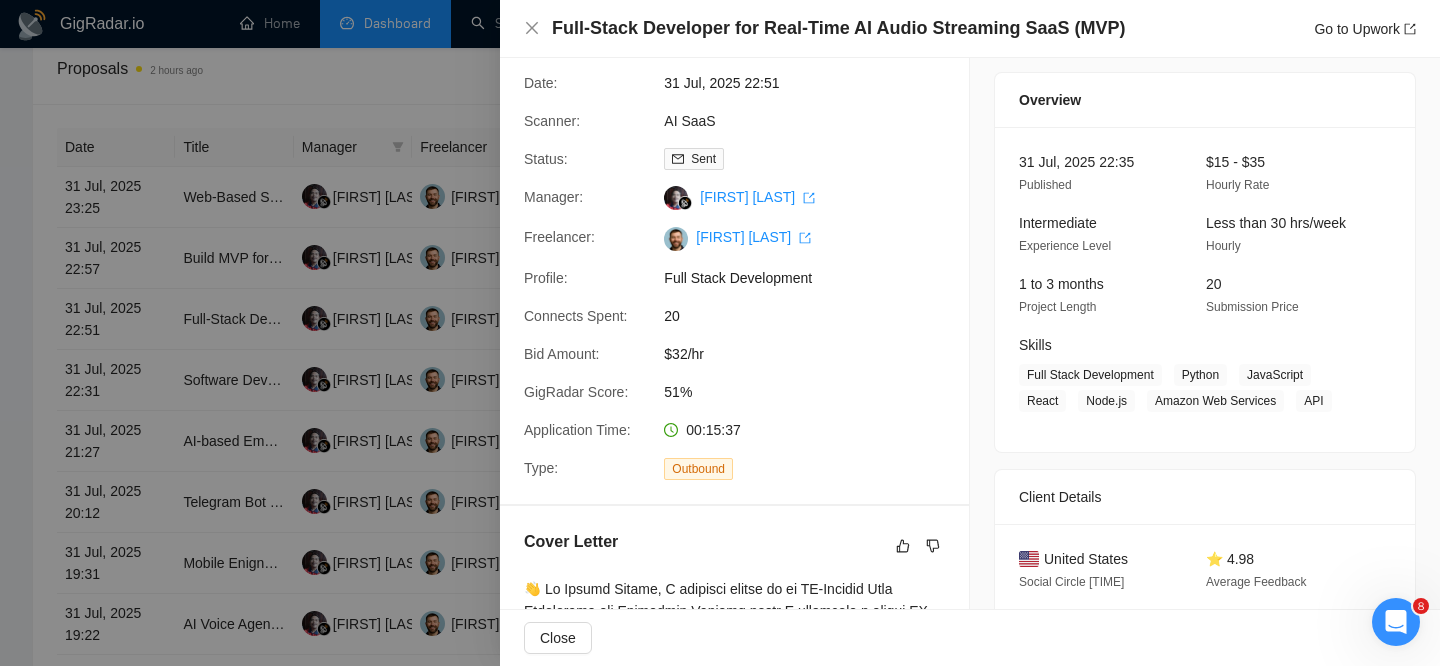scroll, scrollTop: 58, scrollLeft: 0, axis: vertical 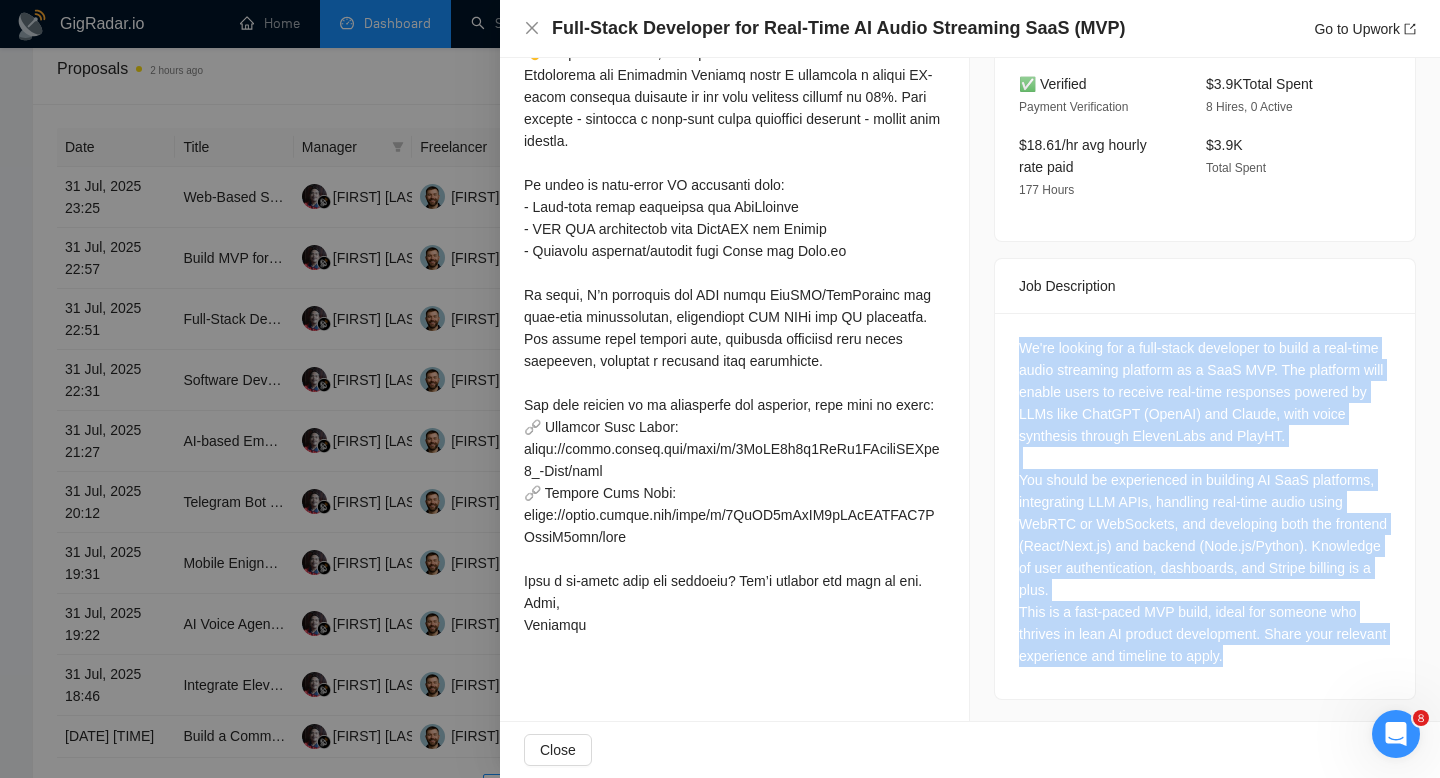 drag, startPoint x: 1289, startPoint y: 660, endPoint x: 1013, endPoint y: 343, distance: 420.31537 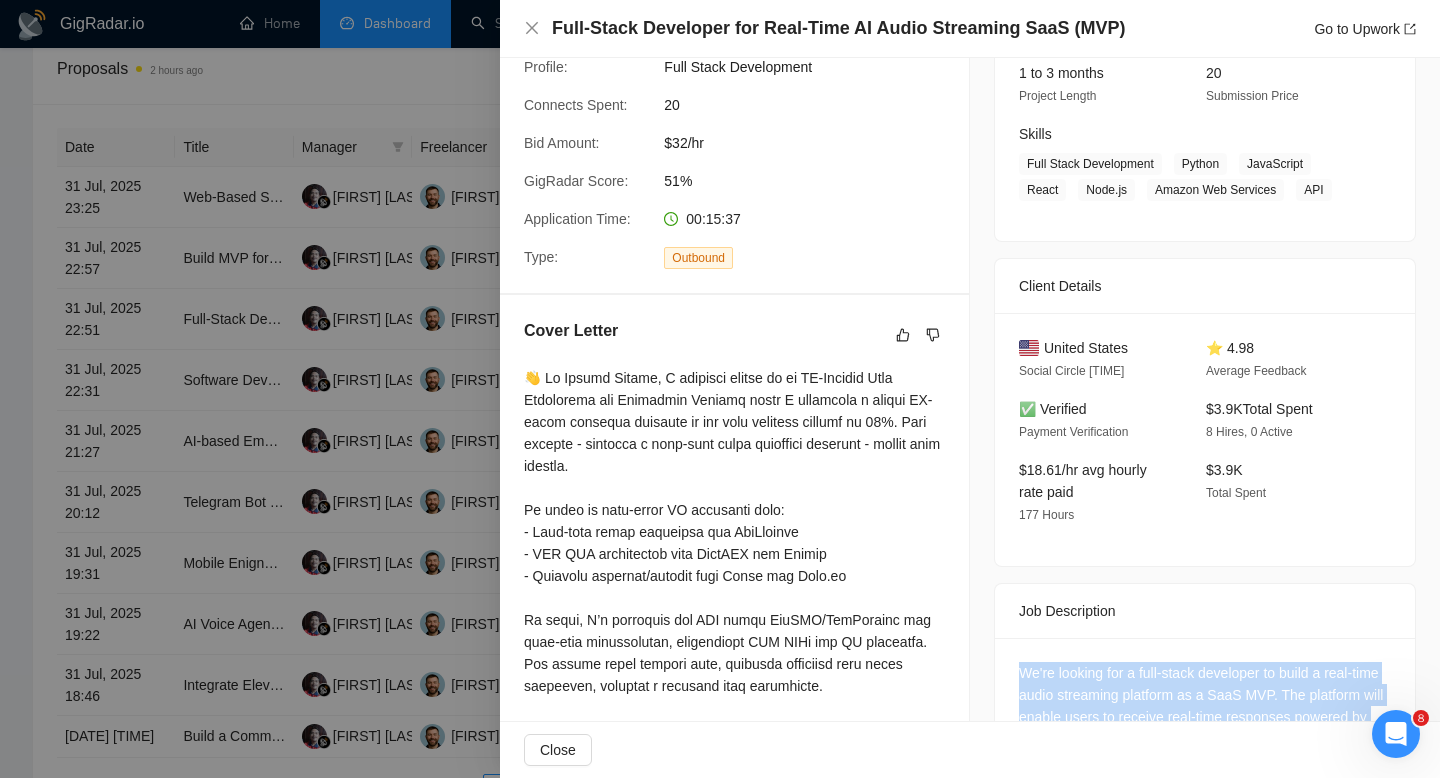 scroll, scrollTop: 210, scrollLeft: 0, axis: vertical 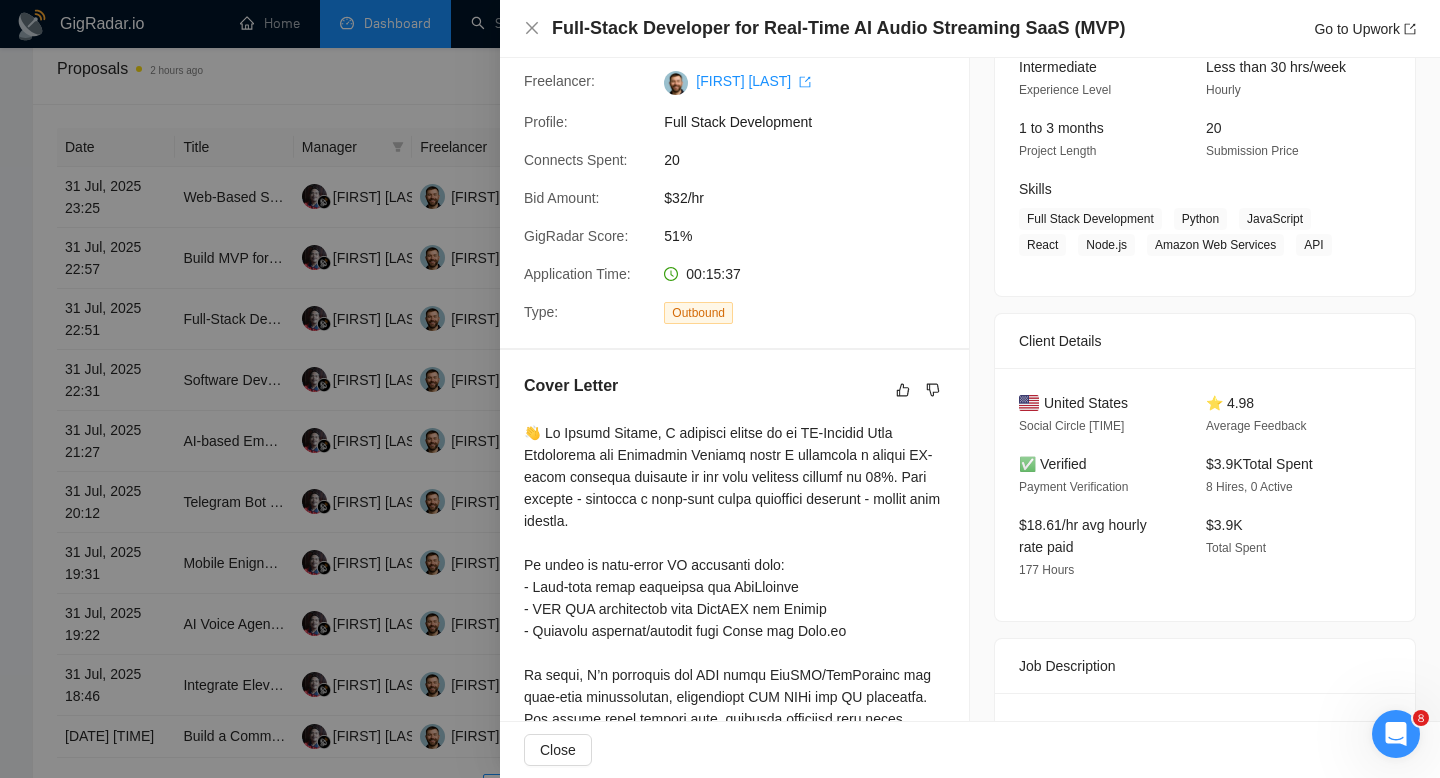 click on "Full-Stack Developer for Real-Time AI Audio Streaming SaaS (MVP) Go to Upwork" at bounding box center [970, 28] 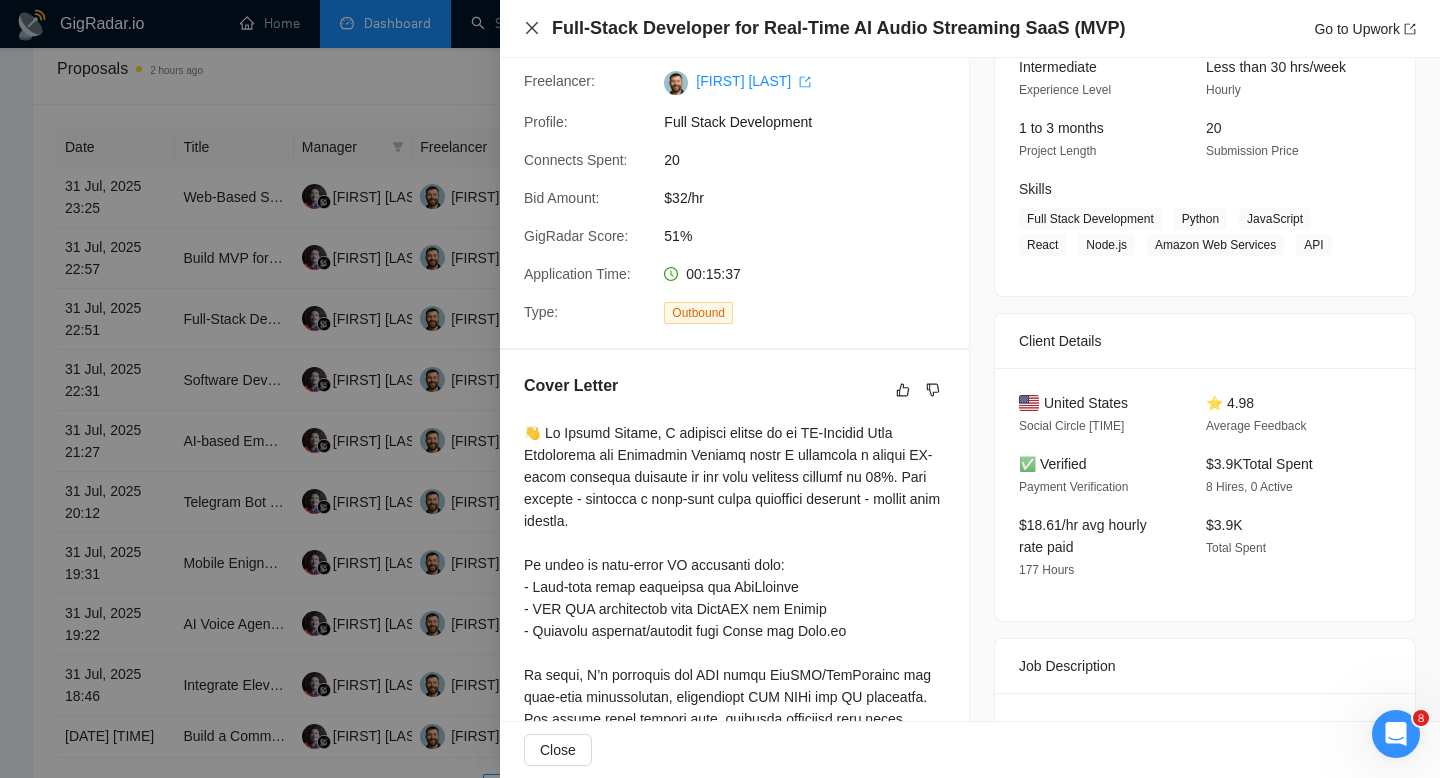 click 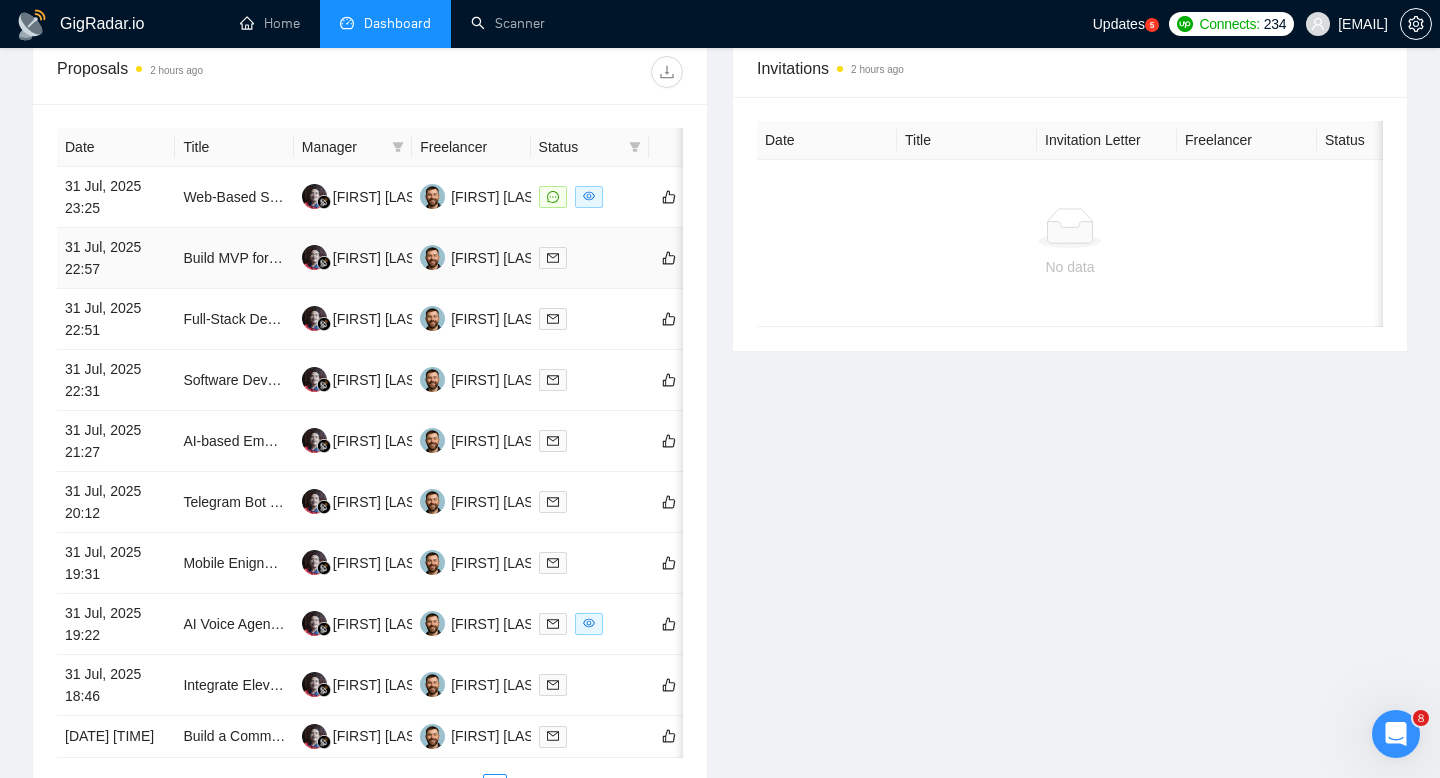 click on "31 Jul, 2025 22:57" at bounding box center [116, 258] 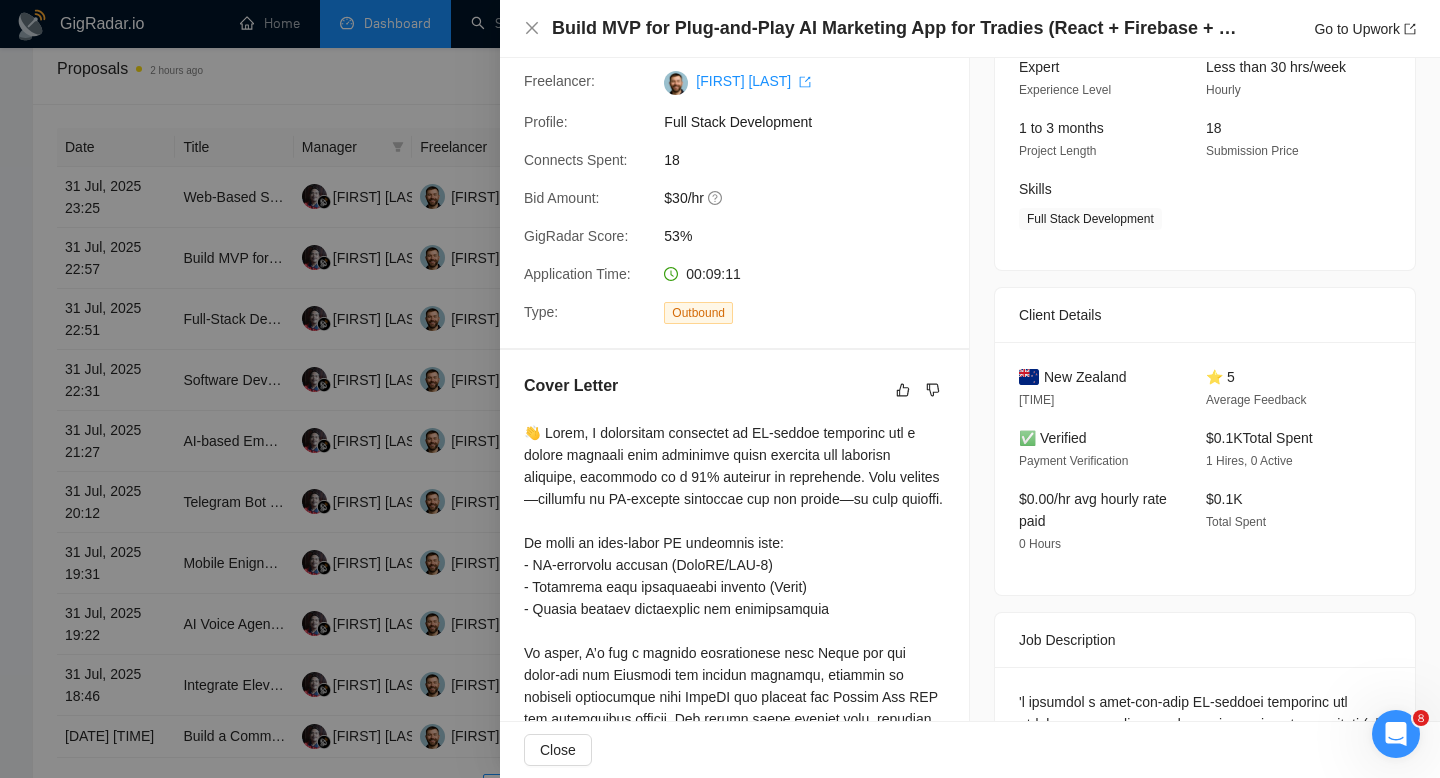 click on "Build MVP for Plug-and-Play AI Marketing App for Tradies (React + Firebase + OpenAI)" at bounding box center [897, 28] 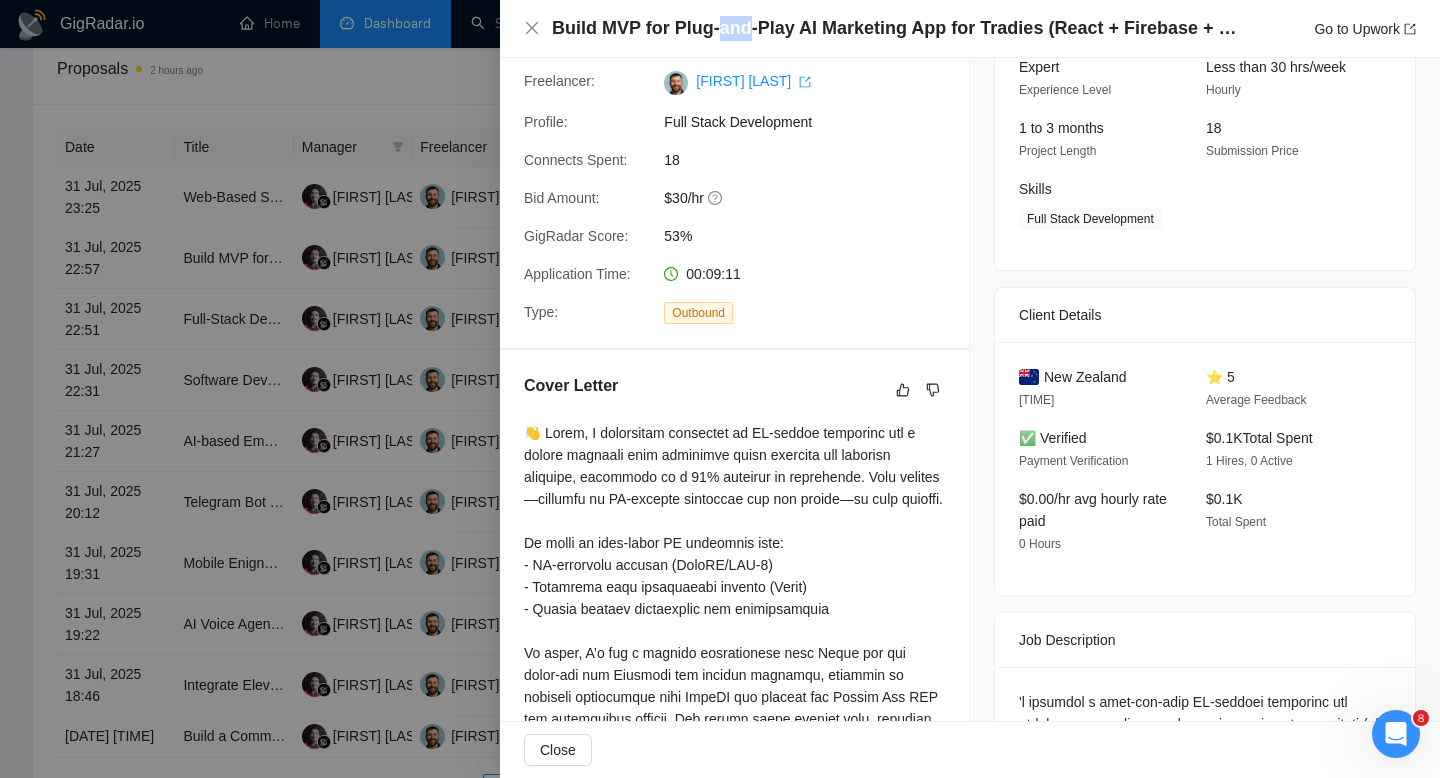 click on "Build MVP for Plug-and-Play AI Marketing App for Tradies (React + Firebase + OpenAI)" at bounding box center [897, 28] 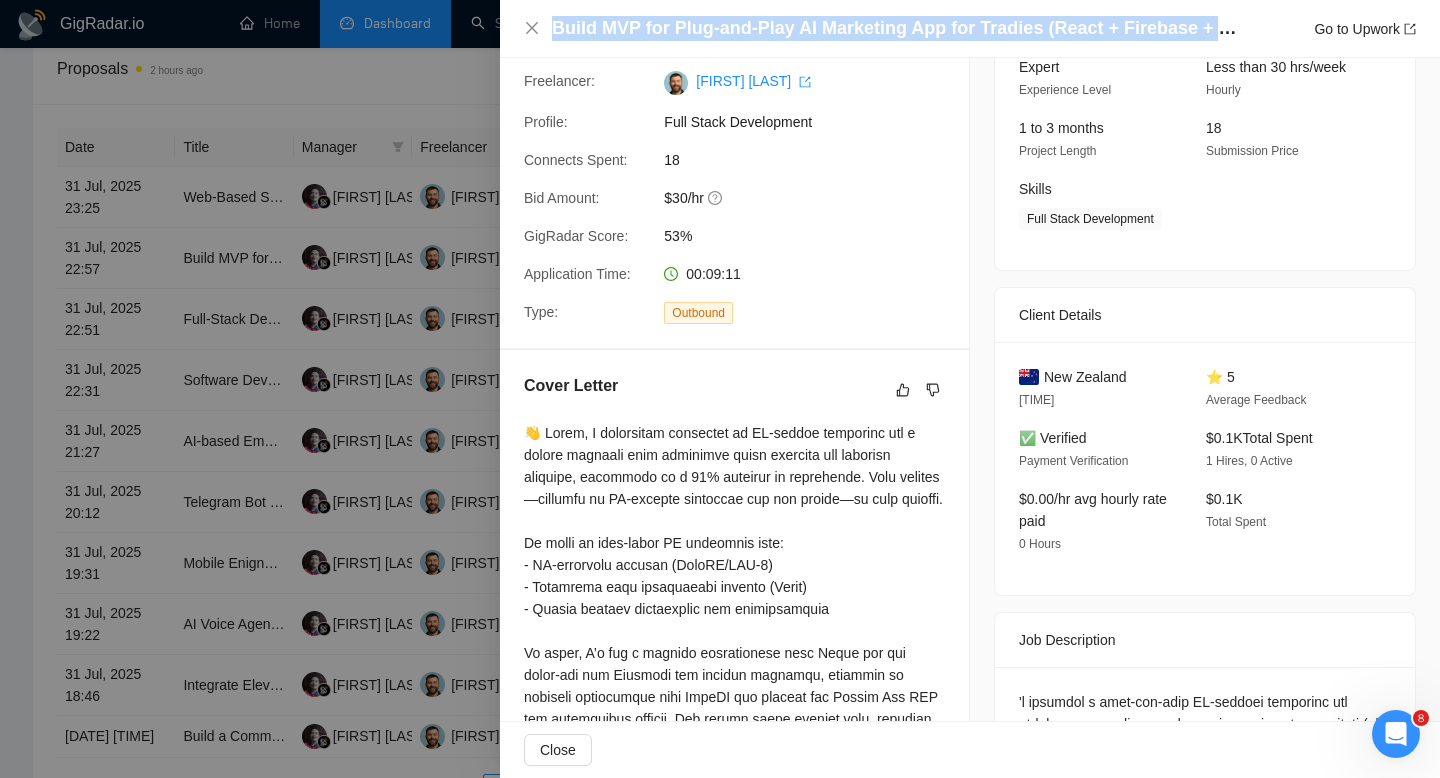 click on "Build MVP for Plug-and-Play AI Marketing App for Tradies (React + Firebase + OpenAI)" at bounding box center (897, 28) 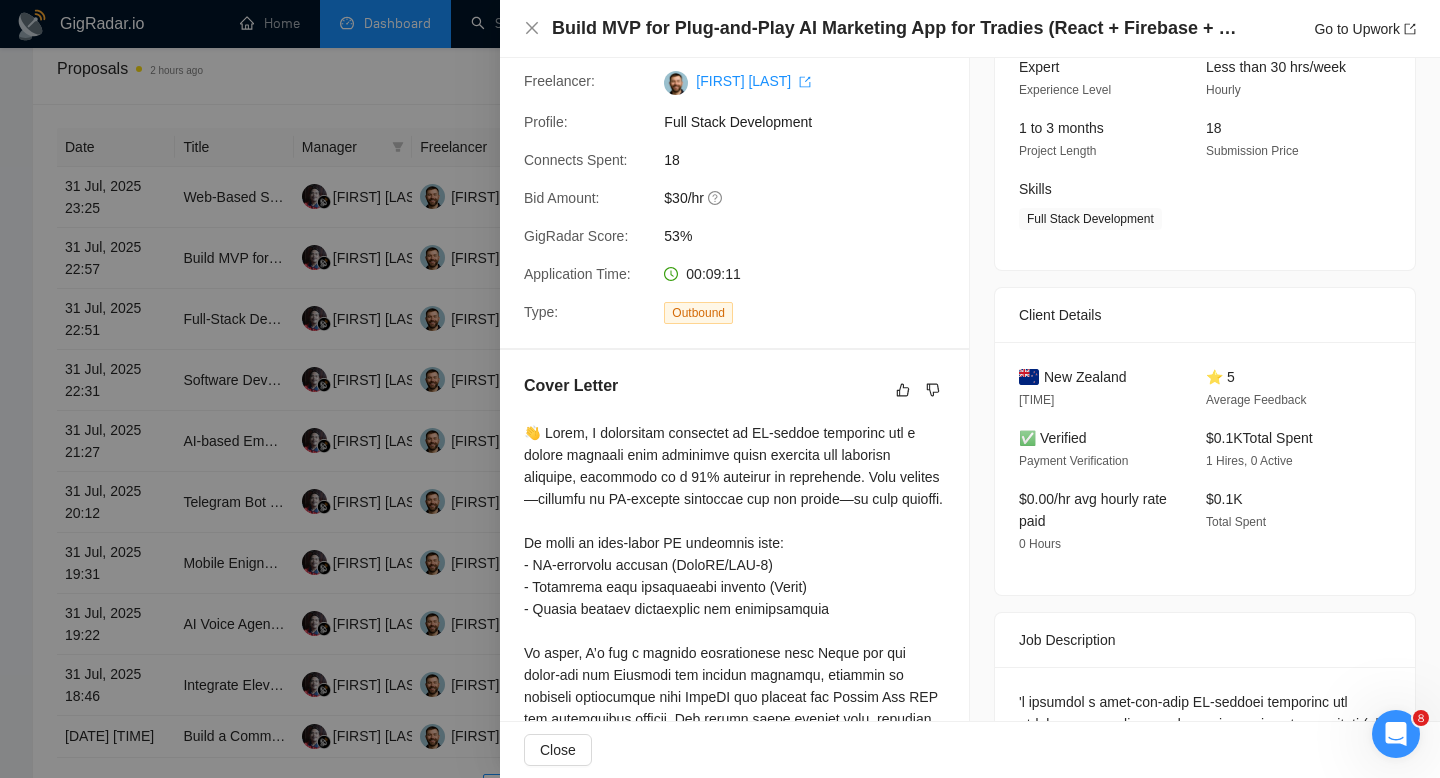 click on "Build MVP for Plug-and-Play AI Marketing App for Tradies (React + Firebase + OpenAI) Go to Upwork" at bounding box center (970, 28) 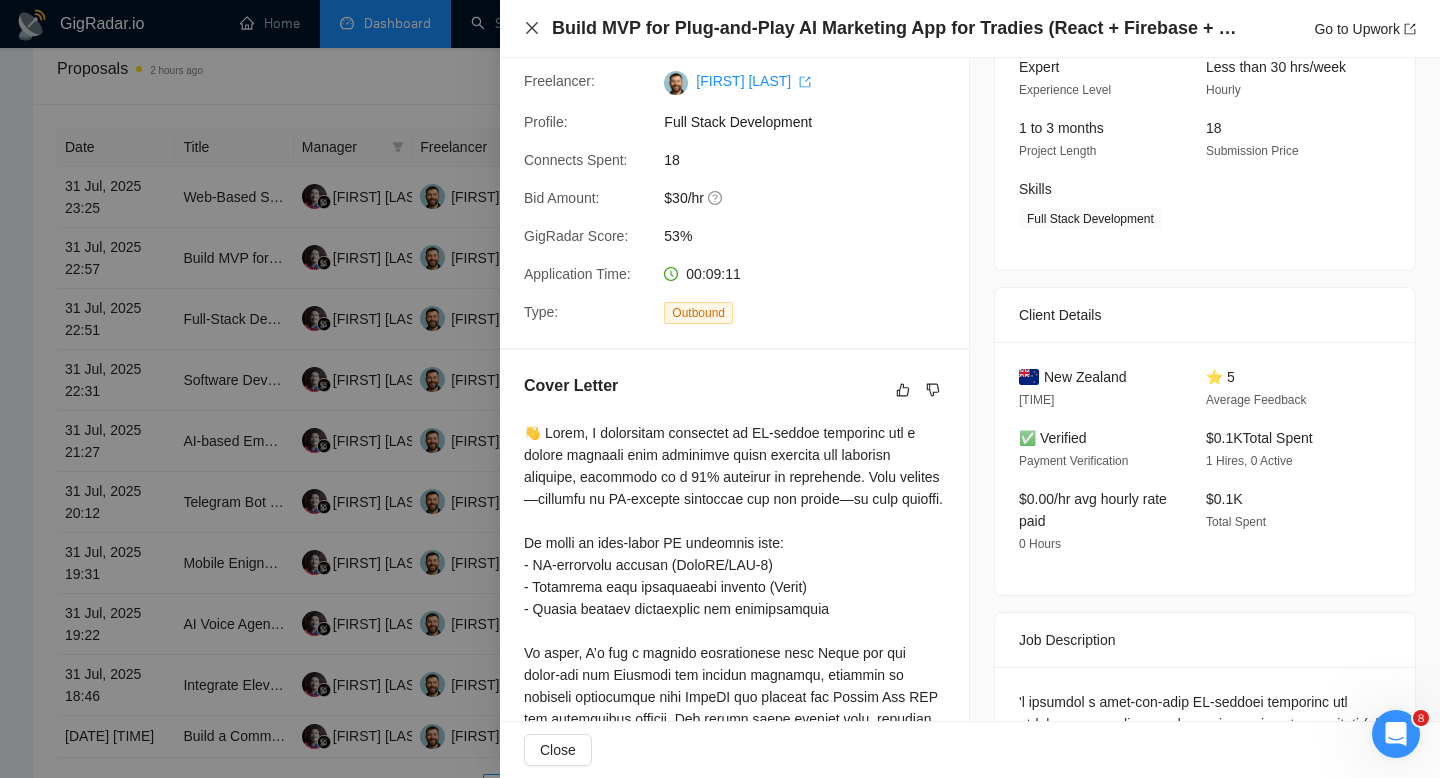 click 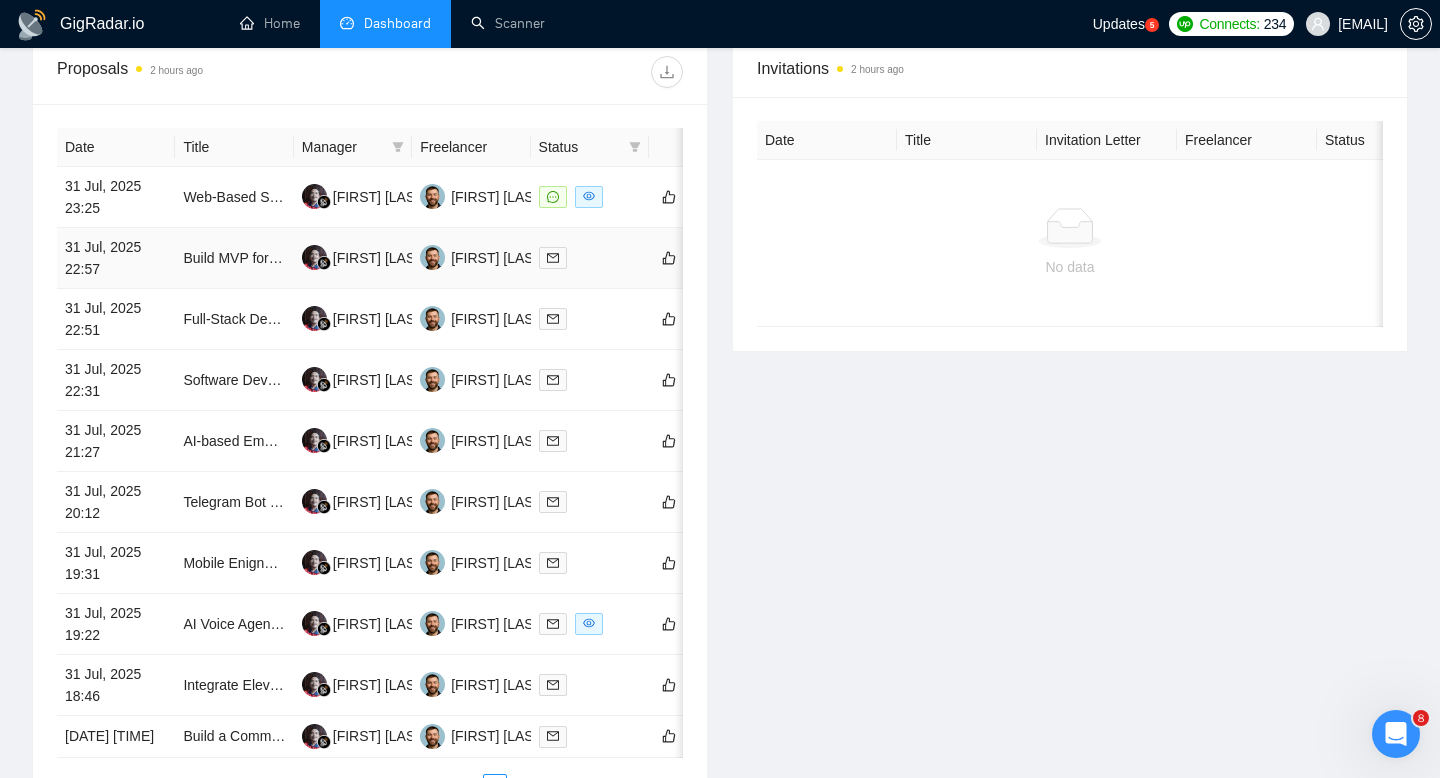click on "31 Jul, 2025 22:57" at bounding box center [116, 258] 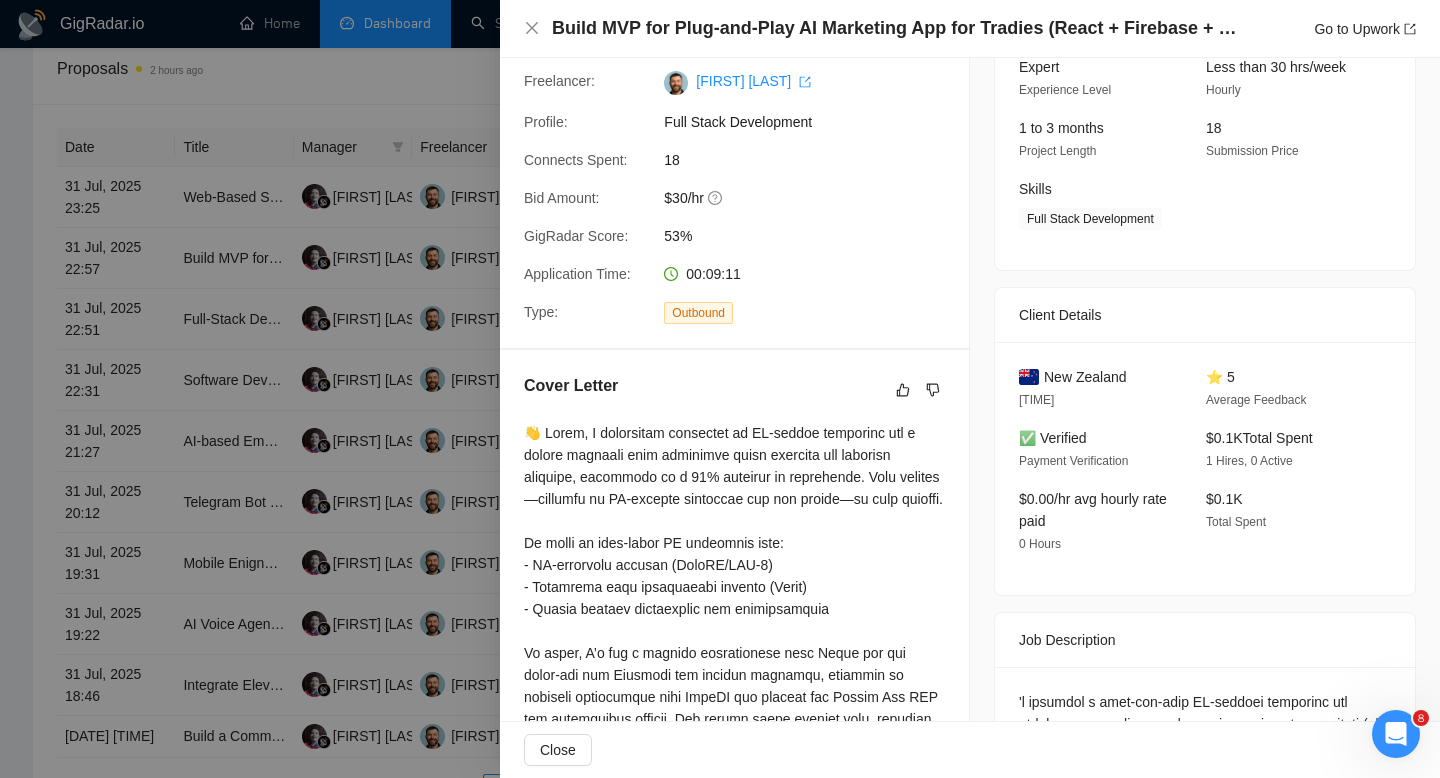 click on "New Zealand" at bounding box center [1085, 377] 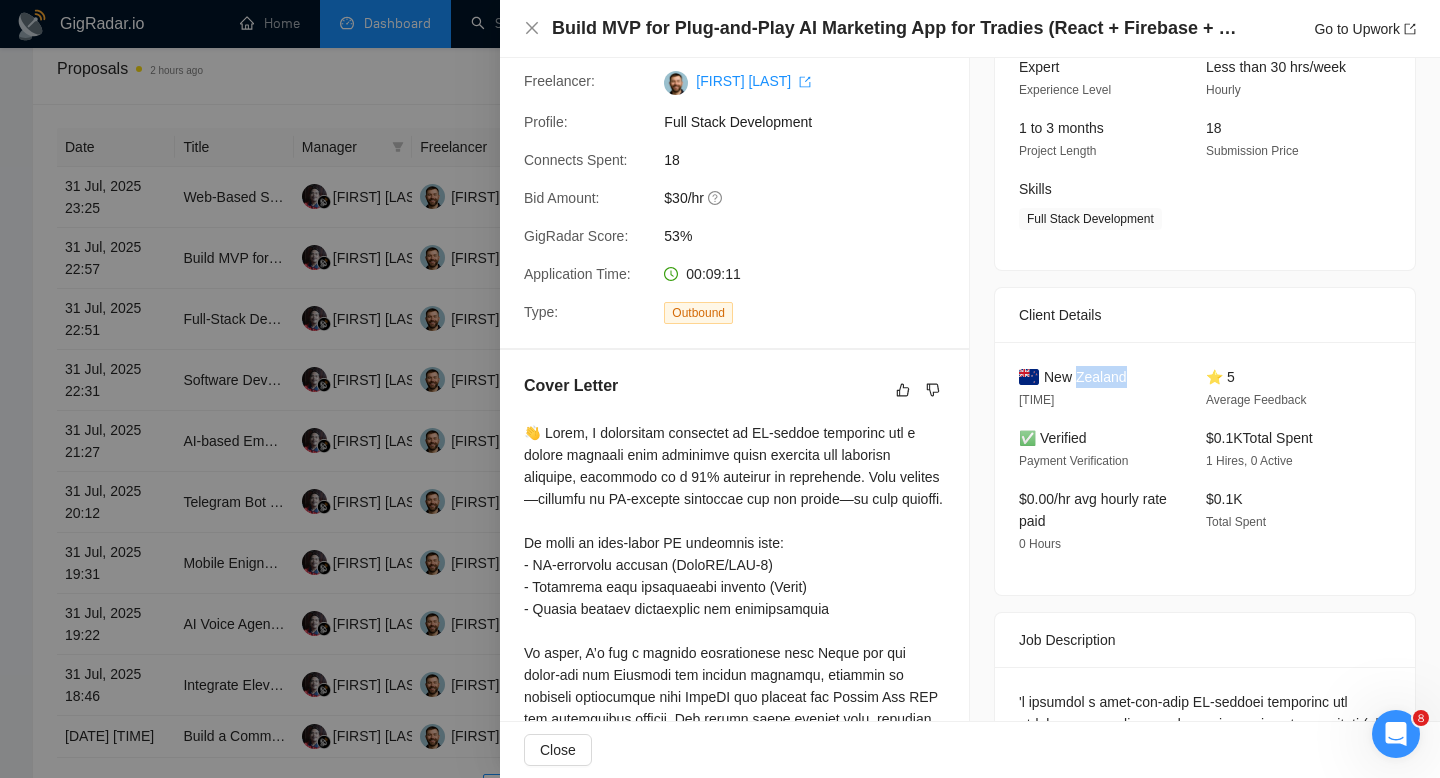 click on "New Zealand" at bounding box center (1085, 377) 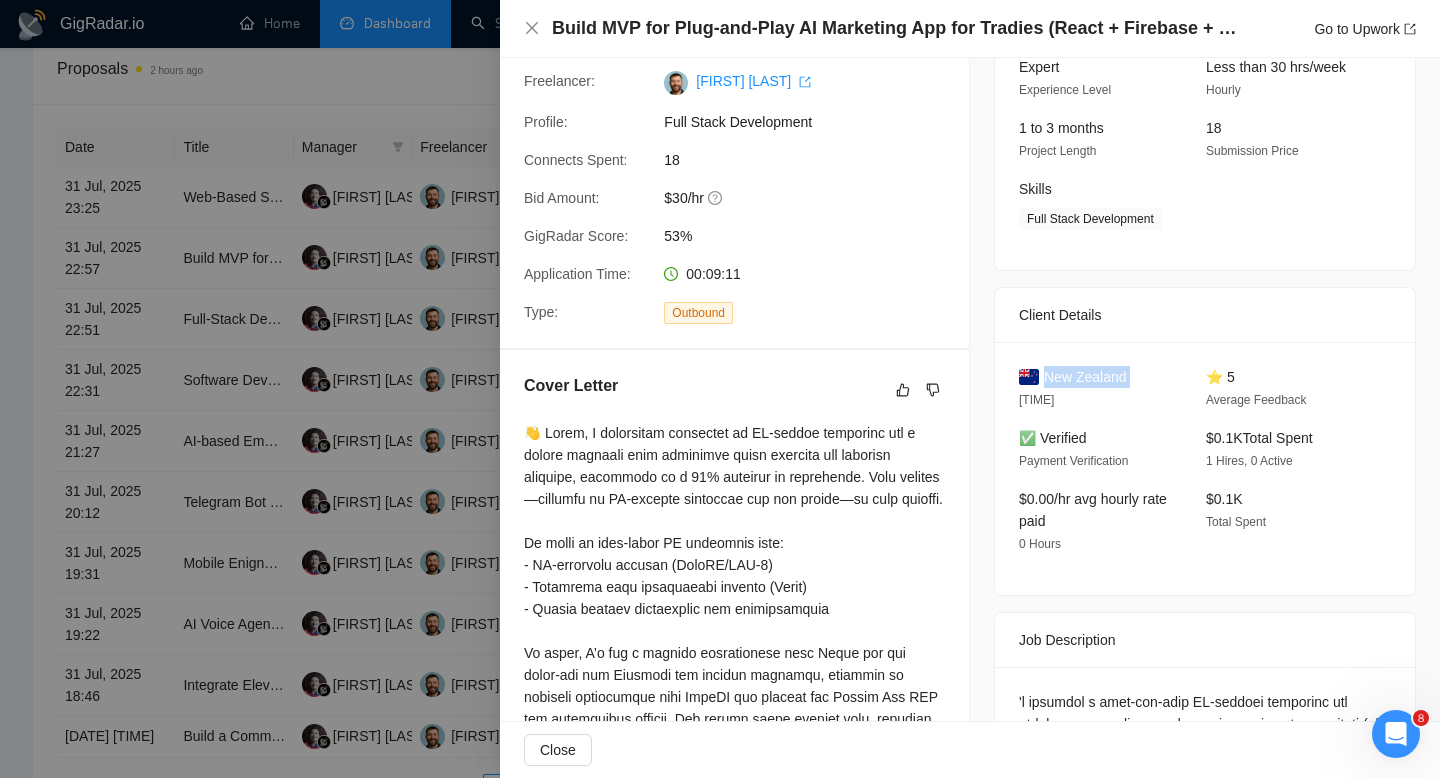 click on "New Zealand" at bounding box center [1085, 377] 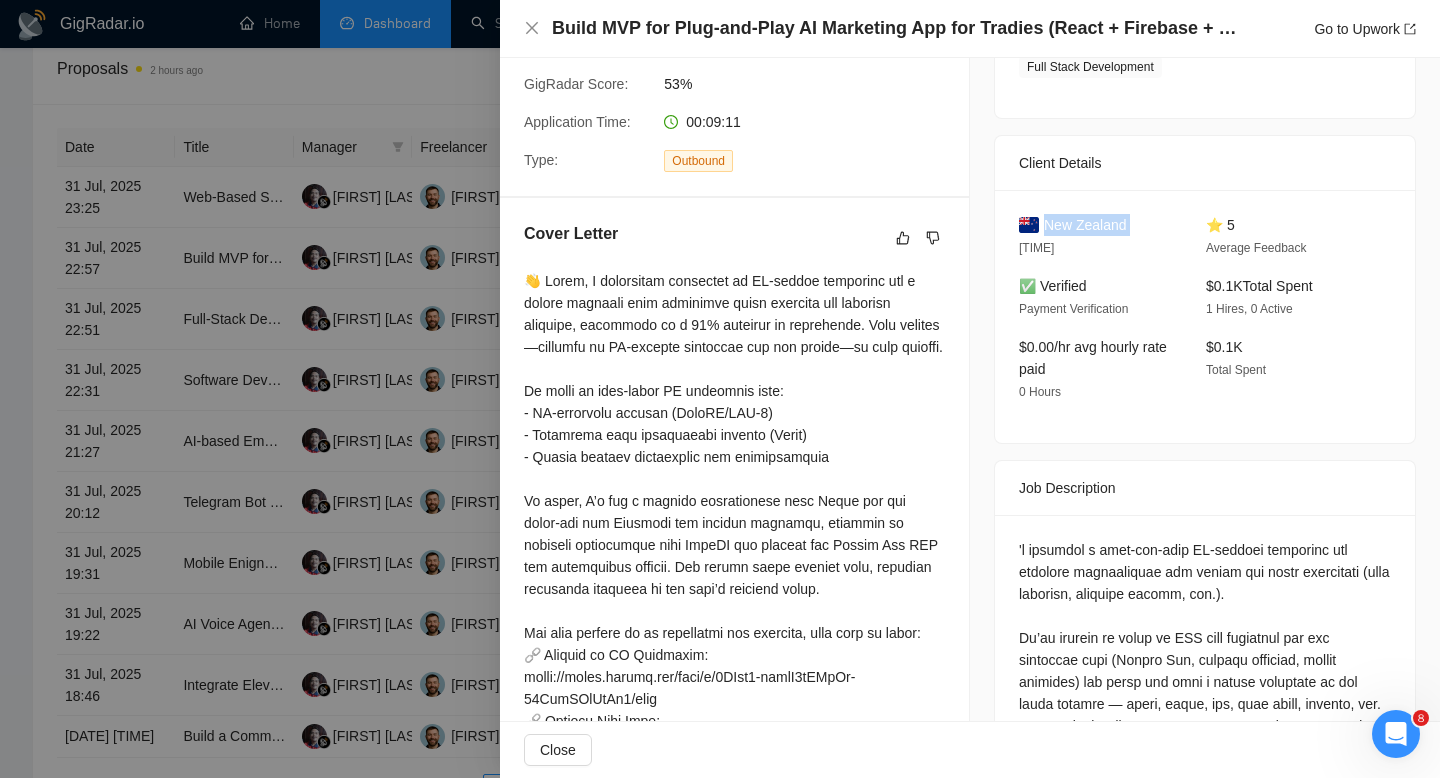 scroll, scrollTop: 366, scrollLeft: 0, axis: vertical 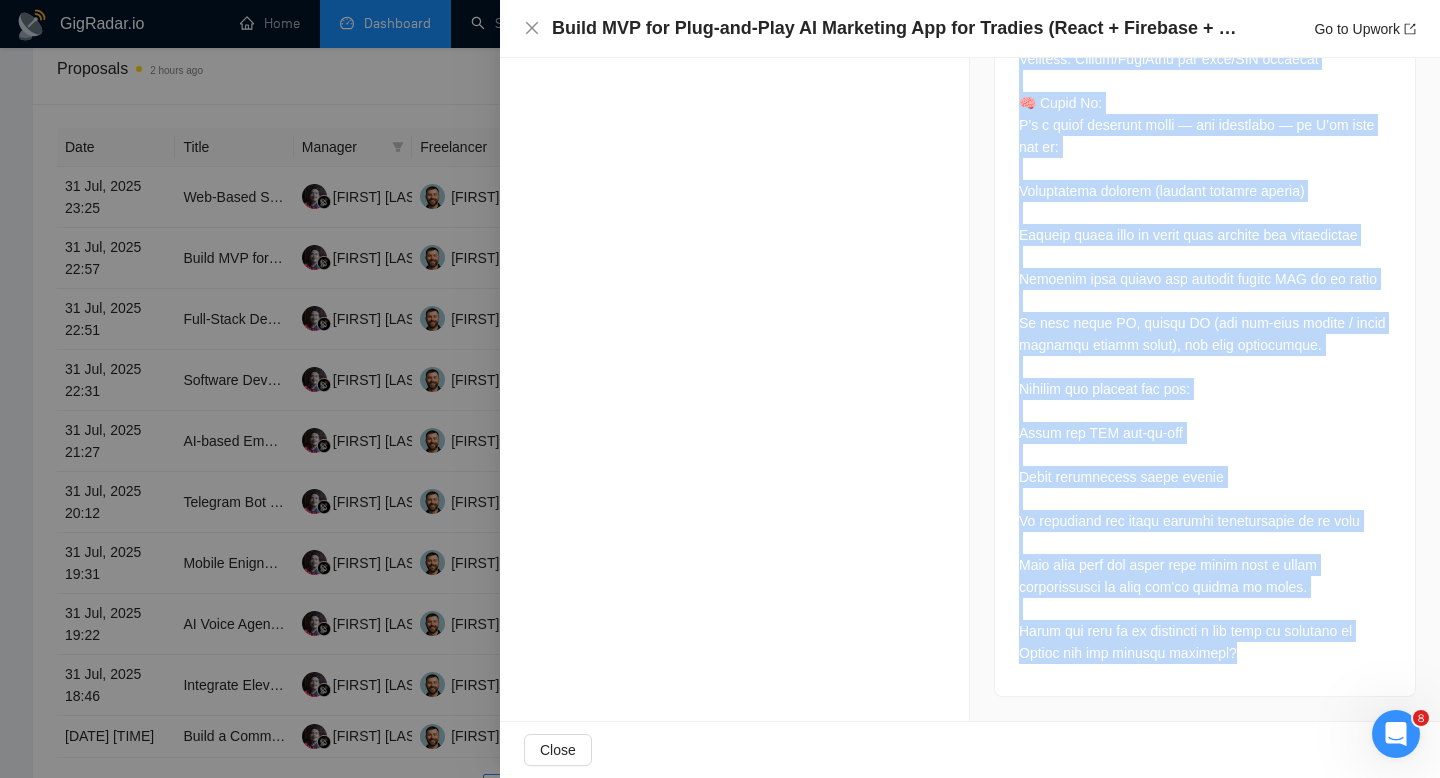 drag, startPoint x: 1019, startPoint y: 542, endPoint x: 1107, endPoint y: 704, distance: 184.35835 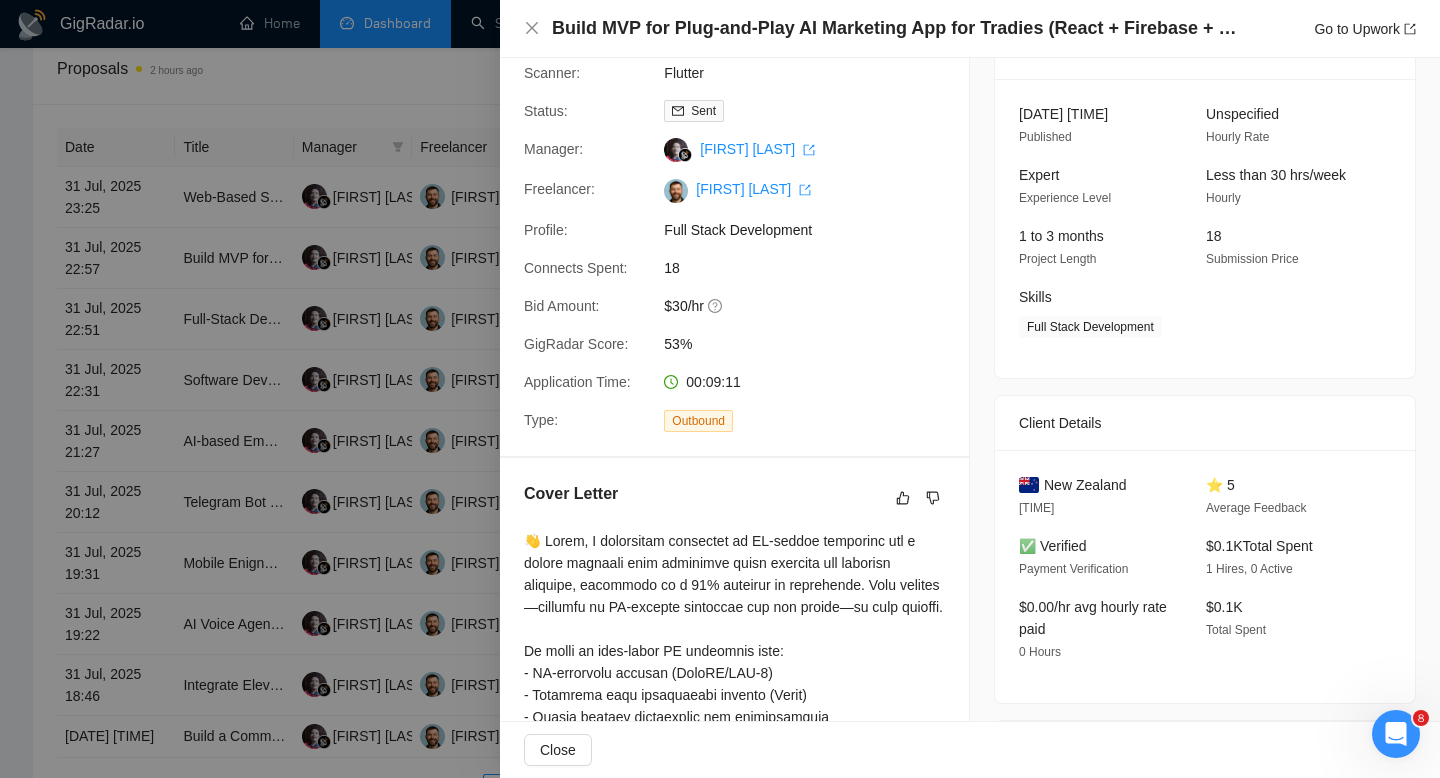 scroll, scrollTop: 104, scrollLeft: 0, axis: vertical 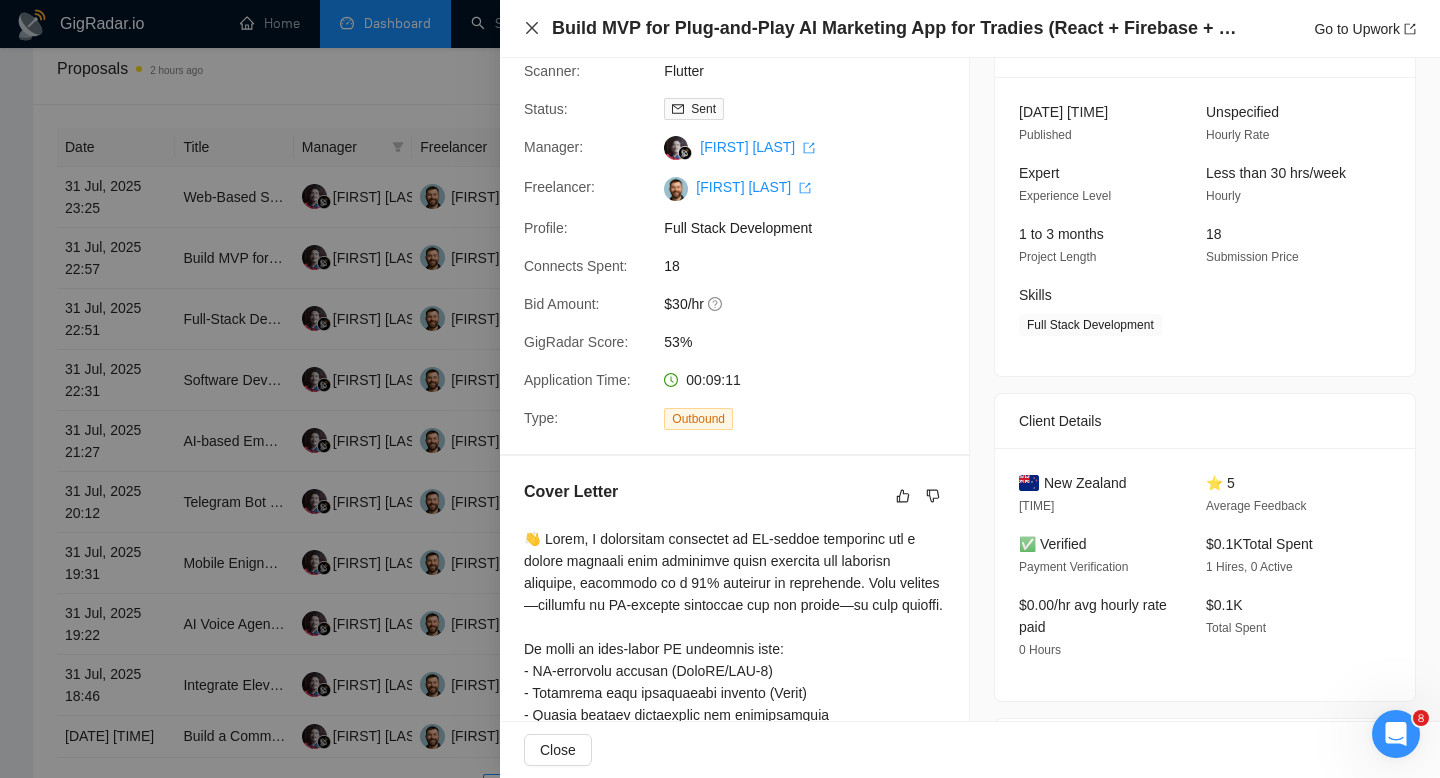 click 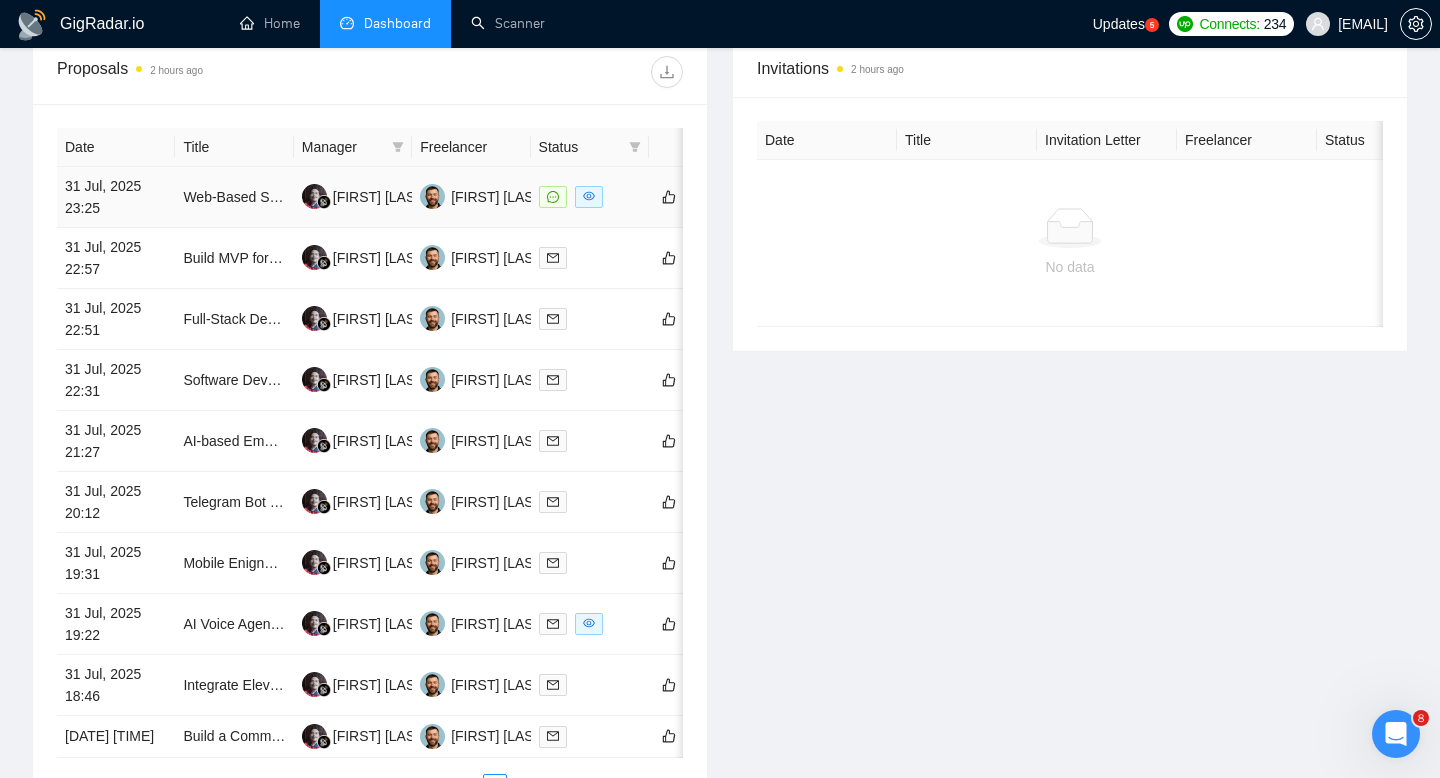 click on "31 Jul, 2025 23:25" at bounding box center (116, 197) 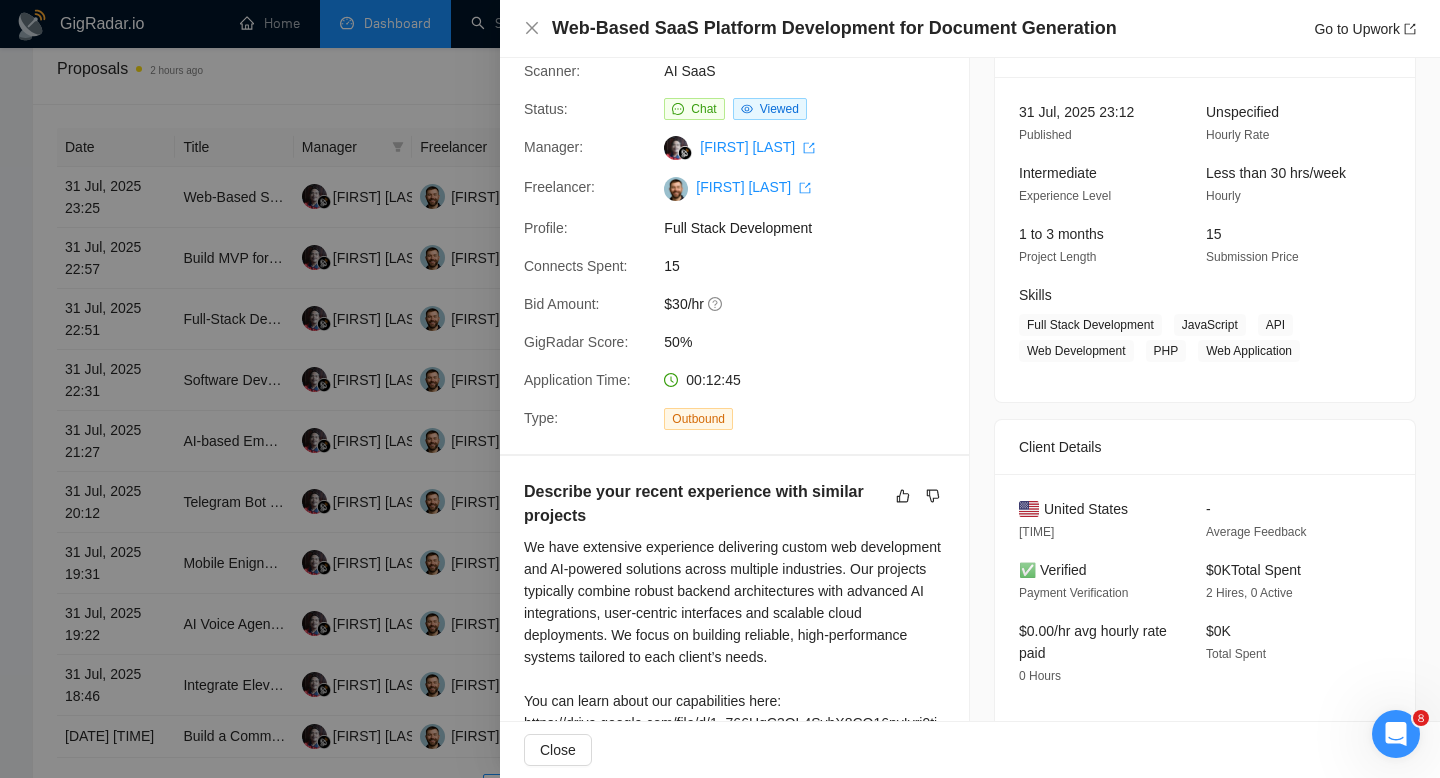 click on "Web-Based SaaS Platform Development for Document Generation" at bounding box center (834, 28) 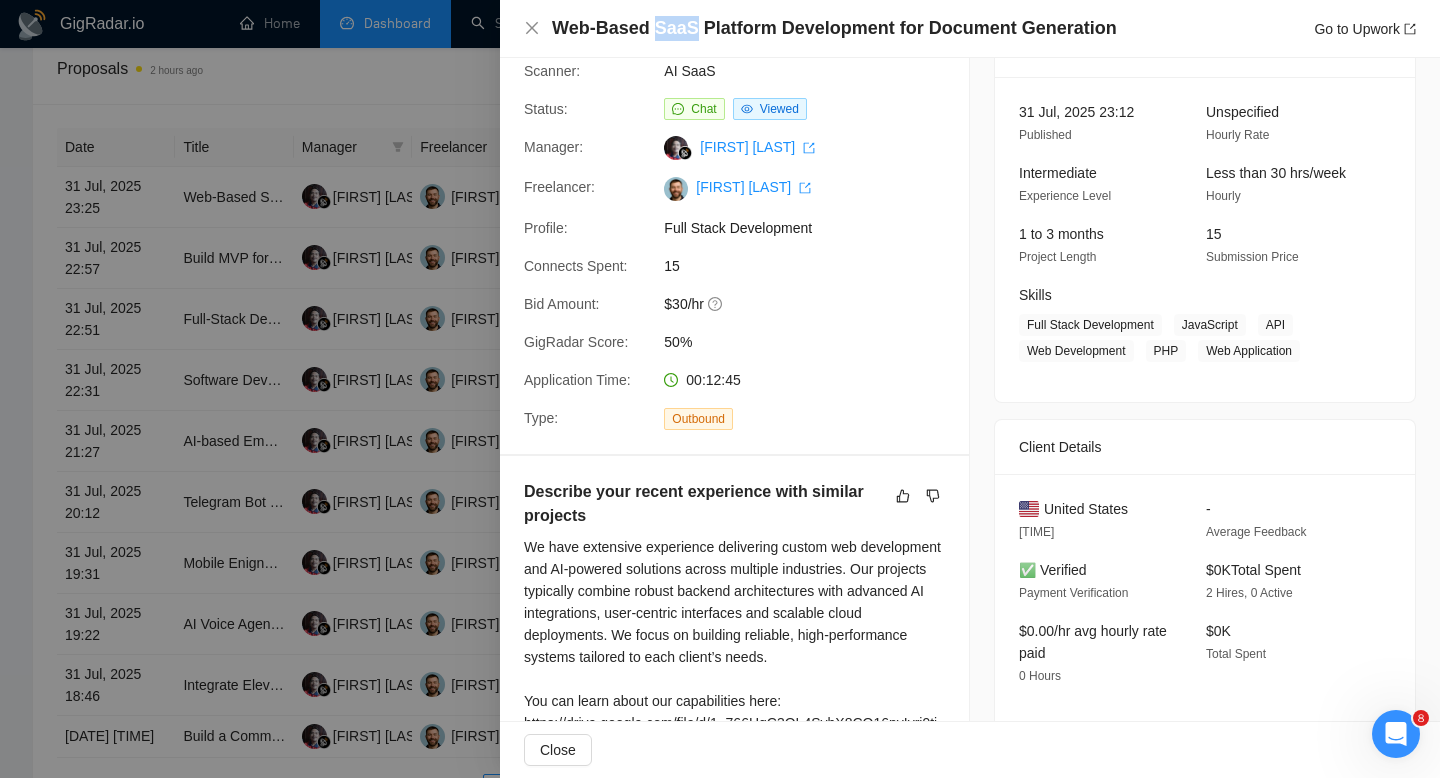 click on "Web-Based SaaS Platform Development for Document Generation" at bounding box center (834, 28) 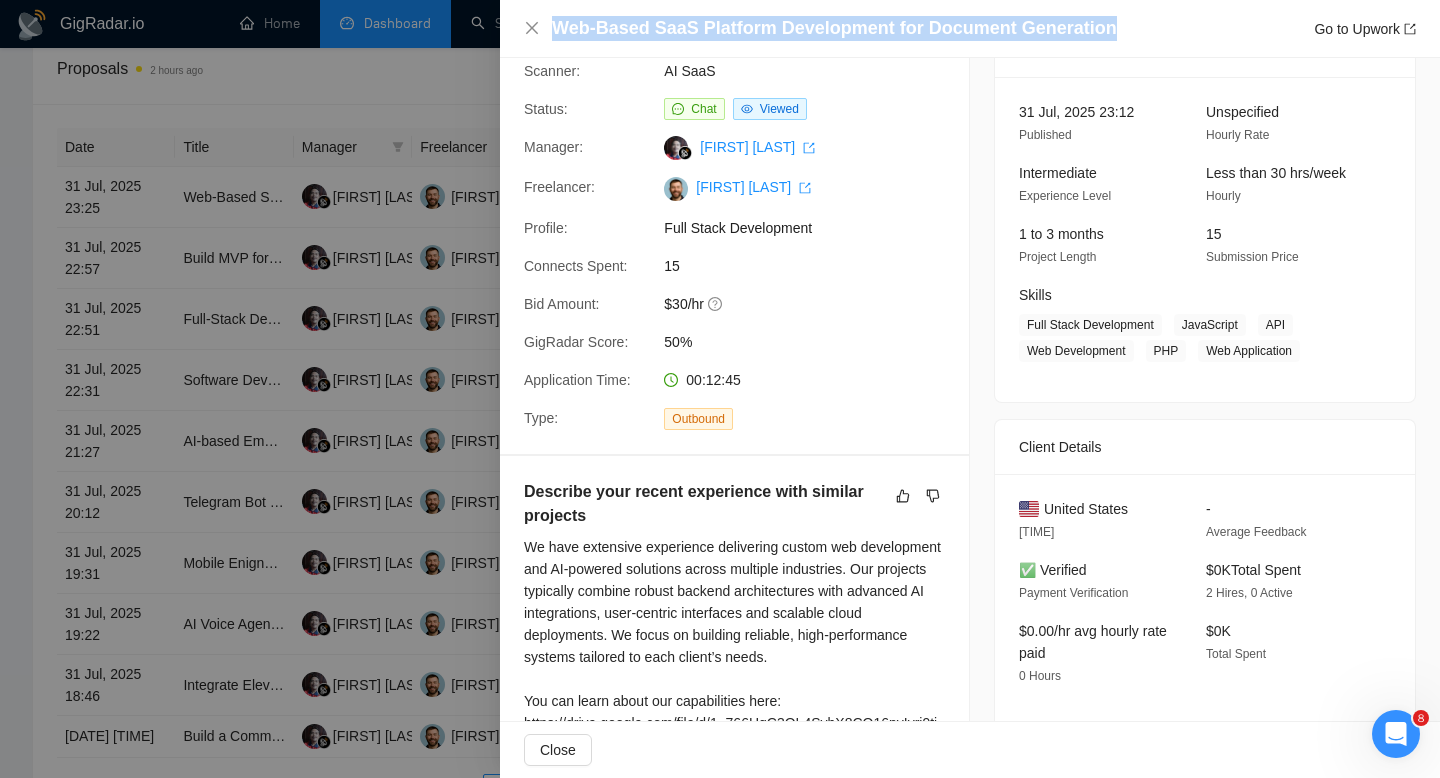 click on "Web-Based SaaS Platform Development for Document Generation" at bounding box center [834, 28] 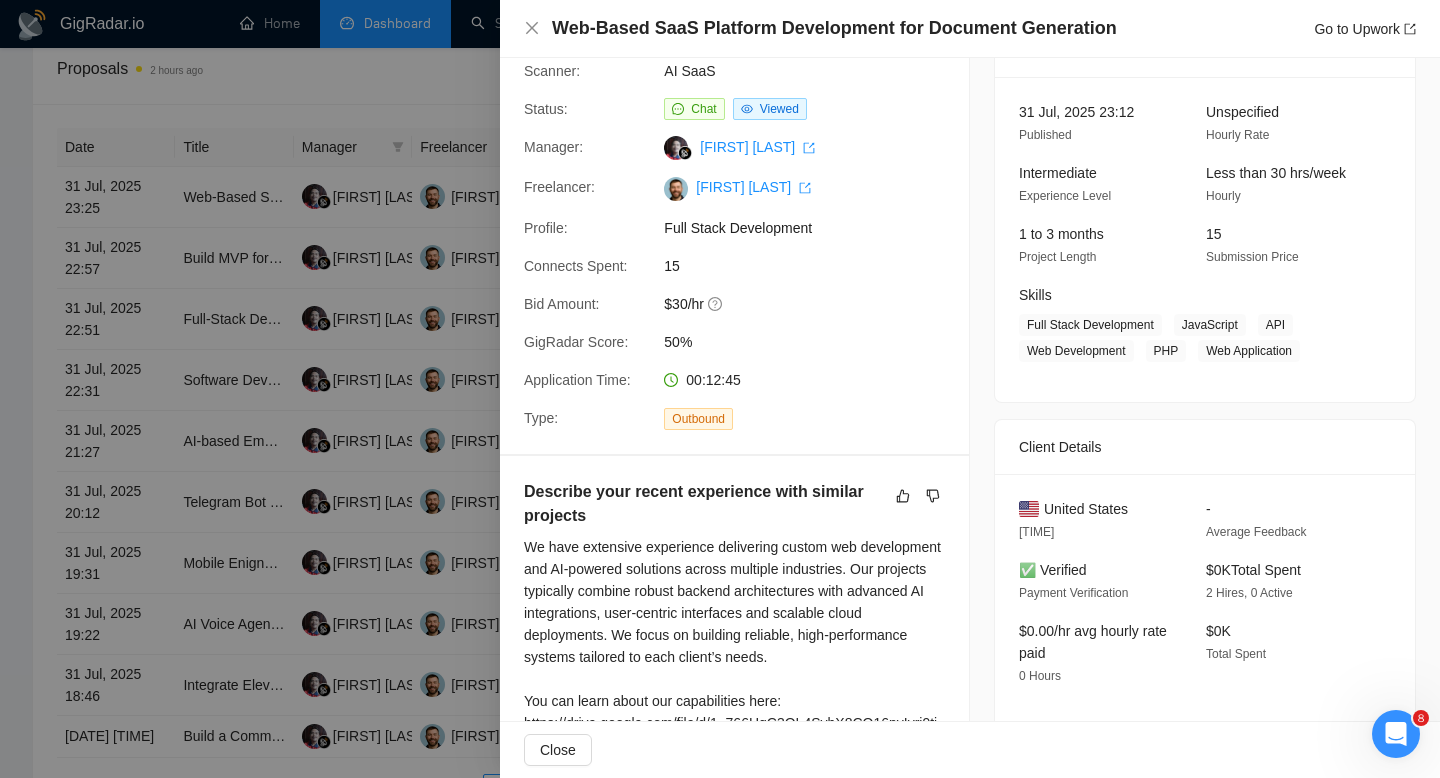 click on "Web-Based SaaS Platform Development for Document Generation Go to Upwork" at bounding box center [970, 28] 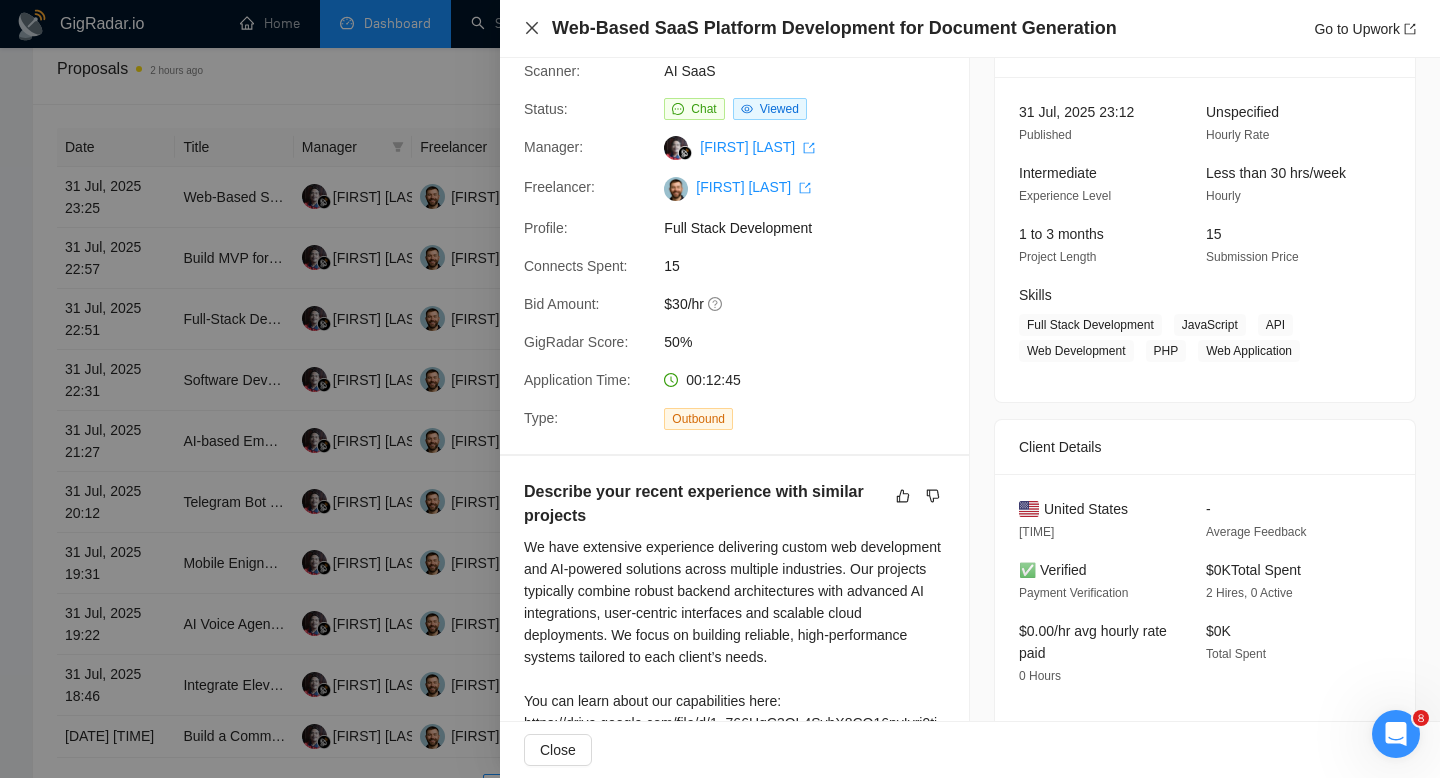 click 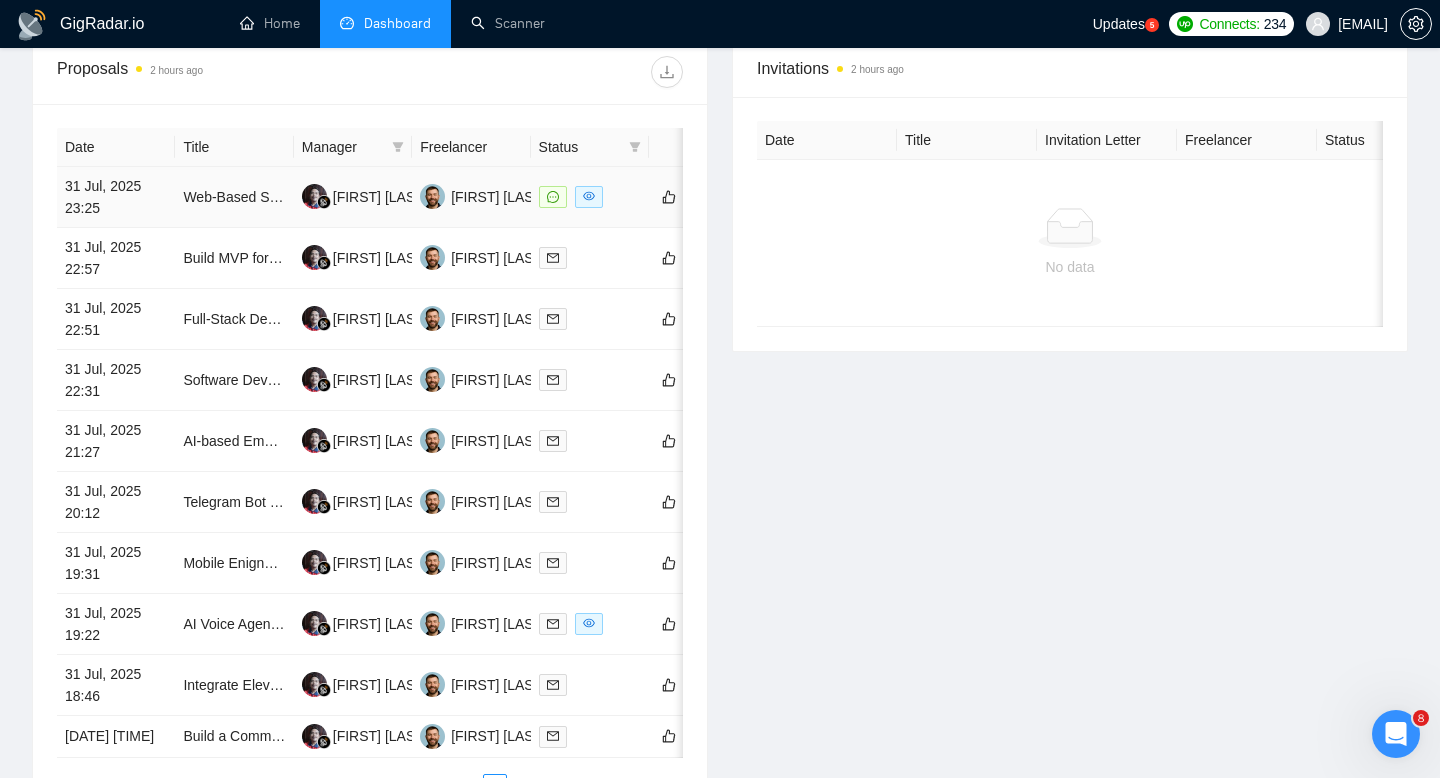 click on "31 Jul, 2025 23:25" at bounding box center [116, 197] 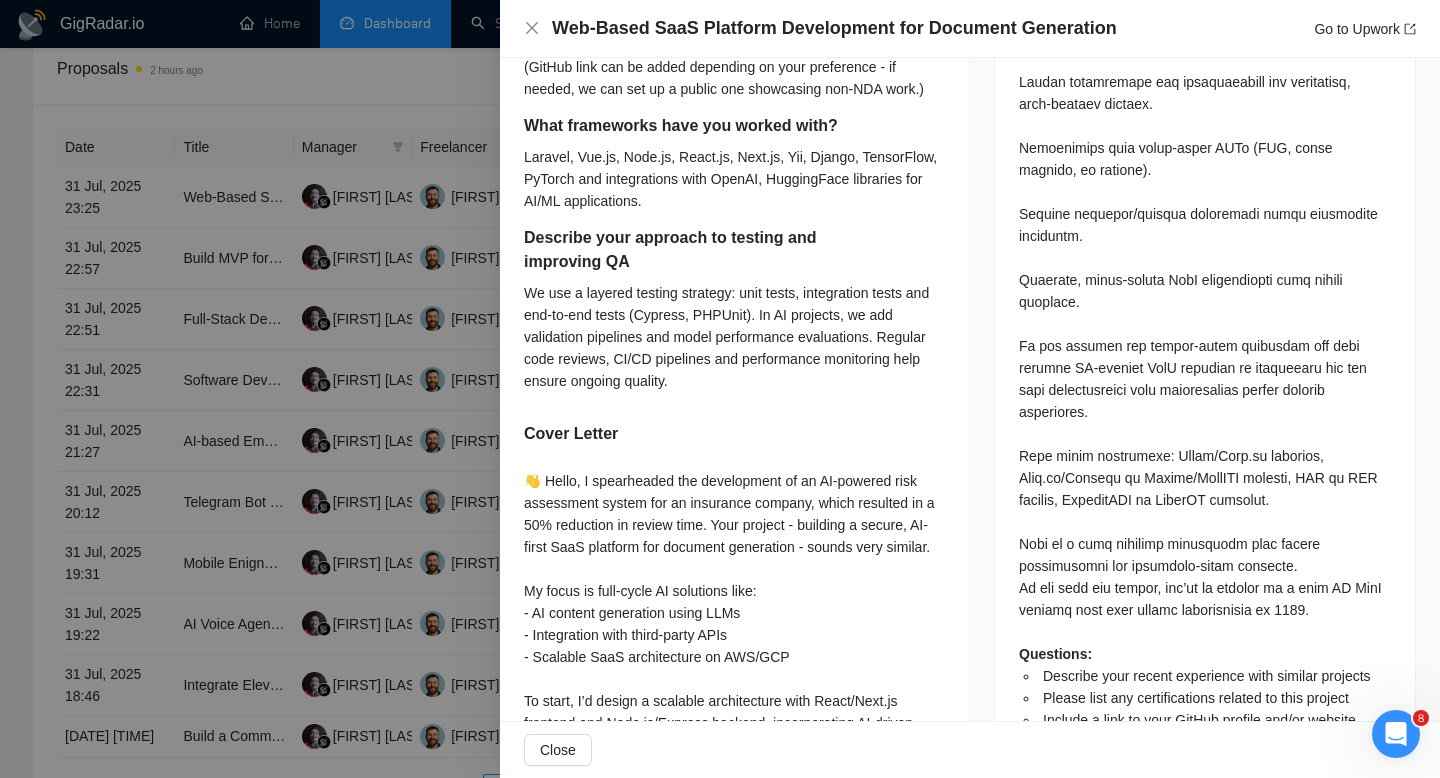 scroll, scrollTop: 1494, scrollLeft: 0, axis: vertical 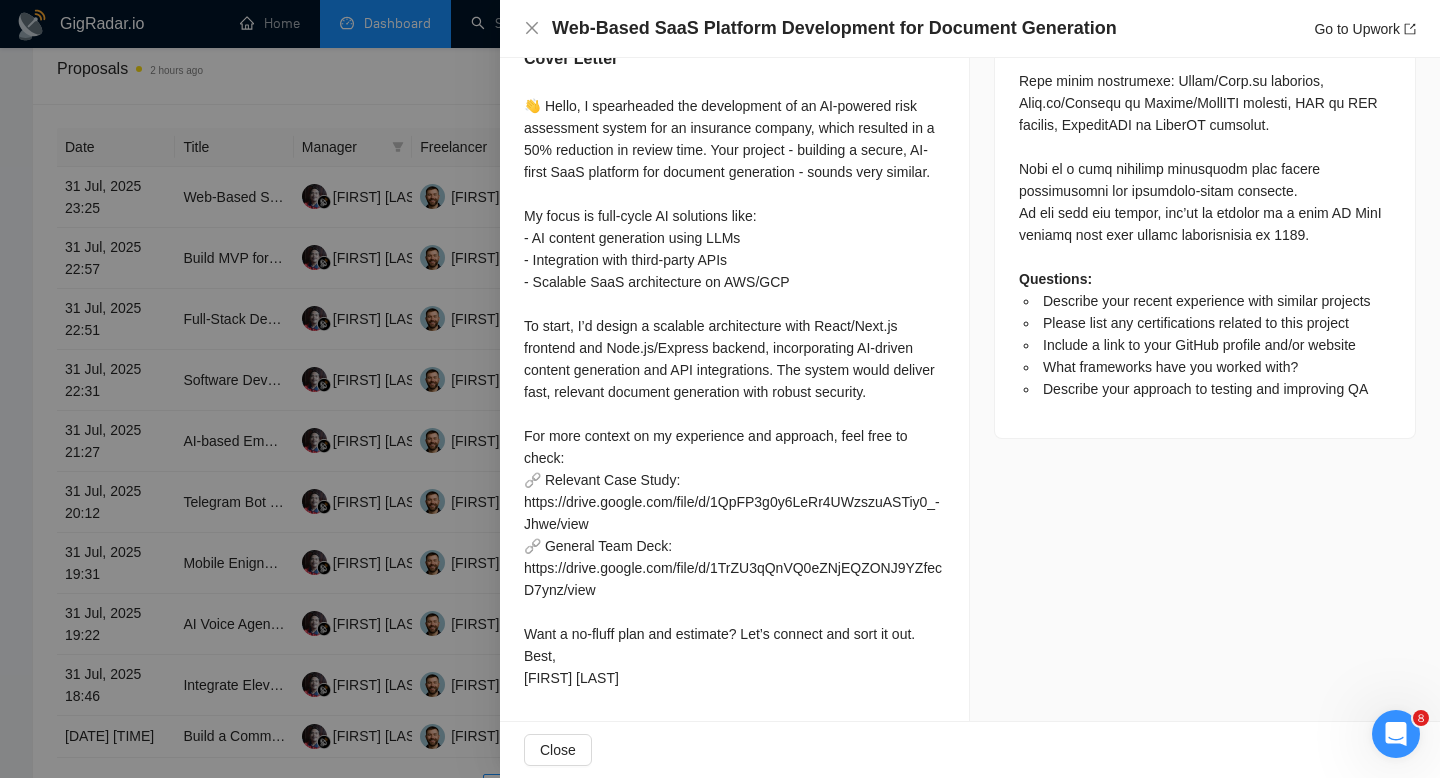 drag, startPoint x: 1391, startPoint y: 354, endPoint x: 1054, endPoint y: 776, distance: 540.0491 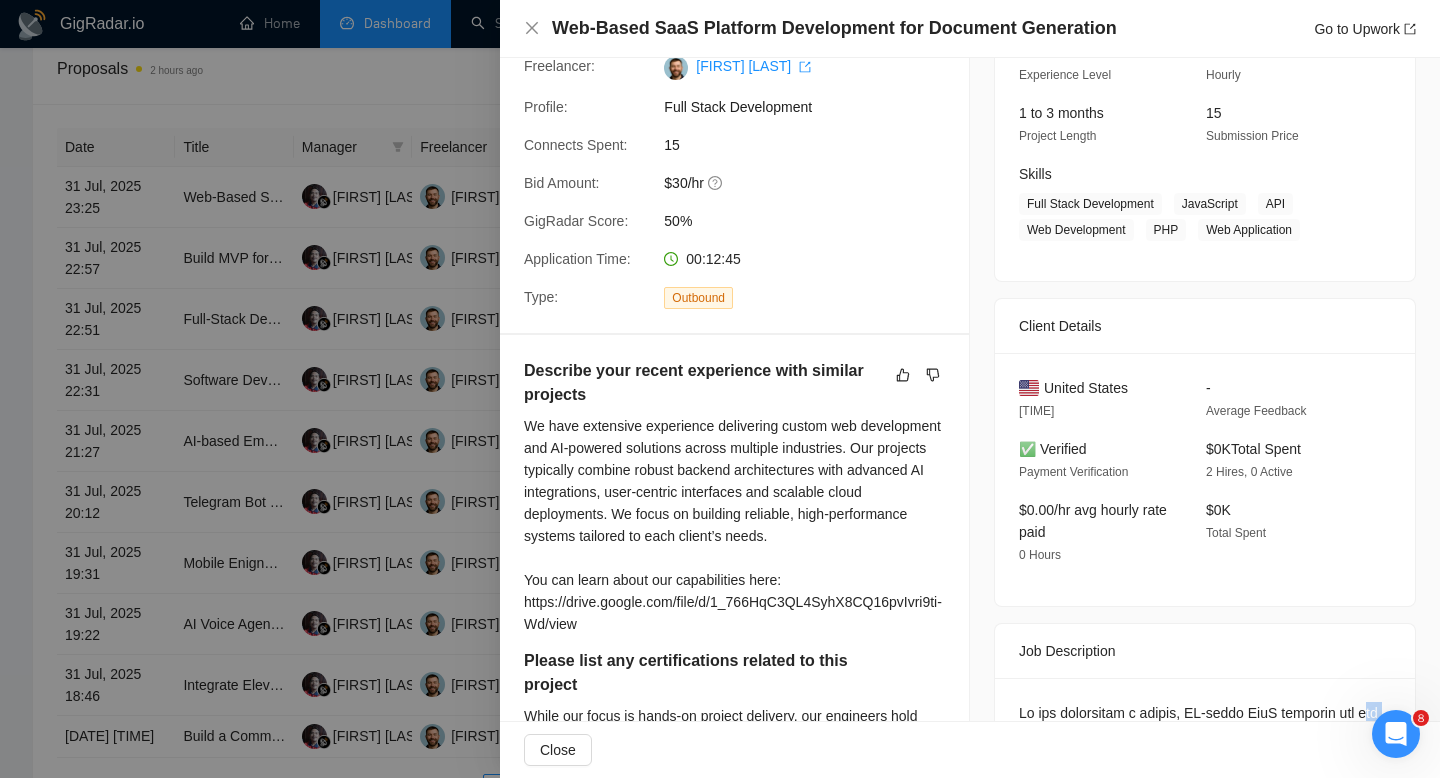 scroll, scrollTop: 263, scrollLeft: 0, axis: vertical 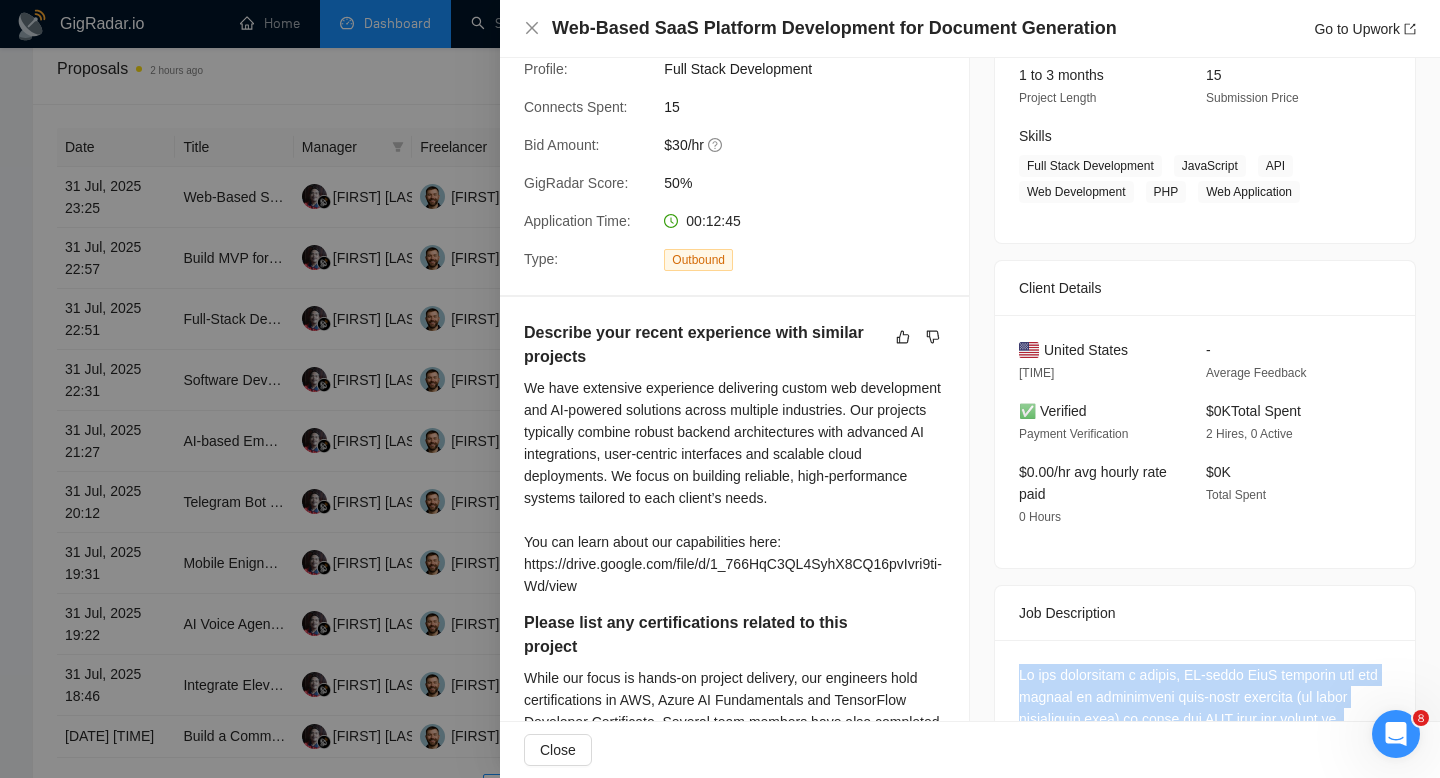drag, startPoint x: 1391, startPoint y: 361, endPoint x: 1016, endPoint y: 631, distance: 462.08765 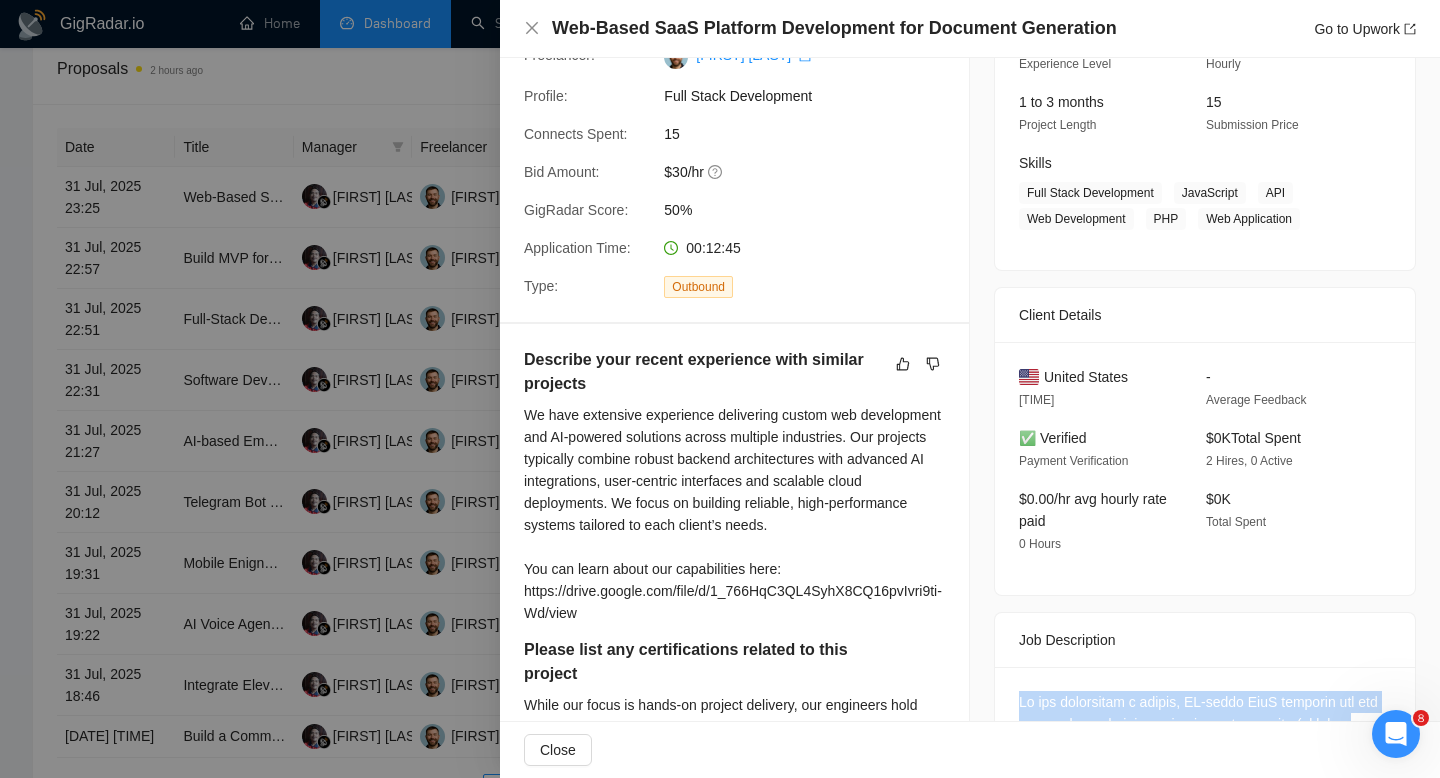 scroll, scrollTop: 232, scrollLeft: 0, axis: vertical 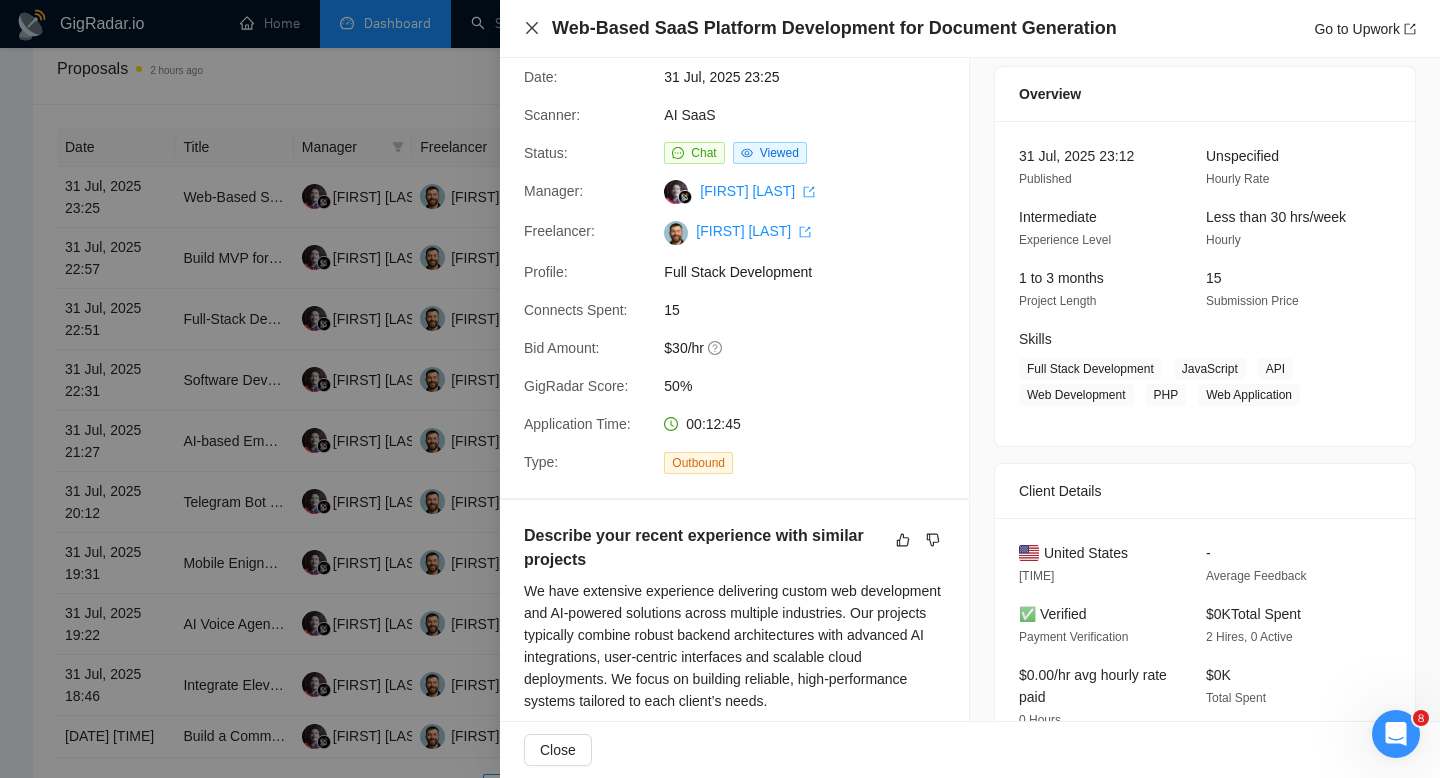 click 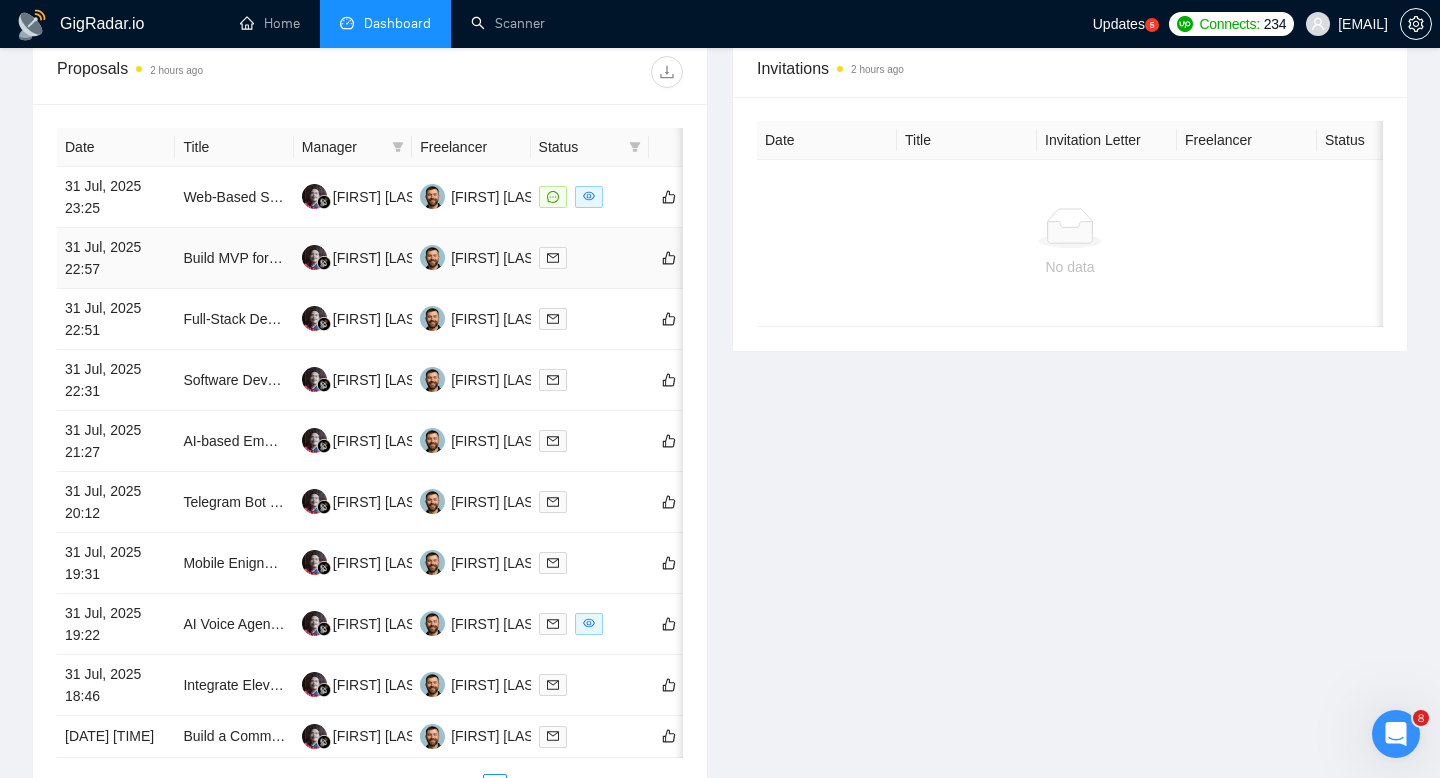 click on "Build MVP for Plug-and-Play AI Marketing App for Tradies (React + Firebase + OpenAI)" at bounding box center (234, 258) 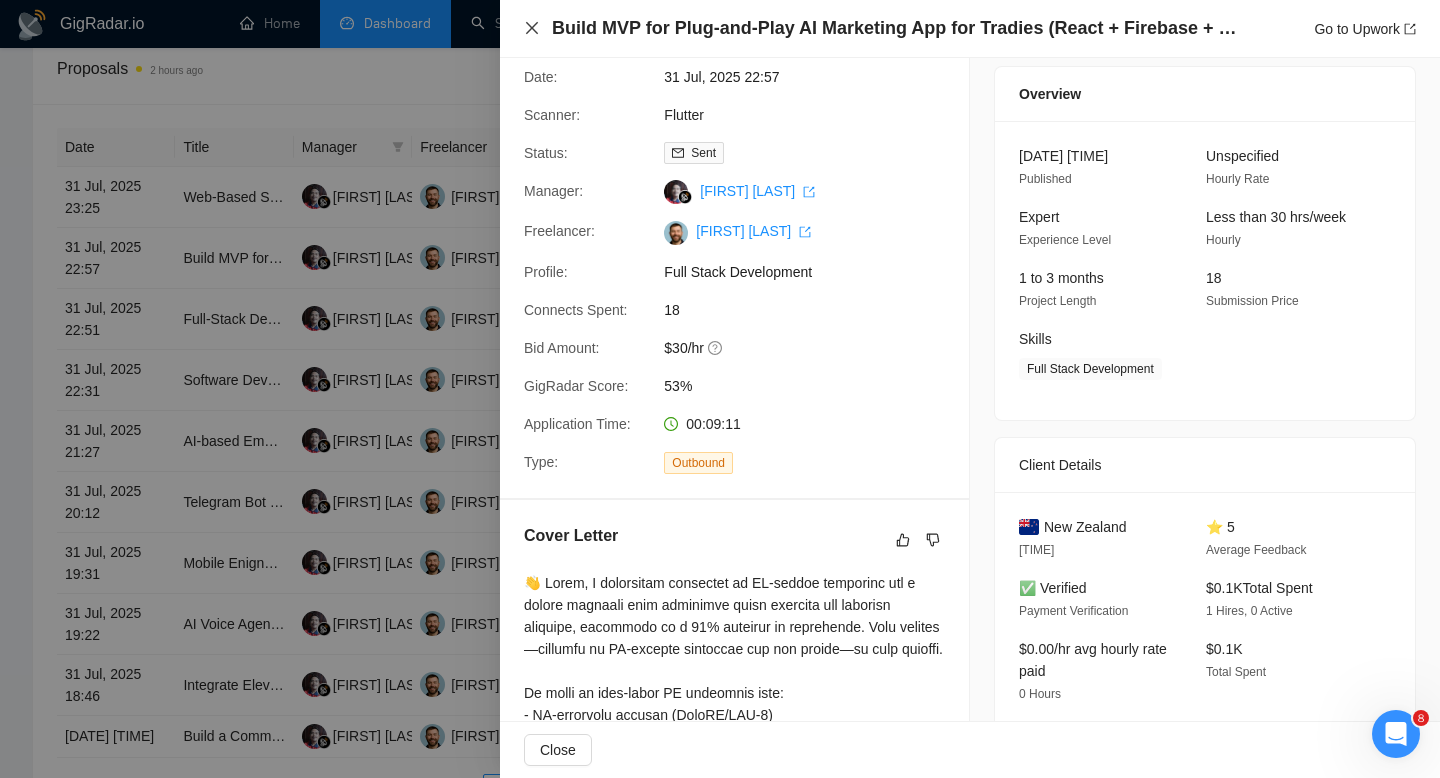 click 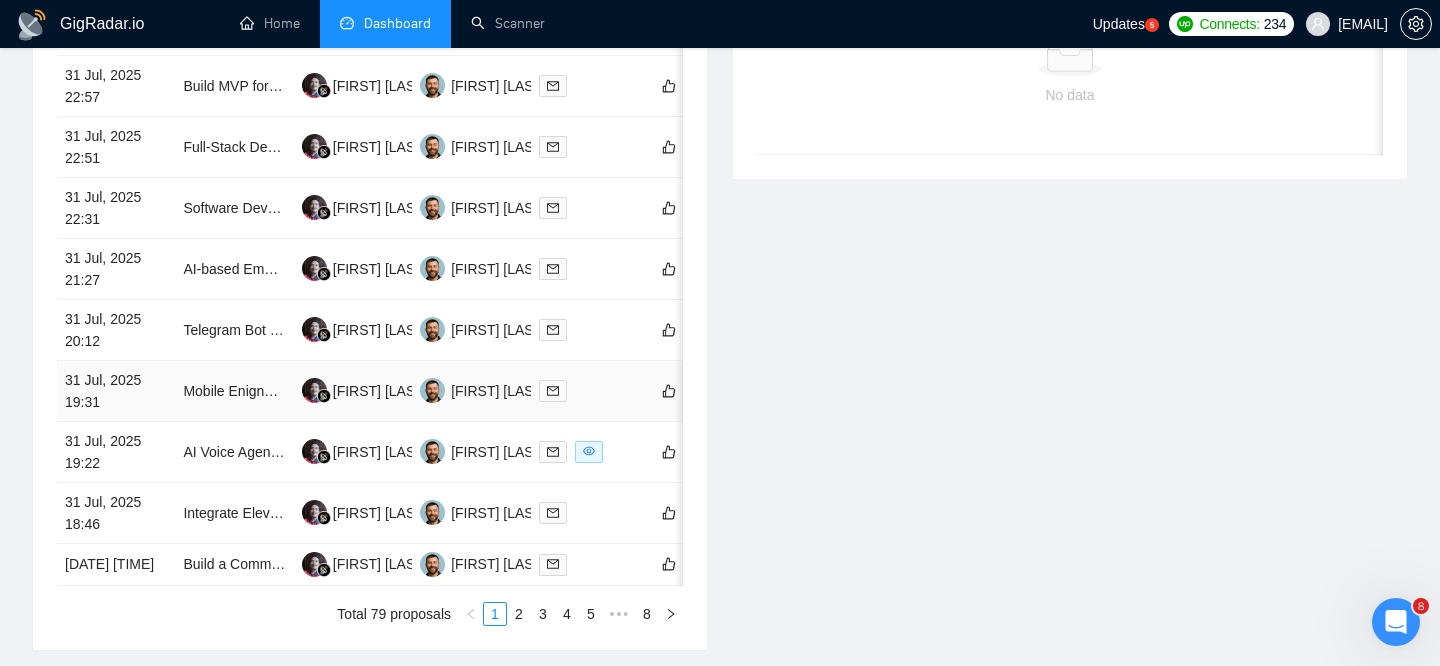 scroll, scrollTop: 958, scrollLeft: 0, axis: vertical 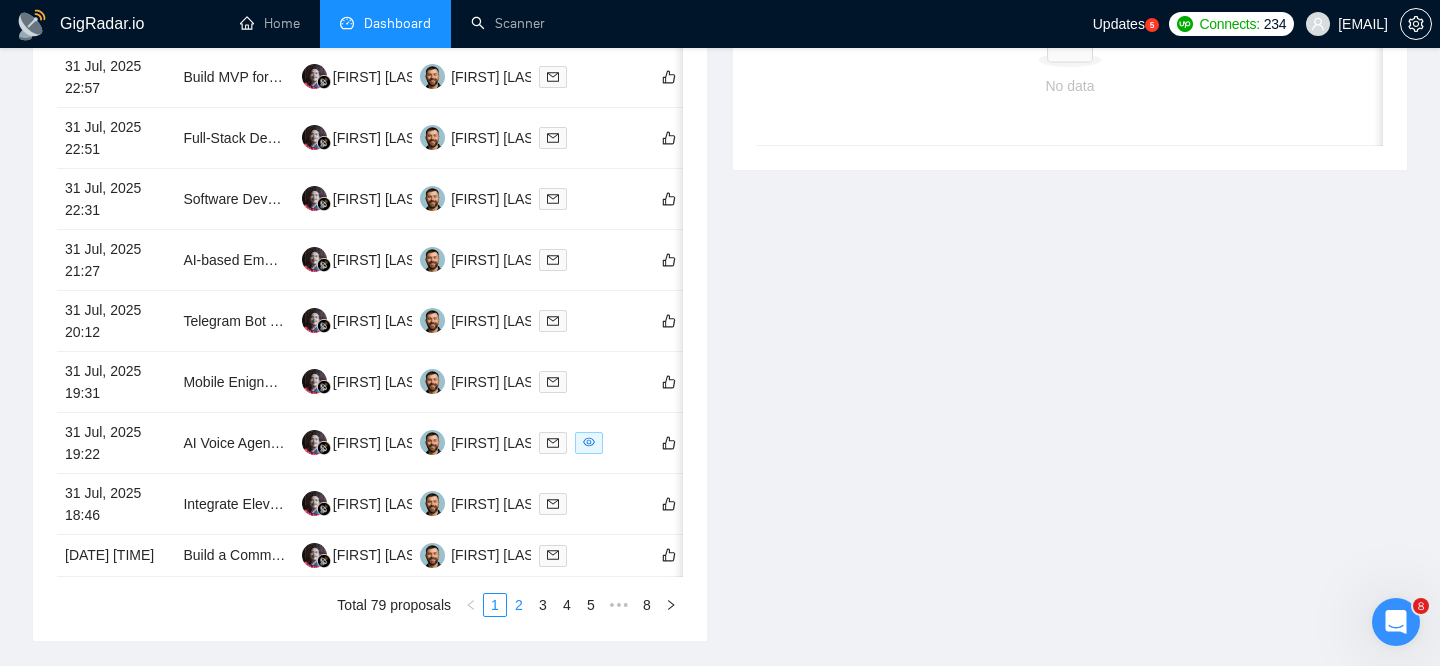 click on "2" at bounding box center (519, 605) 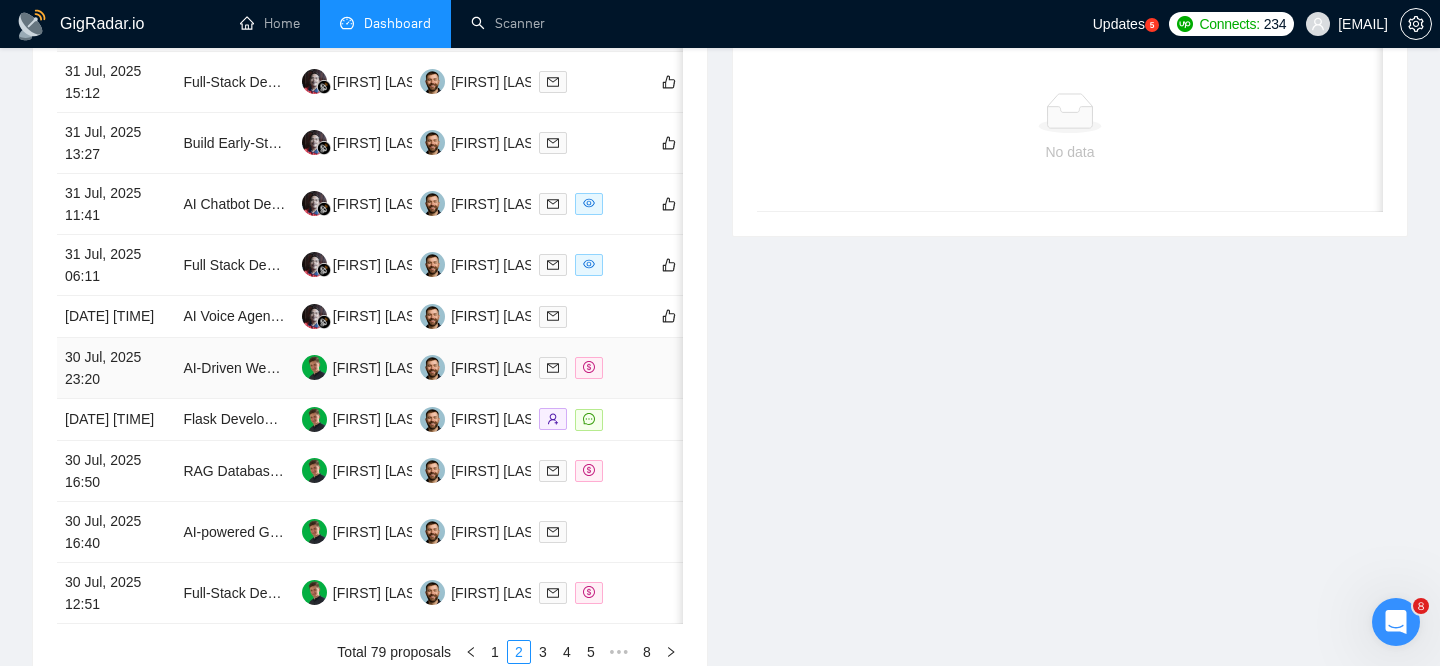 scroll, scrollTop: 889, scrollLeft: 0, axis: vertical 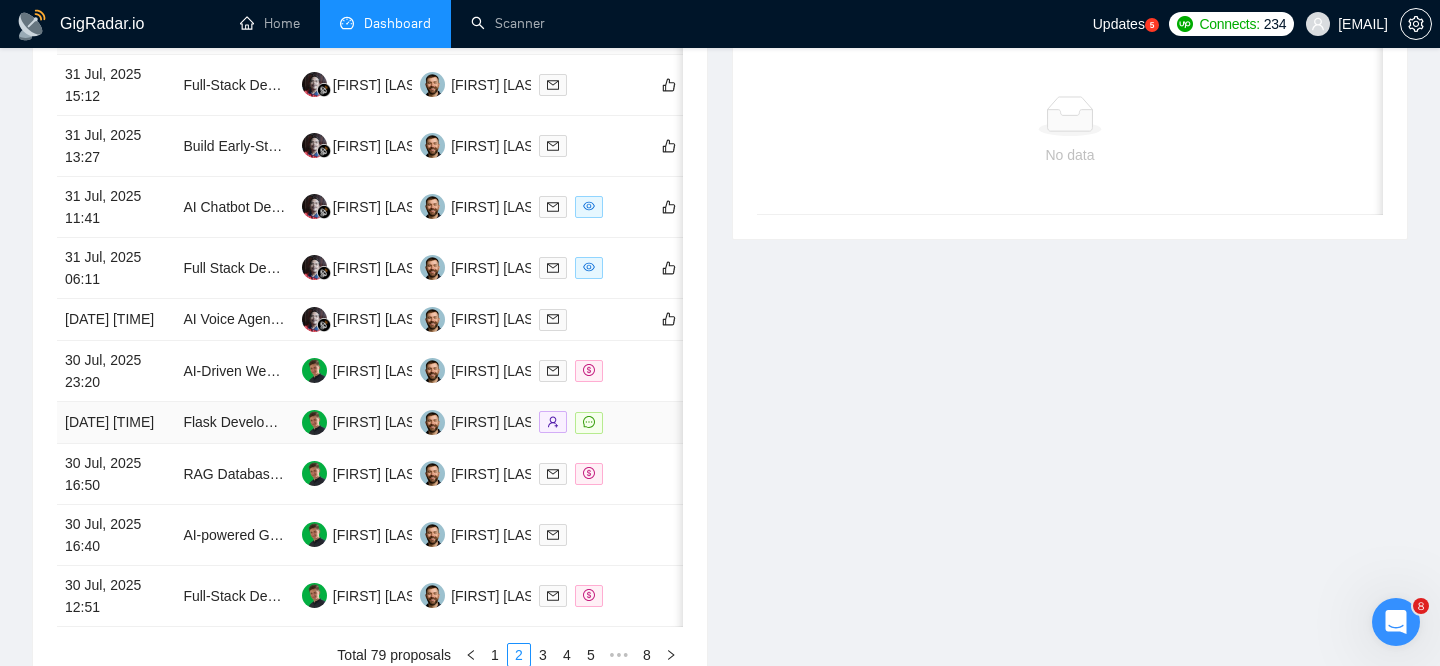 click on "[DATE] [TIME]" at bounding box center [116, 423] 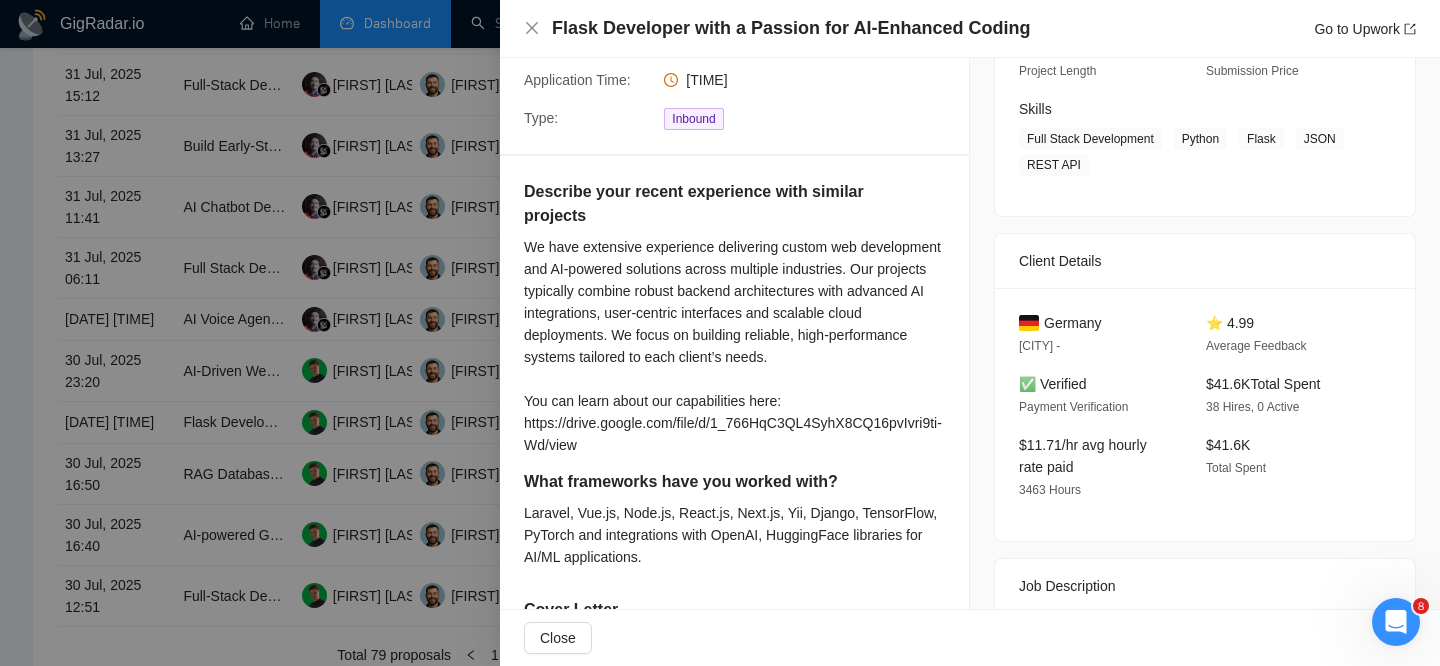 scroll, scrollTop: 0, scrollLeft: 0, axis: both 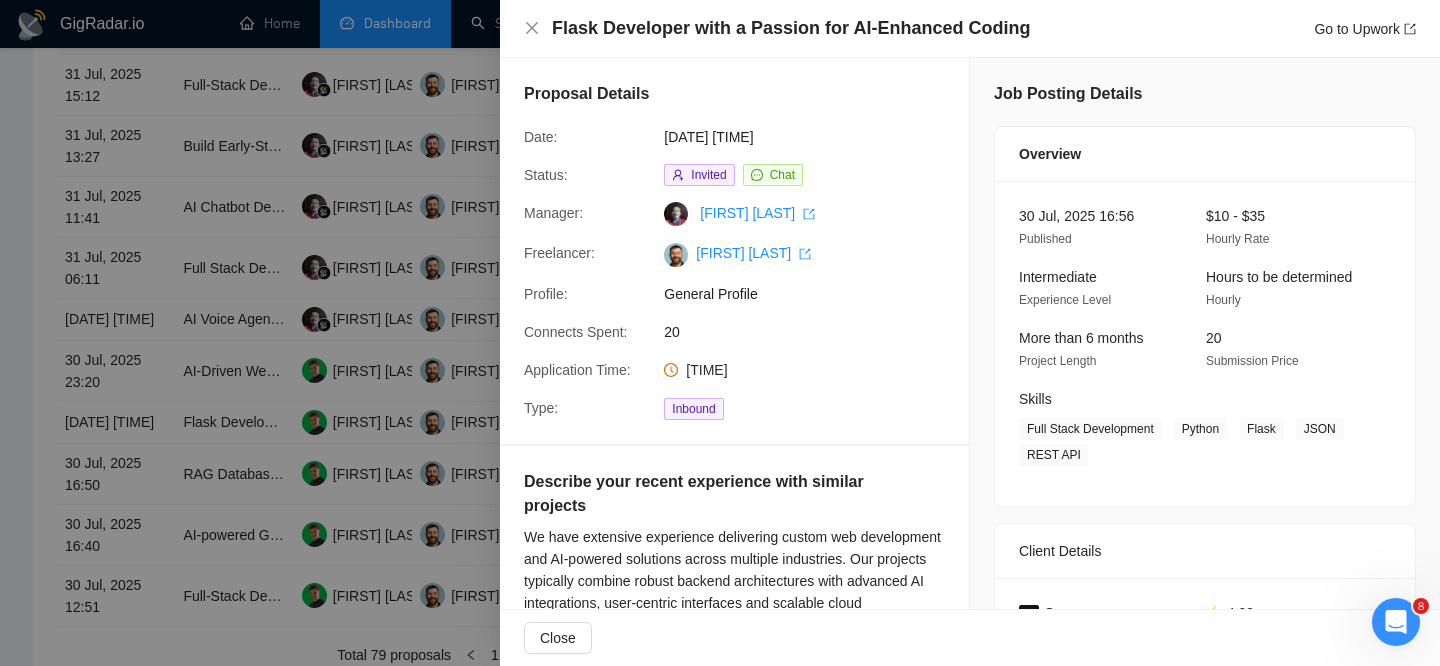 click on "Flask Developer with a Passion for AI-Enhanced Coding" at bounding box center [791, 28] 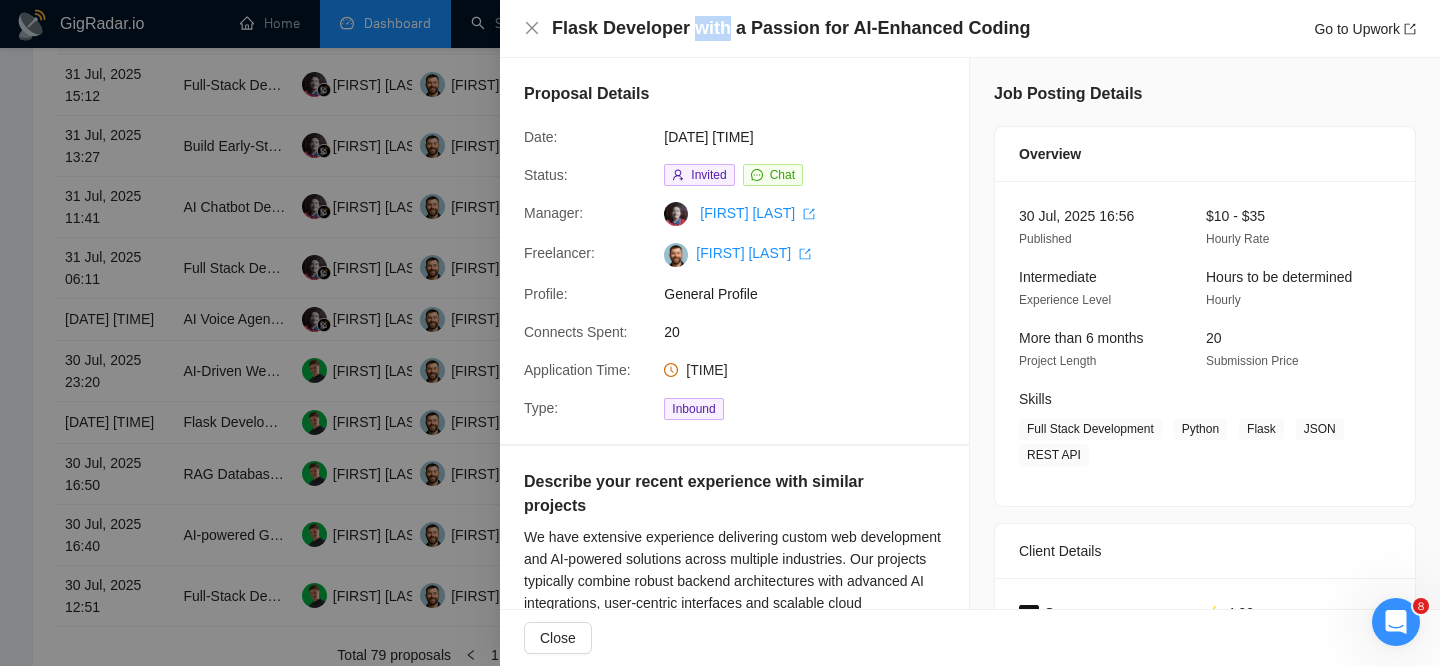 click on "Flask Developer with a Passion for AI-Enhanced Coding" at bounding box center [791, 28] 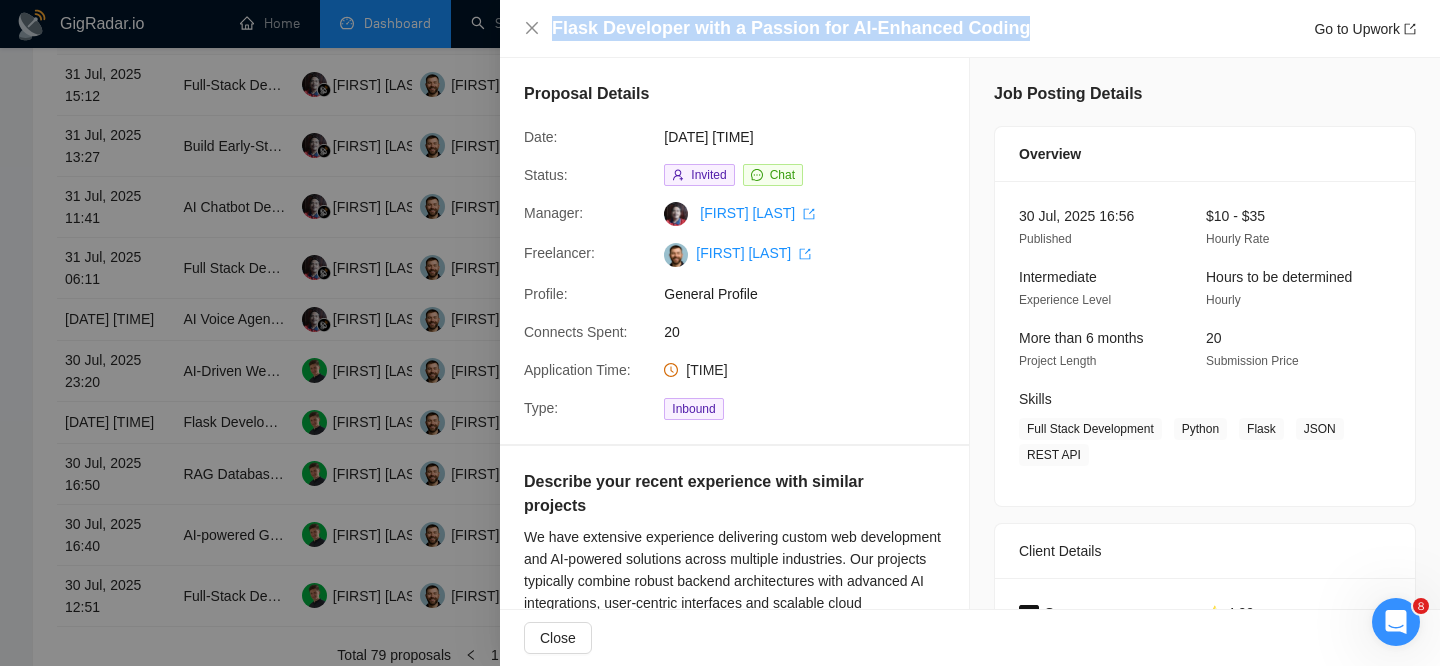 click on "Flask Developer with a Passion for AI-Enhanced Coding" at bounding box center [791, 28] 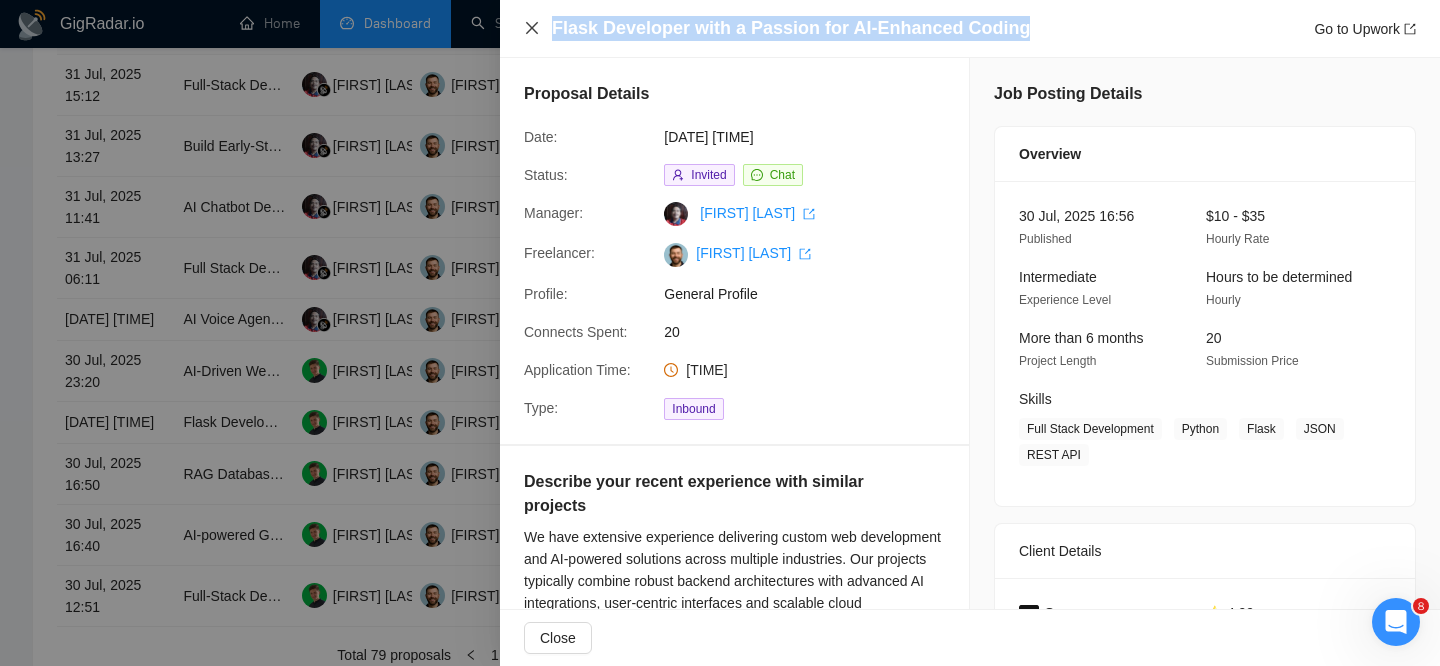 click 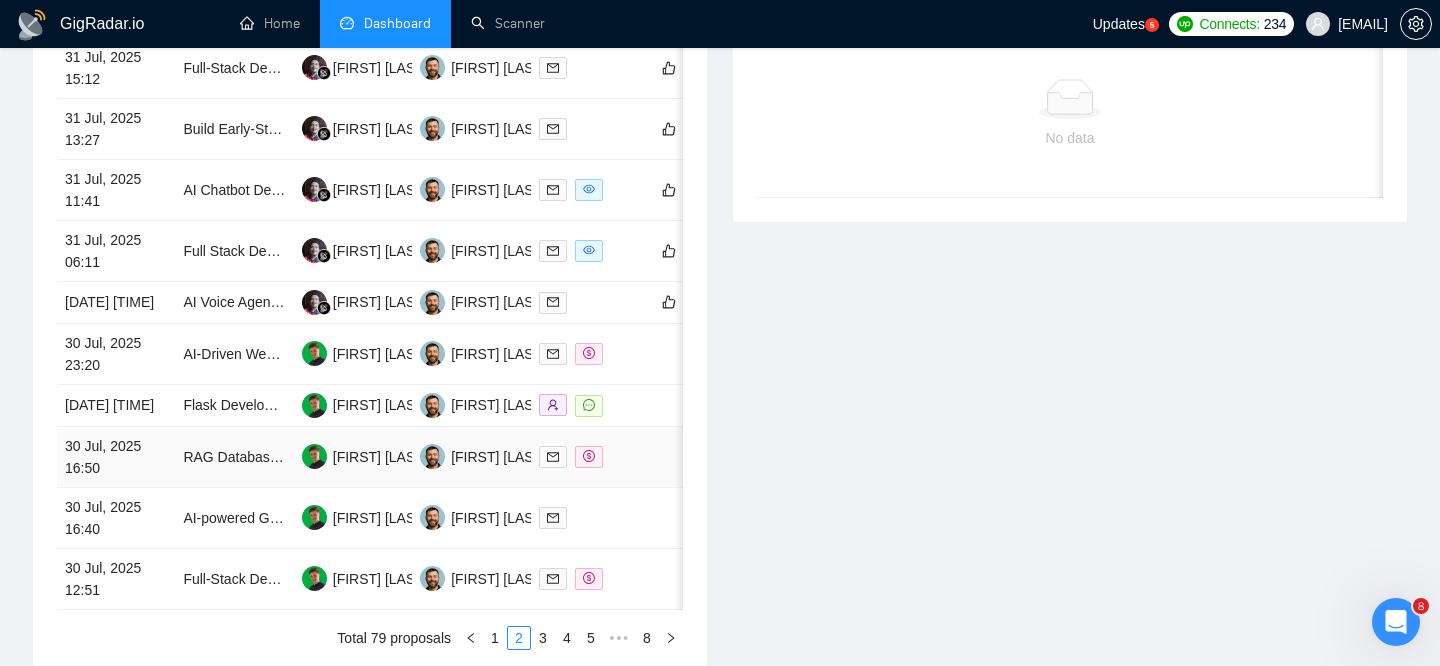 scroll, scrollTop: 888, scrollLeft: 0, axis: vertical 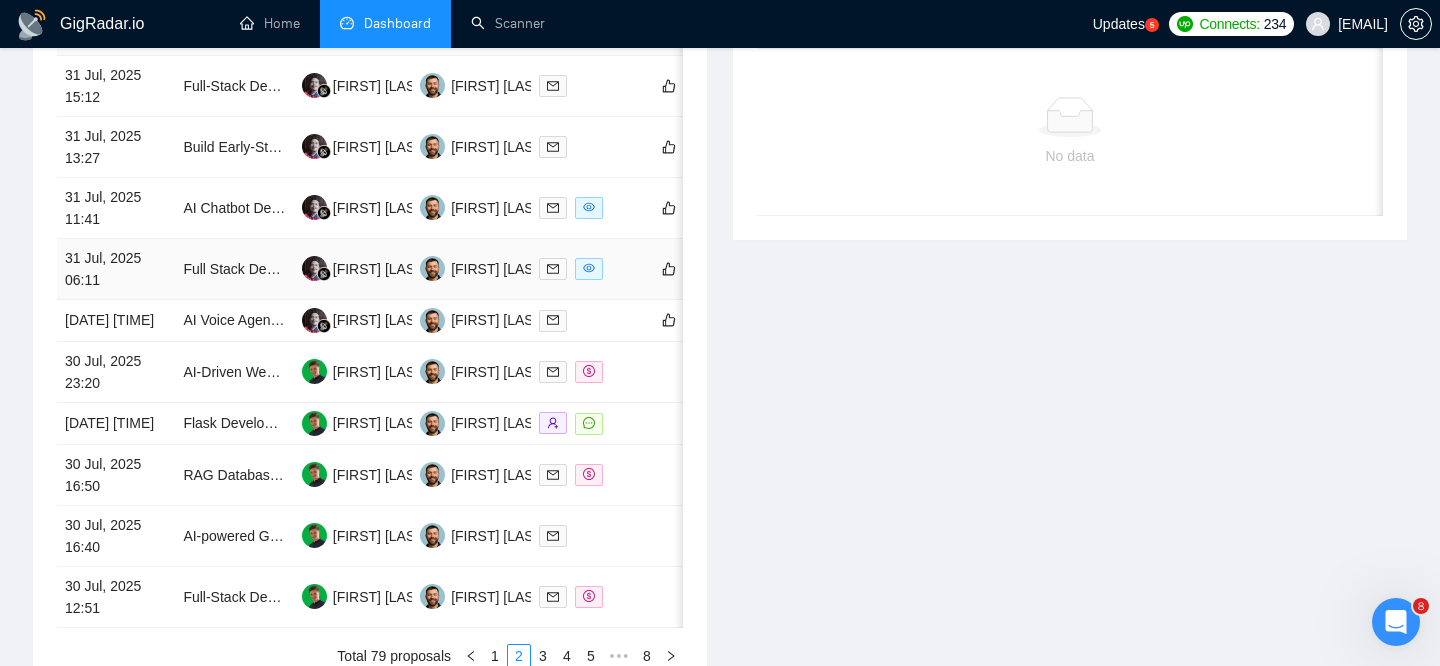 click on "Full Stack Developer (Next.js + Supabse + AI + Python)" at bounding box center (234, 269) 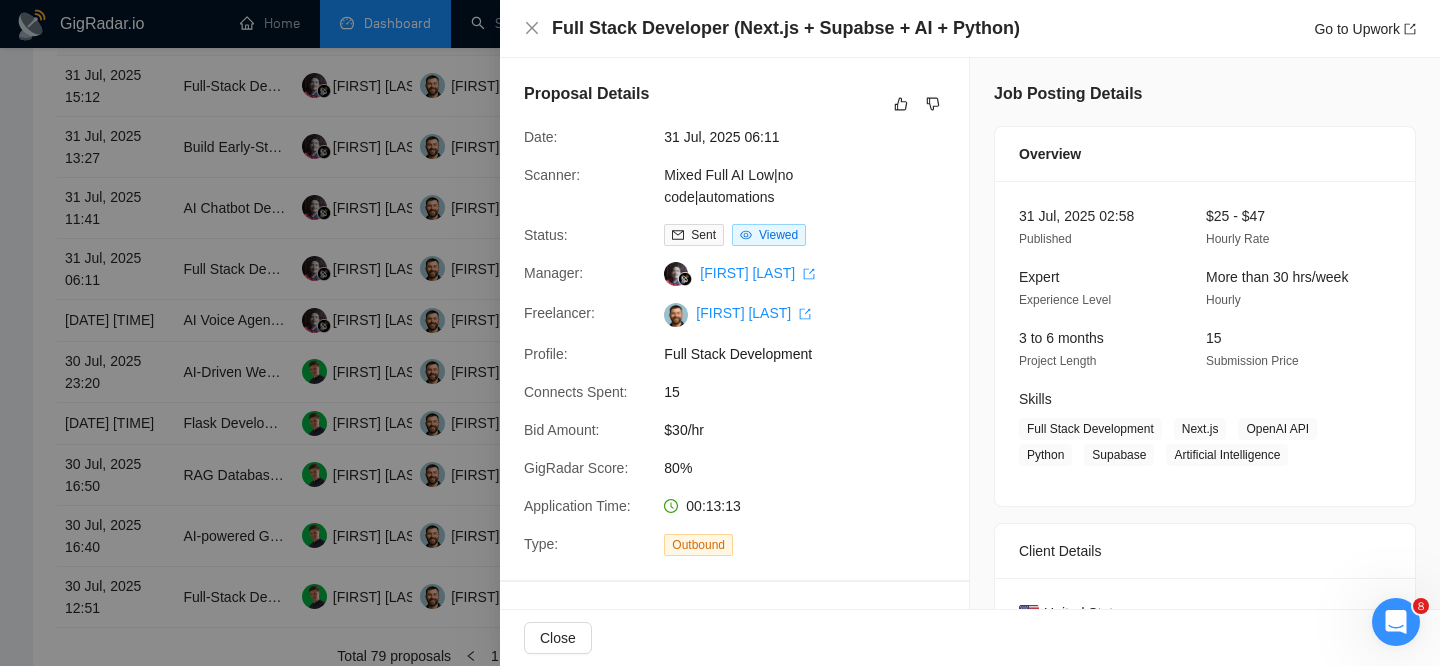 click on "Full Stack Developer (Next.js + Supabse + AI + Python) Go to Upwork" at bounding box center [970, 29] 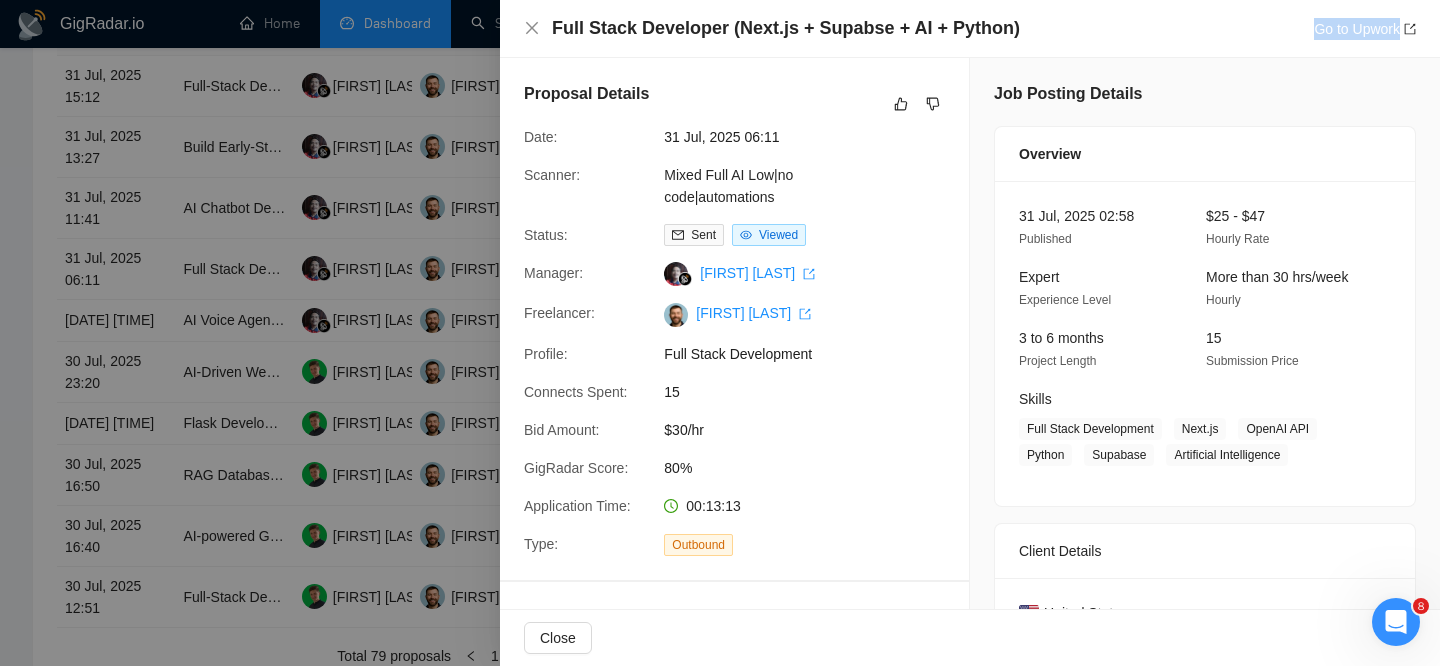 click on "Full Stack Developer (Next.js + Supabse + AI + Python) Go to Upwork" at bounding box center [970, 29] 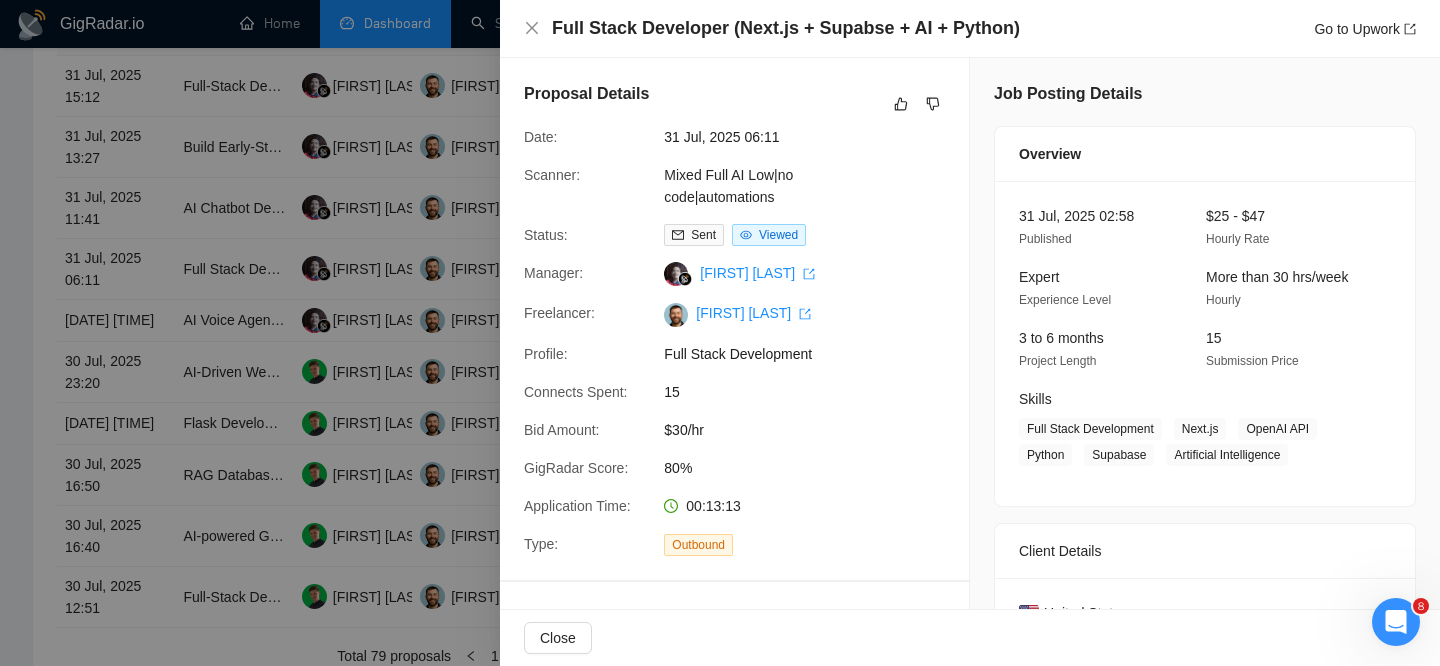 click on "Full Stack Developer (Next.js + Supabse + AI + Python) Go to Upwork" at bounding box center (970, 29) 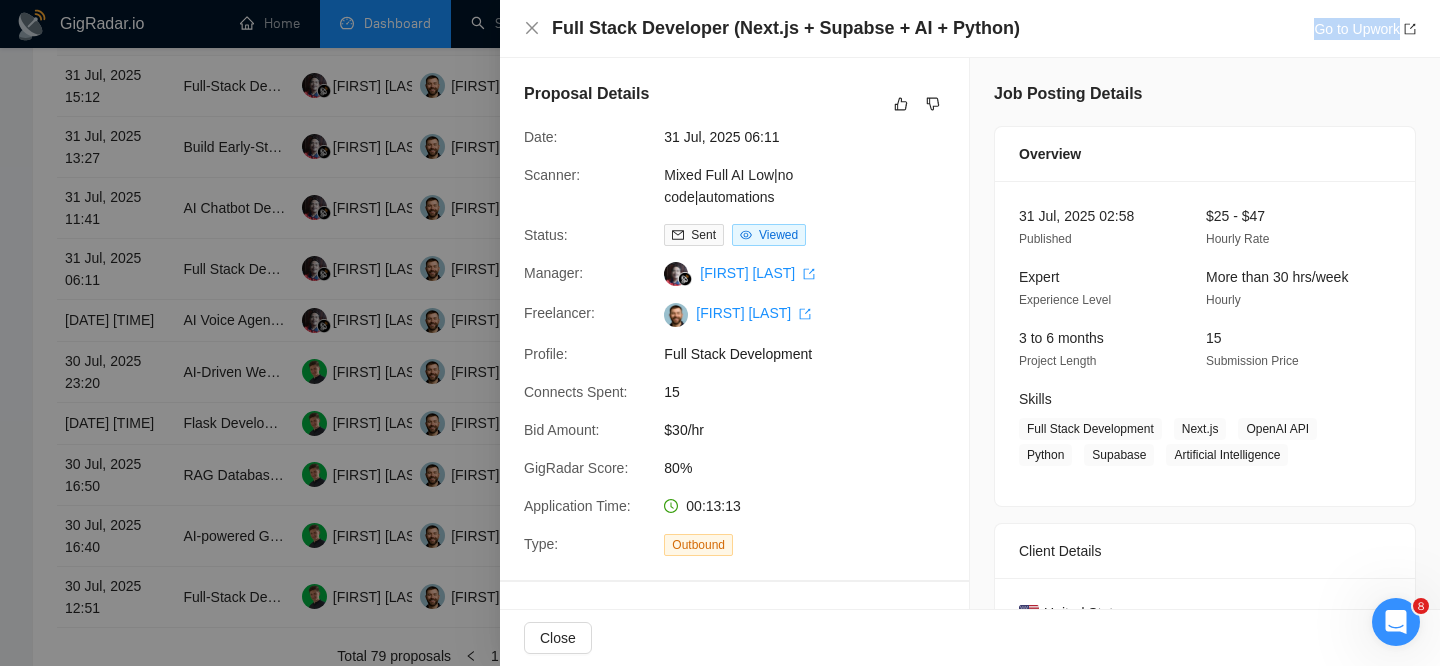 click on "Full Stack Developer (Next.js + Supabse + AI + Python) Go to Upwork" at bounding box center [970, 29] 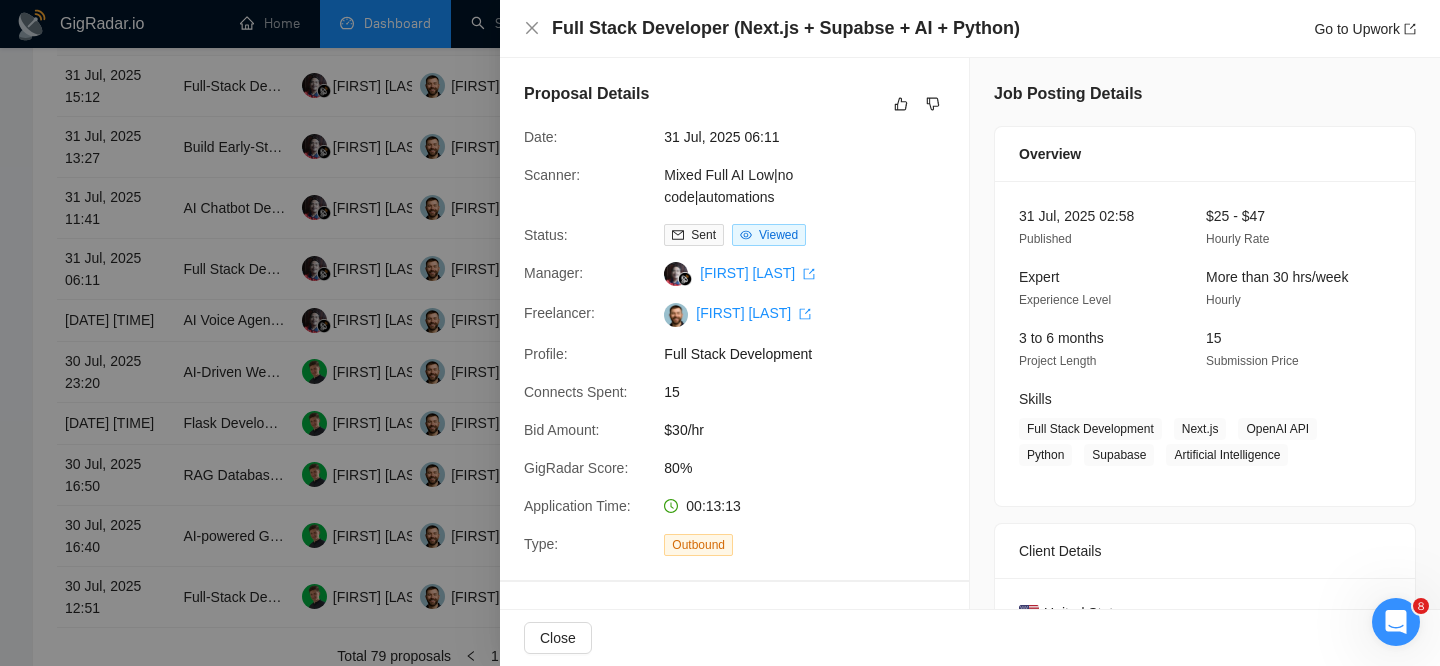 click on "Full Stack Developer (Next.js + Supabse + AI + Python) Go to Upwork" at bounding box center [970, 29] 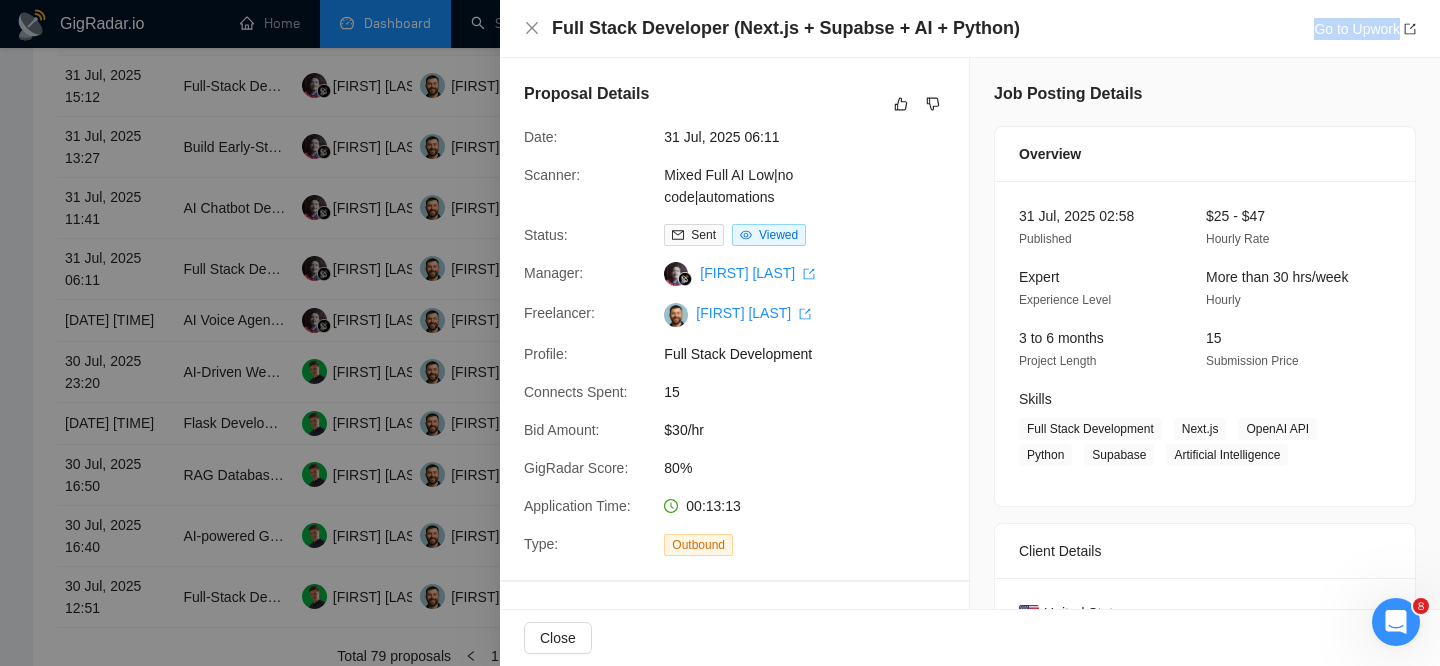 click on "Full Stack Developer (Next.js + Supabse + AI + Python) Go to Upwork" at bounding box center [970, 29] 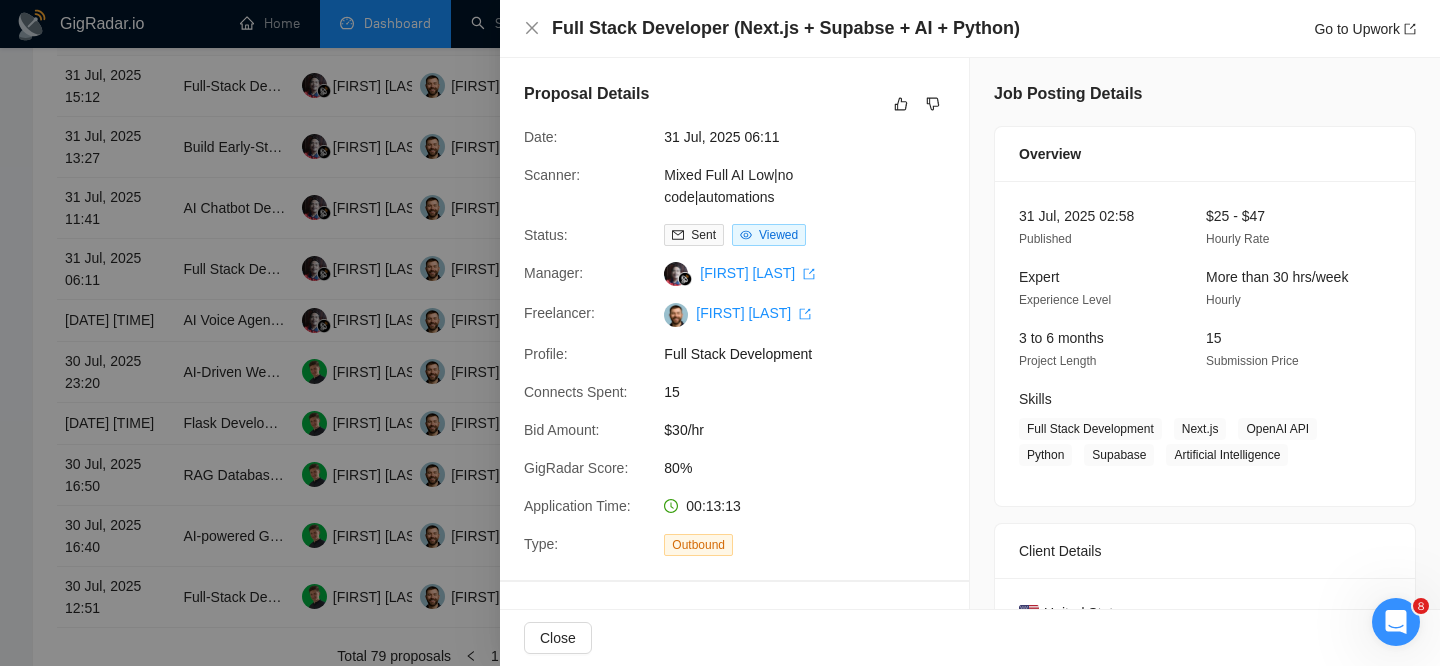 click on "Full Stack Developer (Next.js + Supabse + AI + Python)" at bounding box center (786, 28) 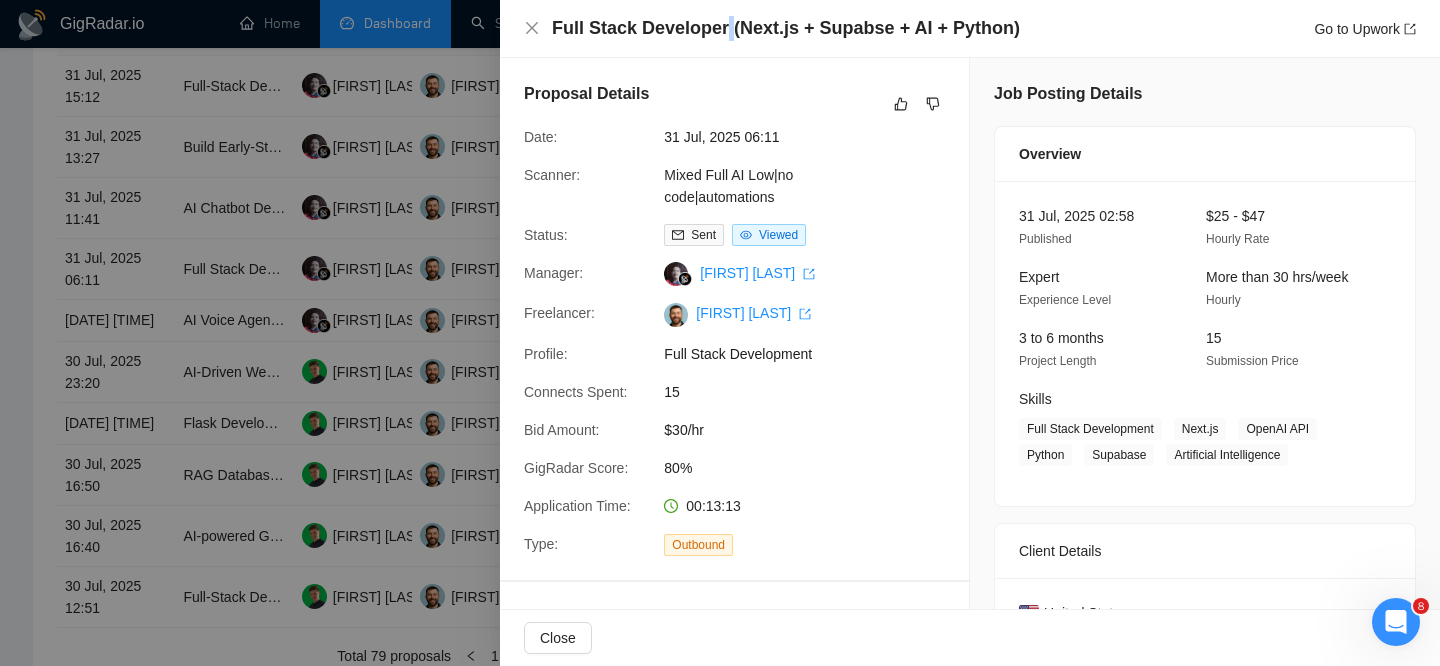click on "Full Stack Developer (Next.js + Supabse + AI + Python)" at bounding box center (786, 28) 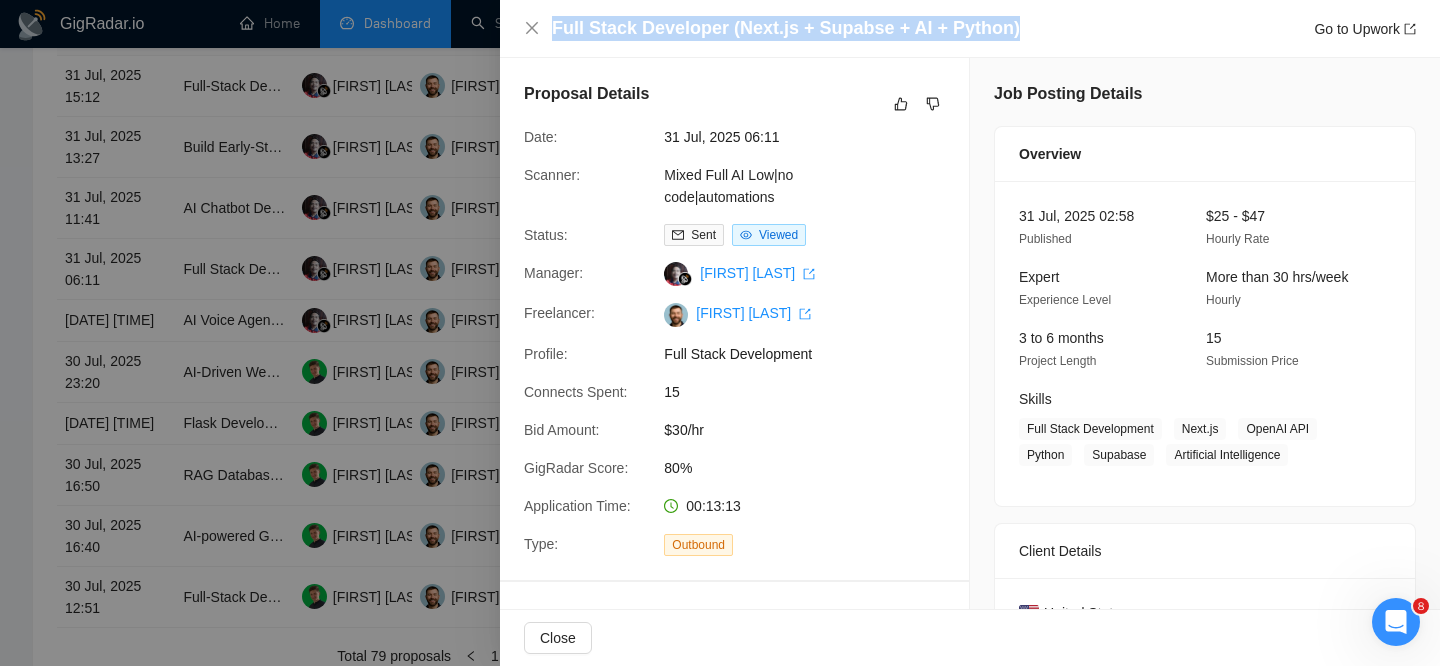 click on "Full Stack Developer (Next.js + Supabse + AI + Python)" at bounding box center (786, 28) 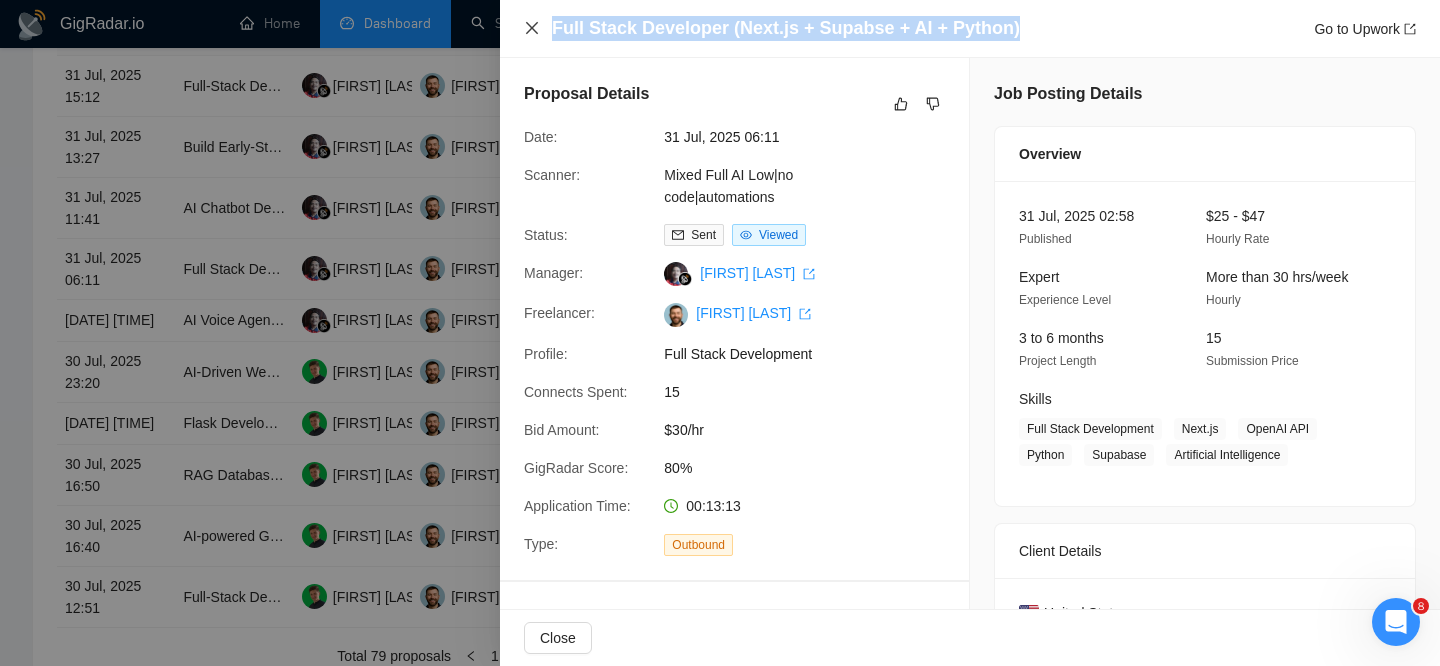 click 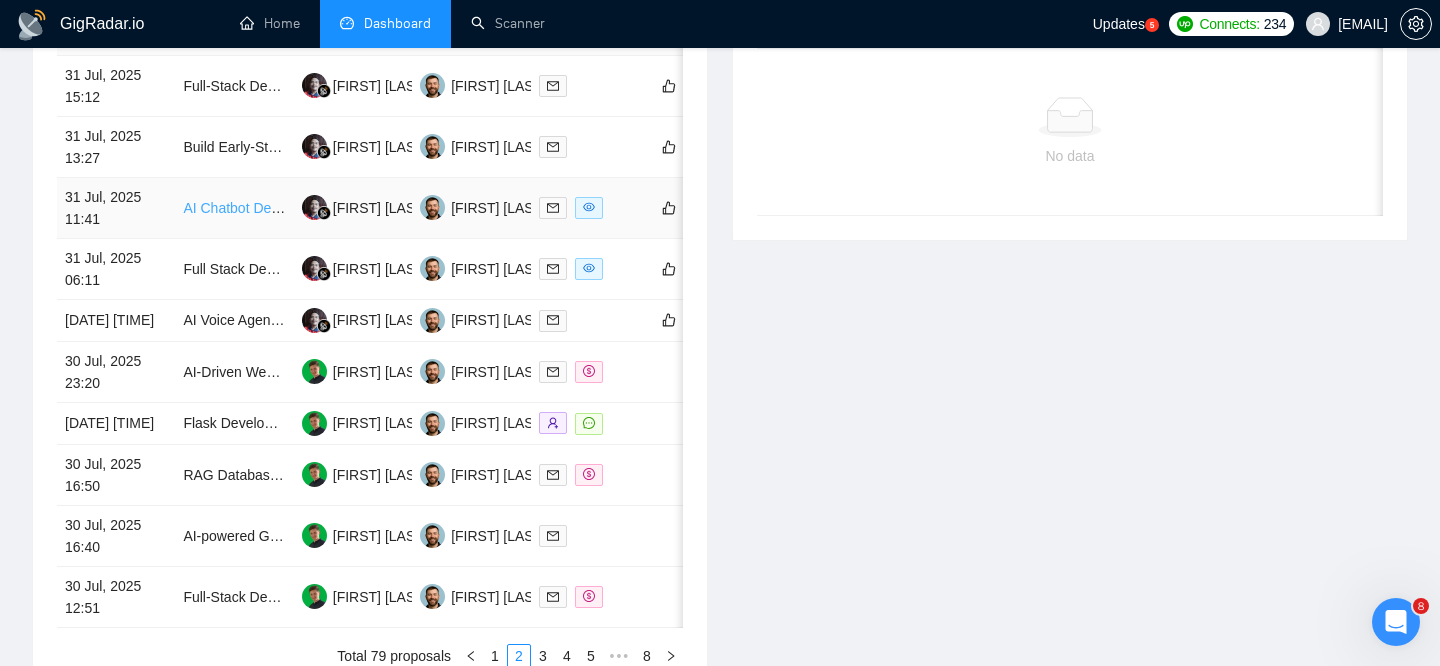 click on "AI Chatbot Developer – OpenAI, PHP, Multi-Bot with File Upload, Vector Search & Embeddable Widget" at bounding box center (501, 208) 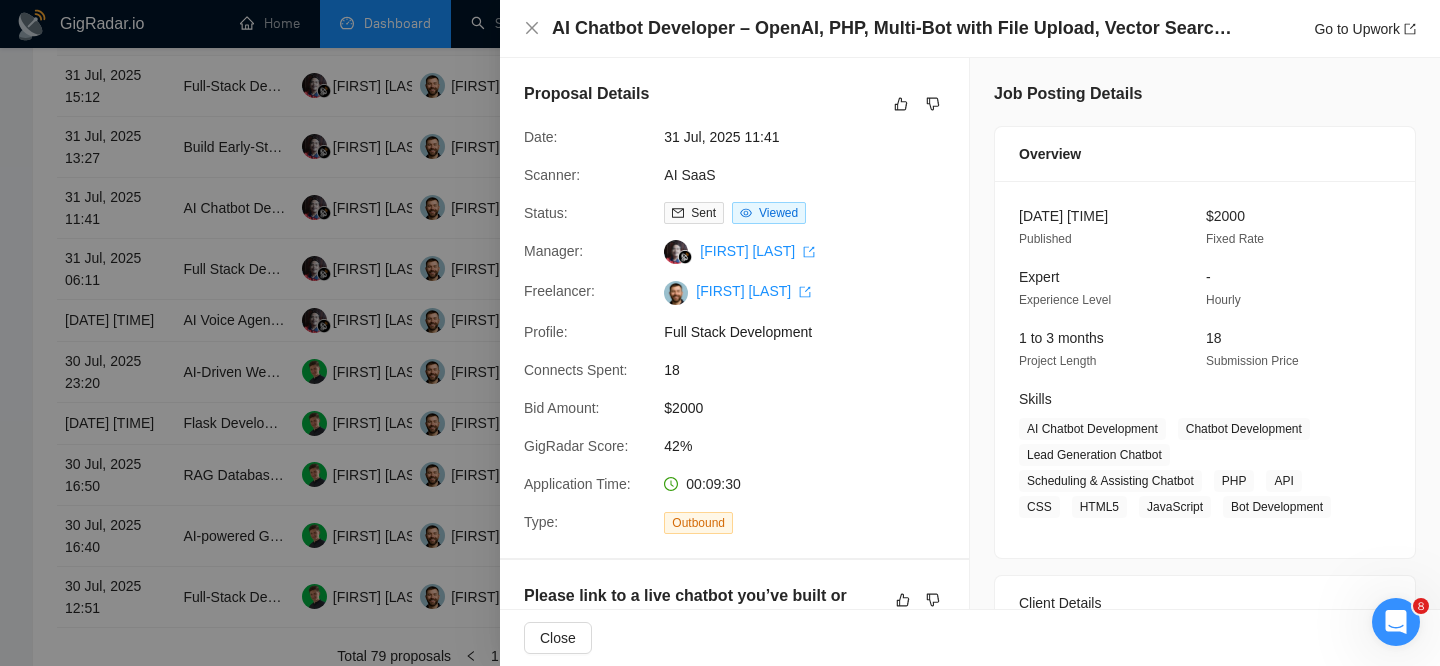 click at bounding box center (720, 333) 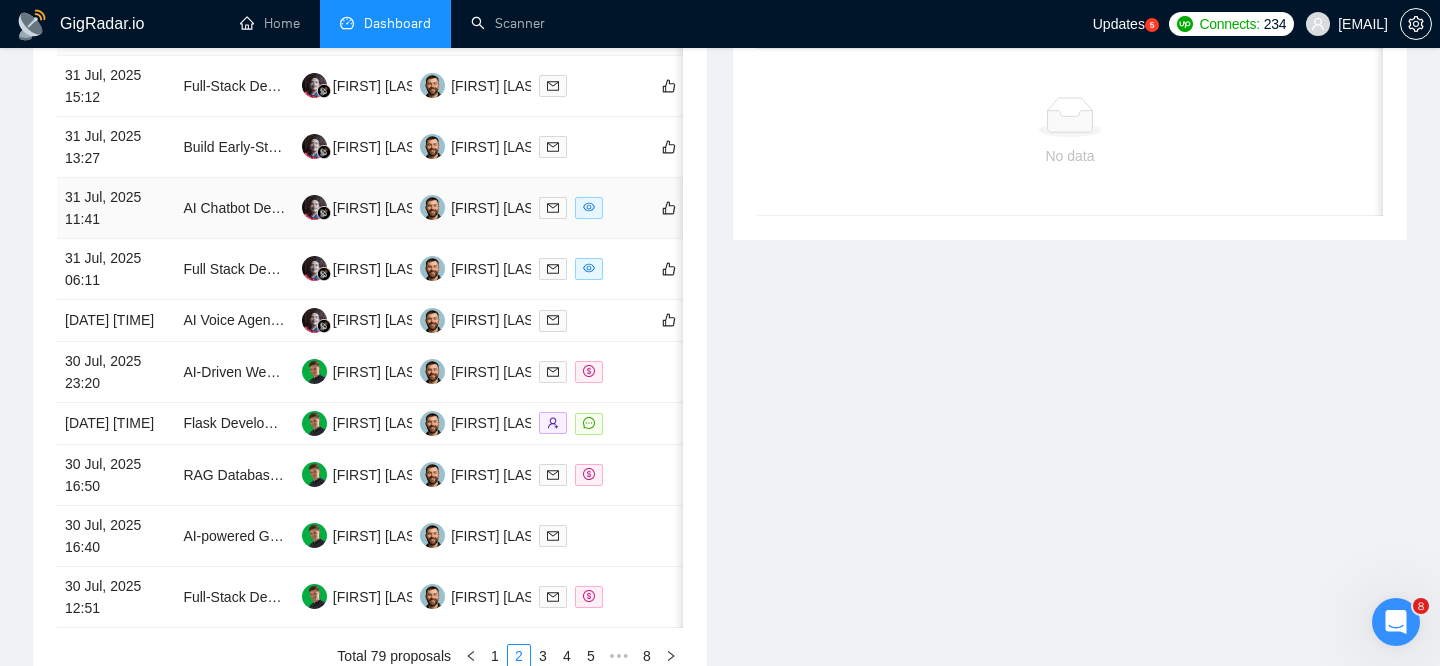 click on "AI Chatbot Developer – OpenAI, PHP, Multi-Bot with File Upload, Vector Search & Embeddable Widget" at bounding box center [234, 208] 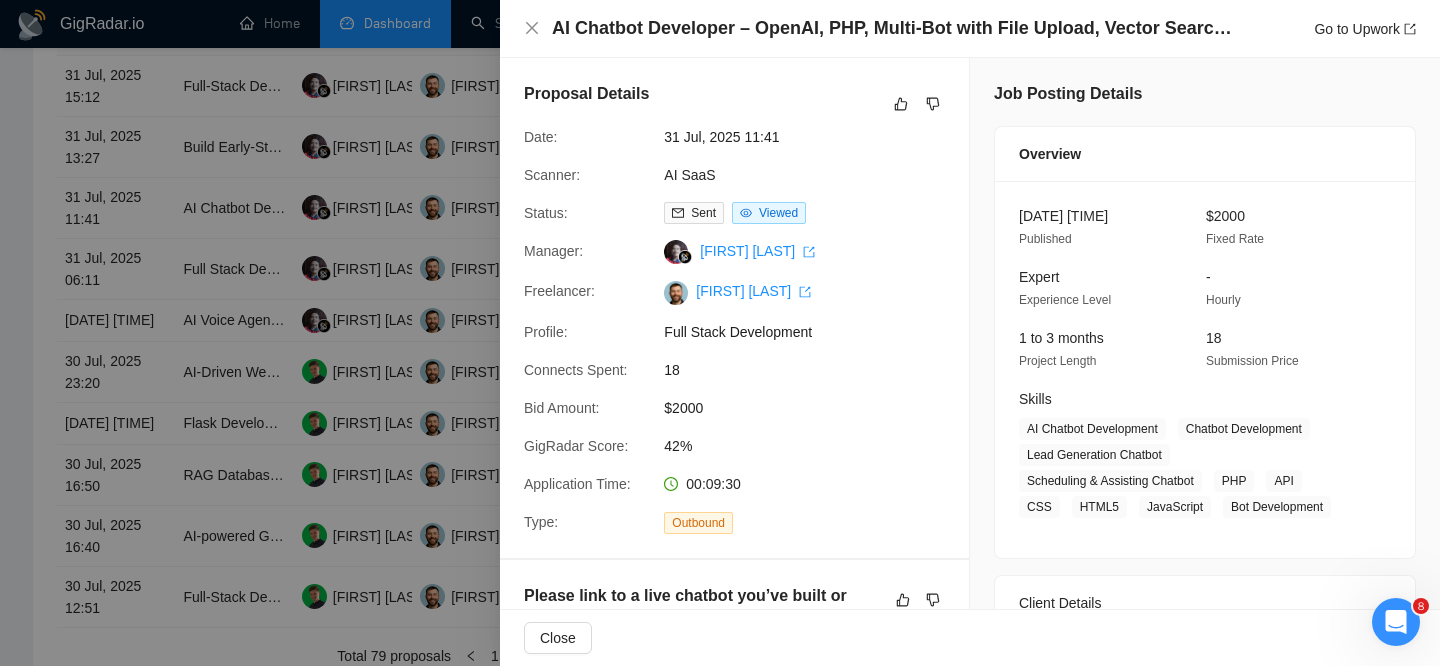 click on "AI Chatbot Developer – OpenAI, PHP, Multi-Bot with File Upload, Vector Search & Embeddable Widget" at bounding box center [897, 28] 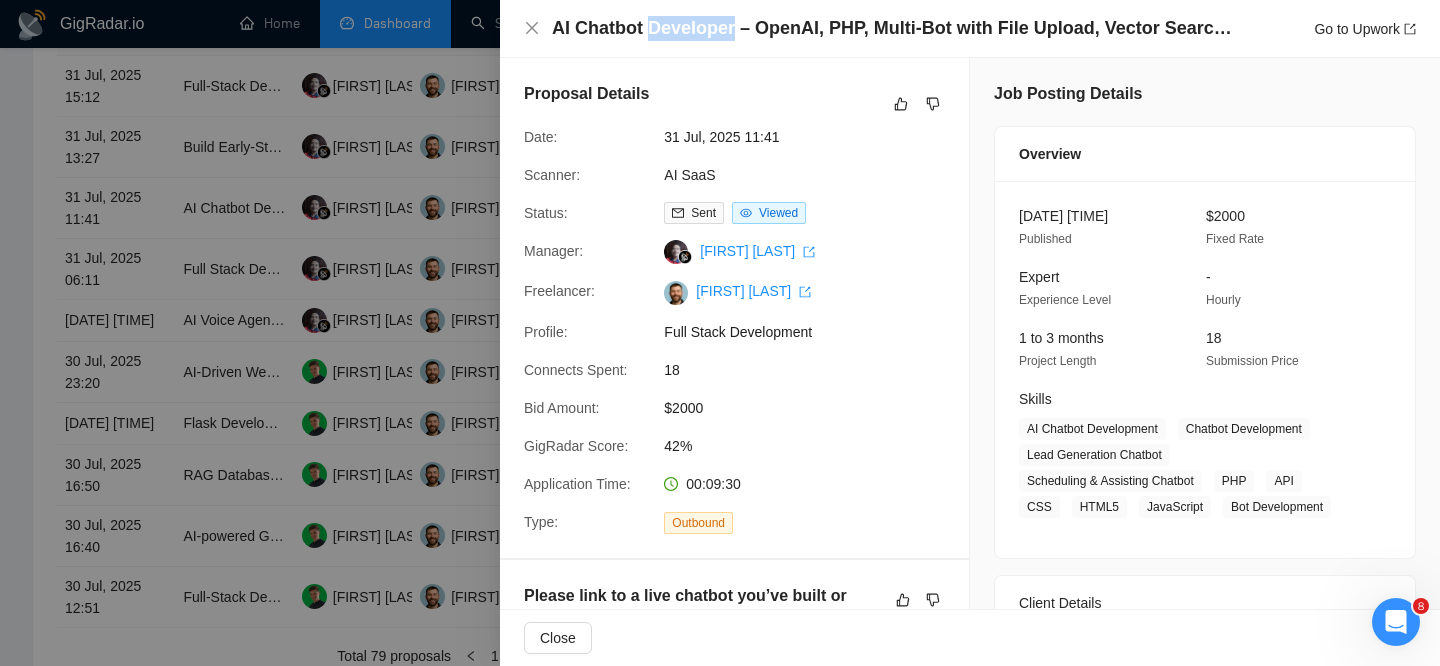 click on "AI Chatbot Developer – OpenAI, PHP, Multi-Bot with File Upload, Vector Search & Embeddable Widget" at bounding box center [897, 28] 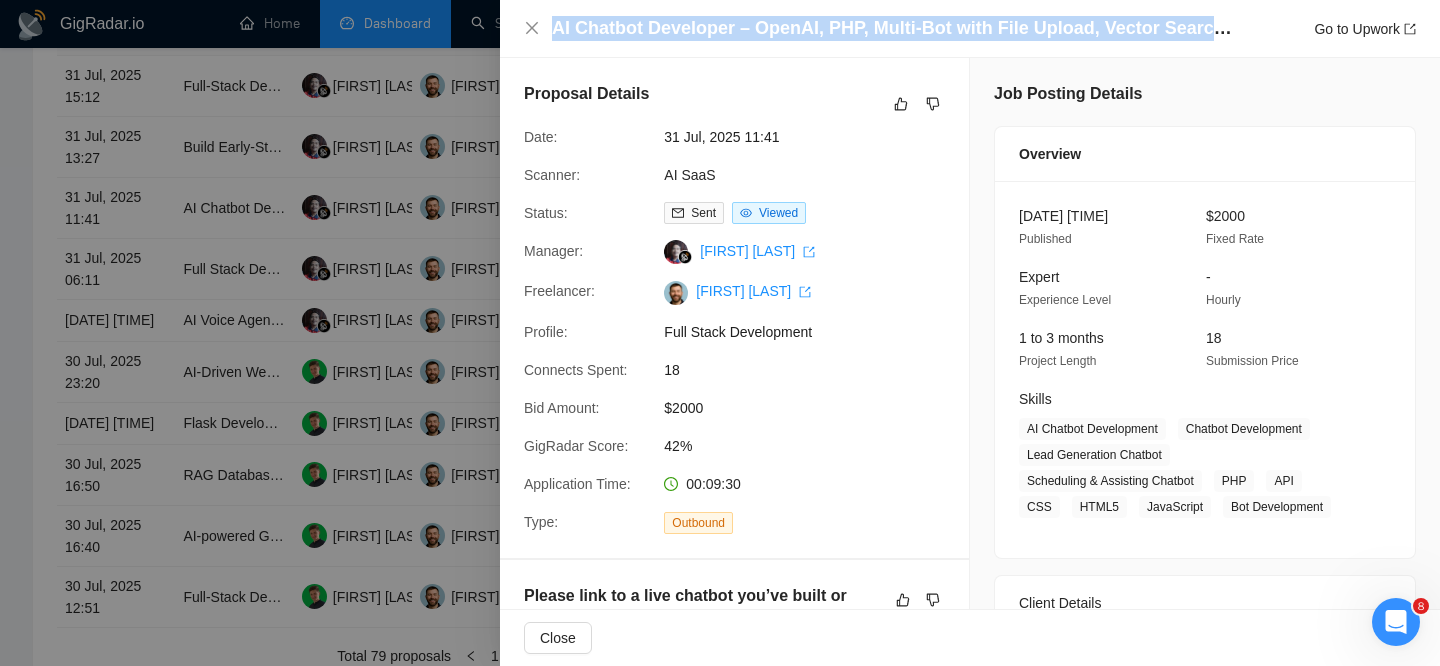 click on "AI Chatbot Developer – OpenAI, PHP, Multi-Bot with File Upload, Vector Search & Embeddable Widget" at bounding box center (897, 28) 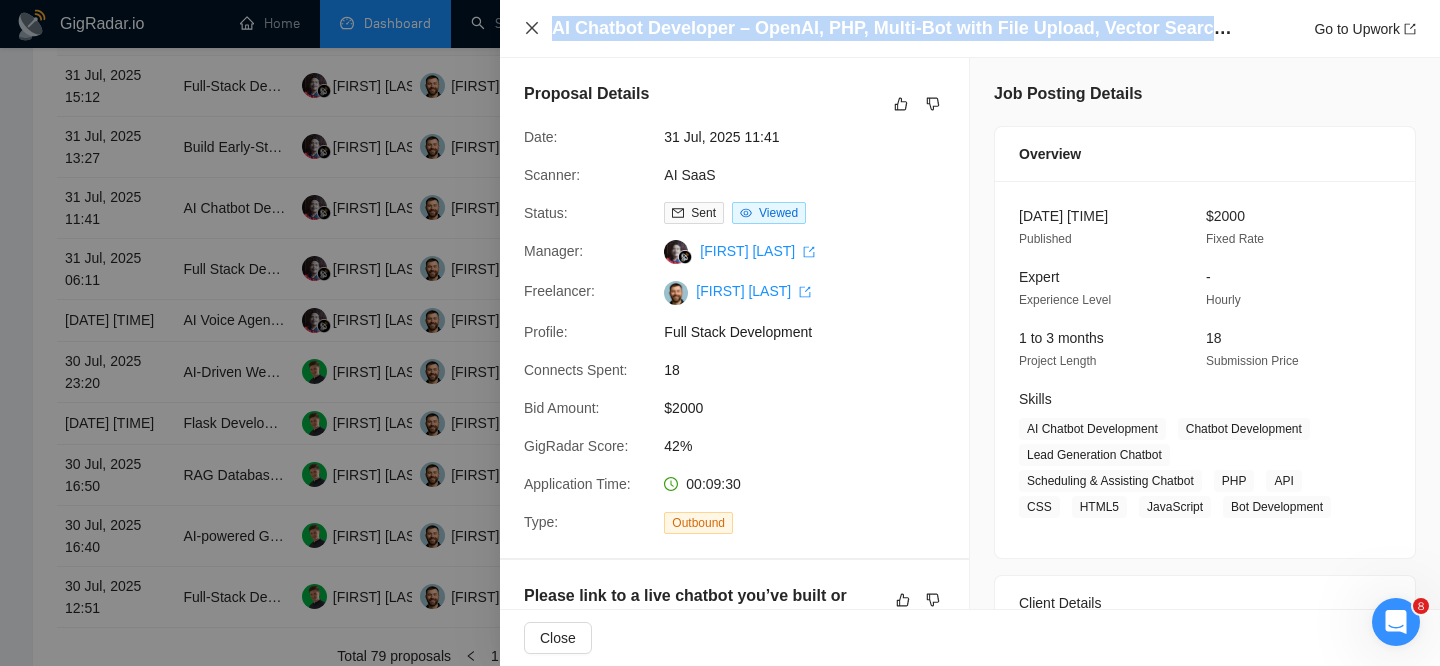 click 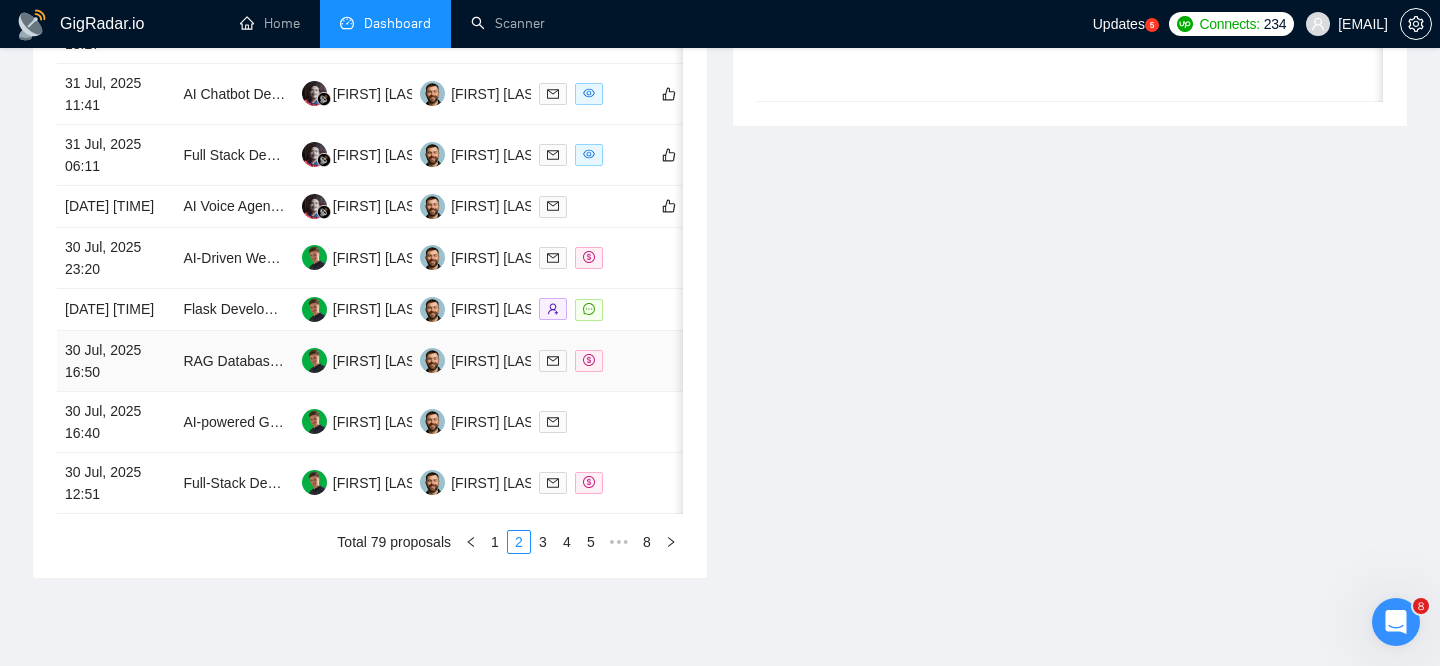 scroll, scrollTop: 1051, scrollLeft: 0, axis: vertical 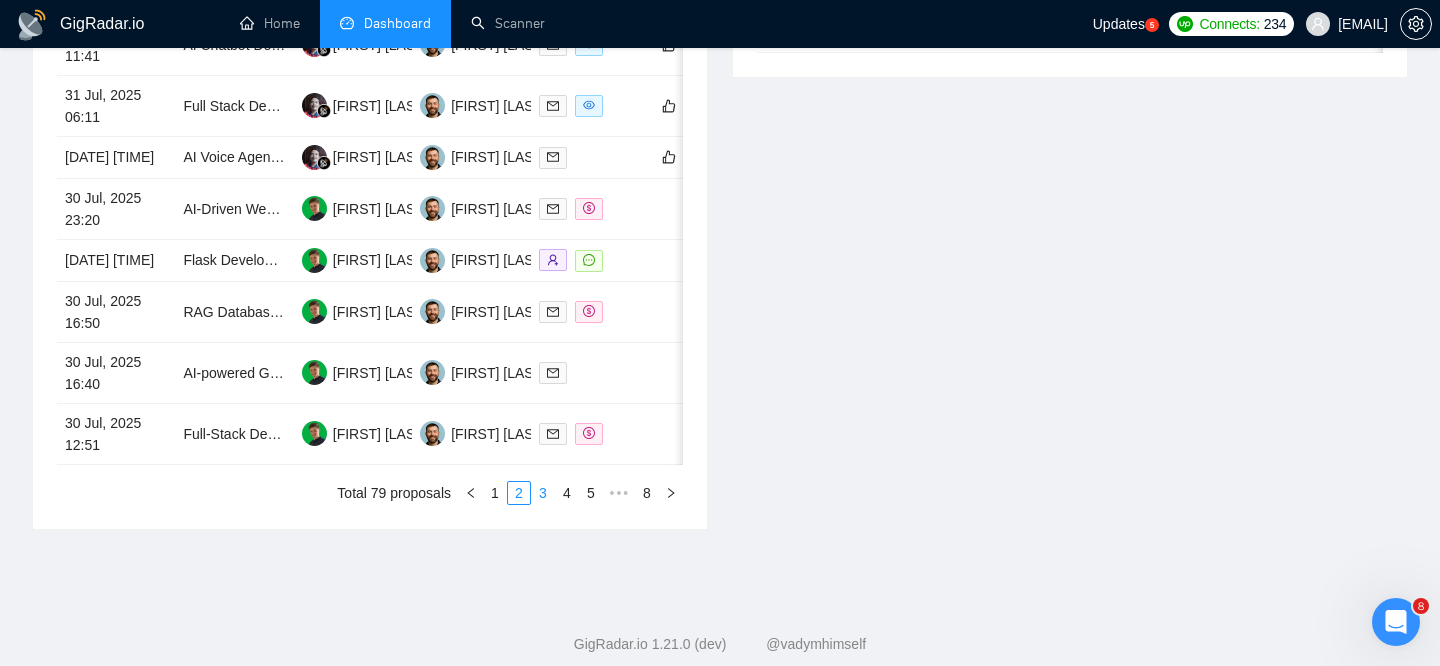 click on "3" at bounding box center (543, 493) 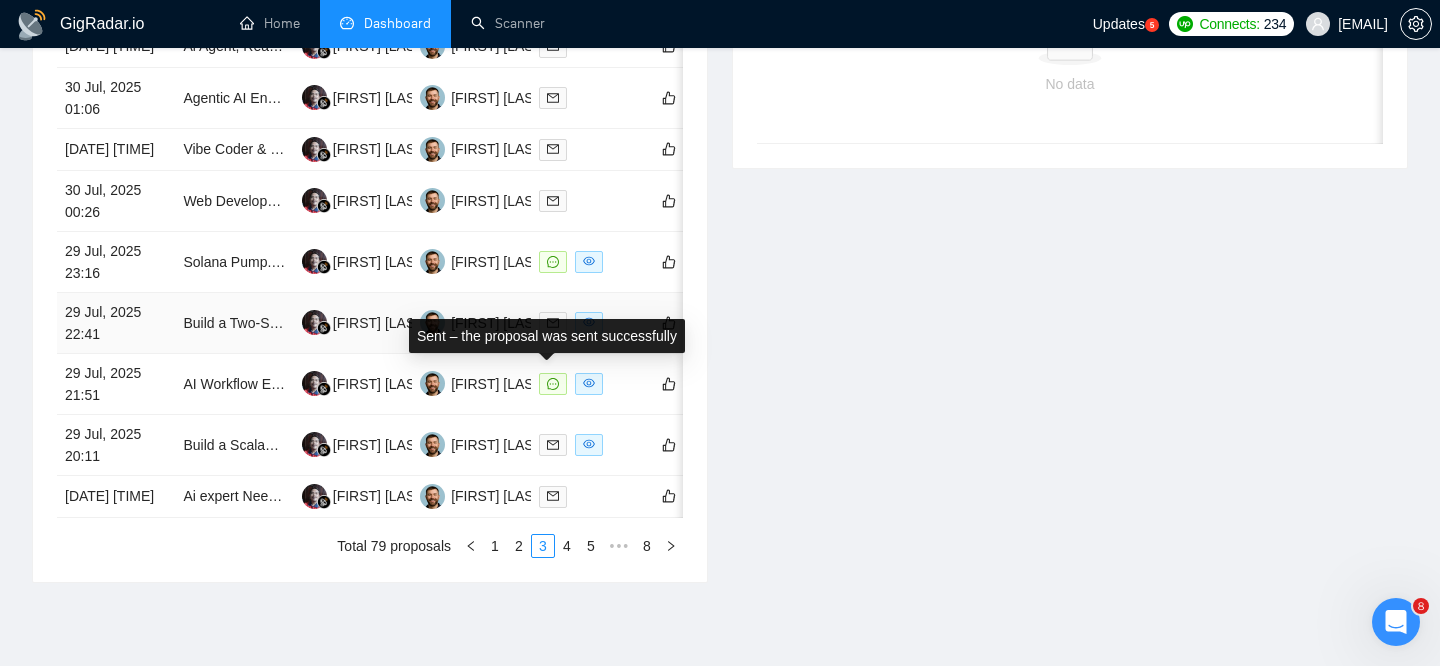 scroll, scrollTop: 942, scrollLeft: 0, axis: vertical 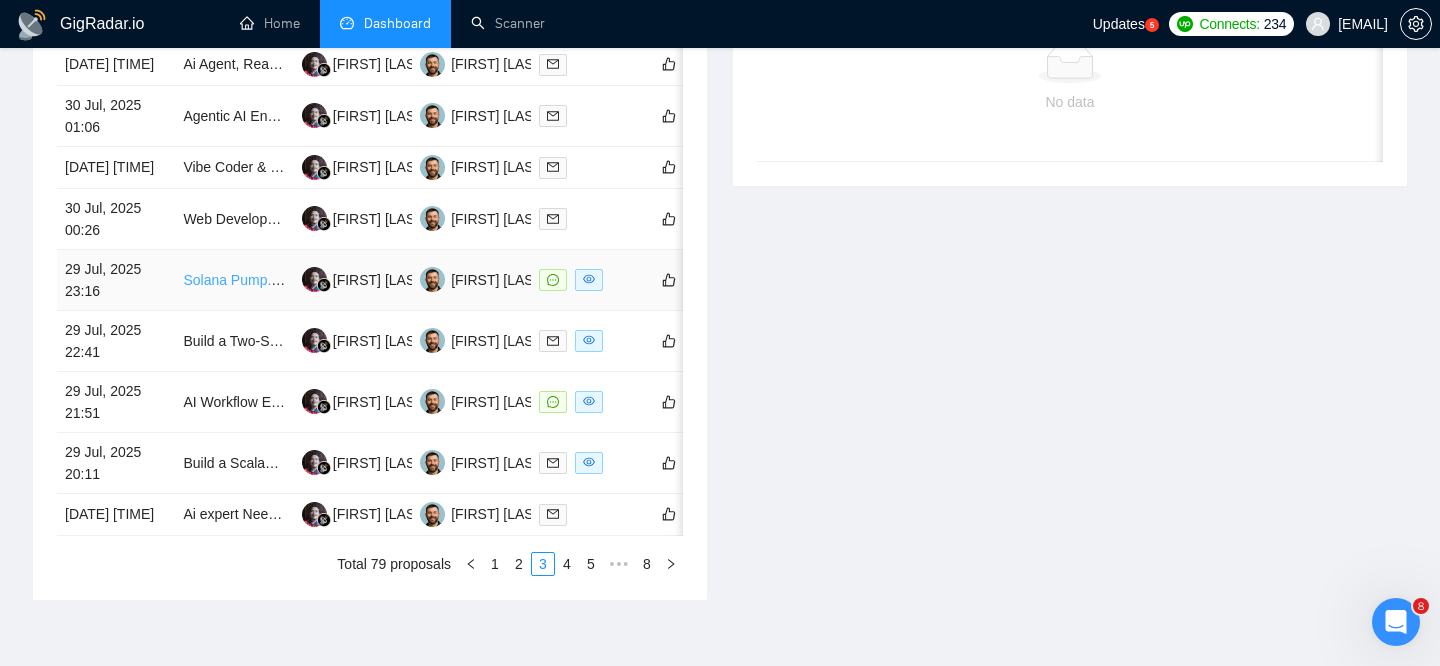 click on "Solana Pump.fun / Bonk.fun Transaction Parser + gRPC Integration" at bounding box center [392, 280] 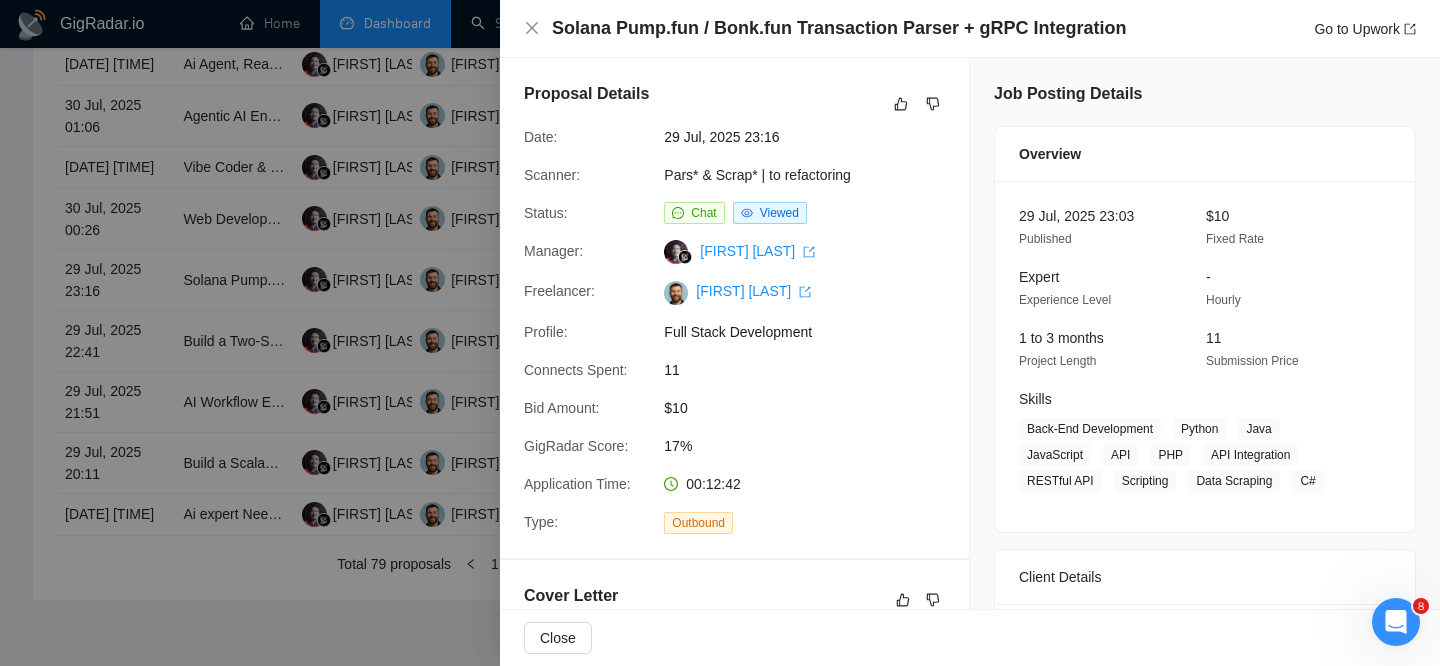 click at bounding box center (720, 333) 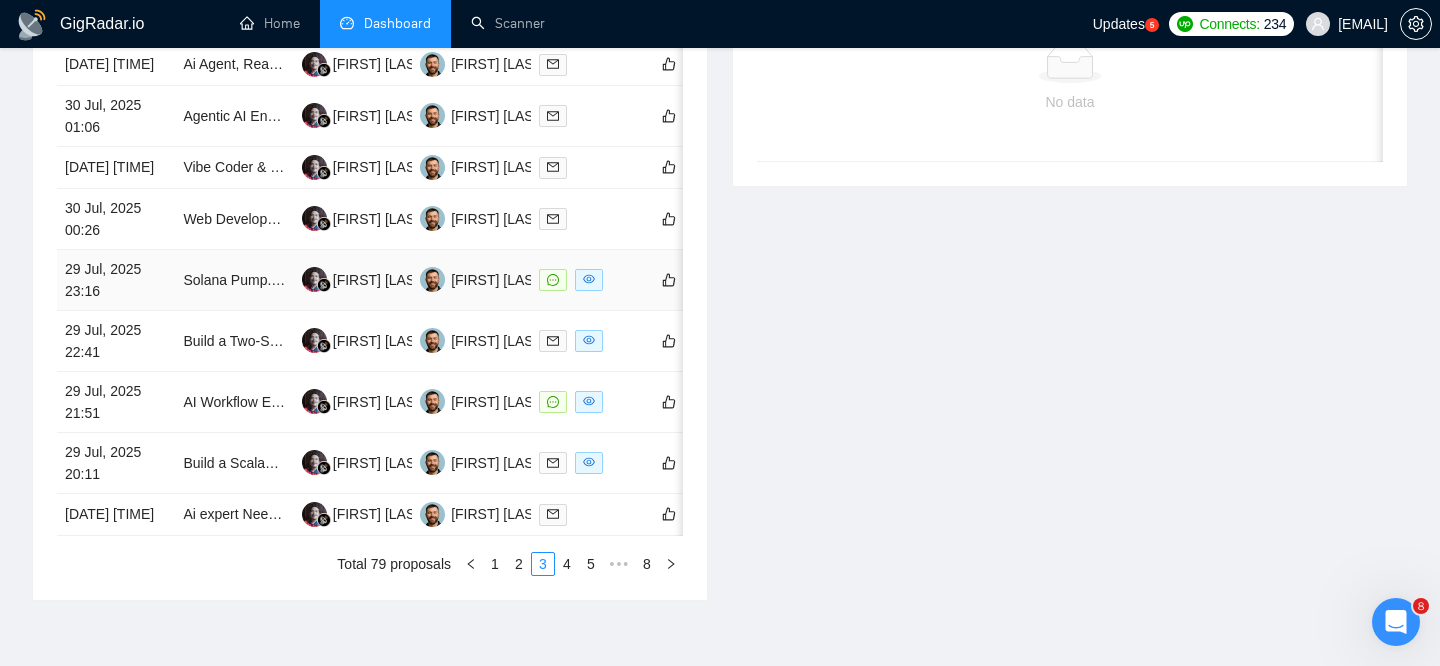 click on "29 Jul, 2025 23:16" at bounding box center [116, 280] 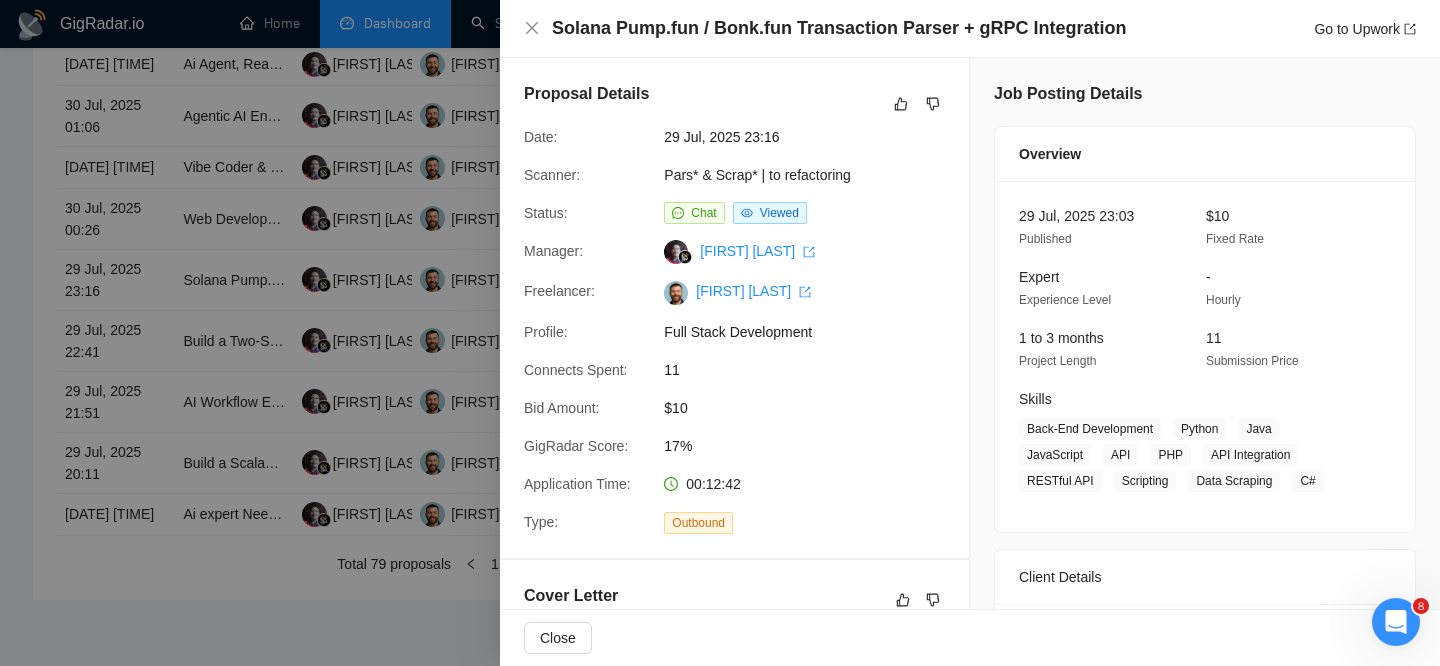 click on "Solana Pump.fun / Bonk.fun Transaction Parser + gRPC Integration" at bounding box center (839, 28) 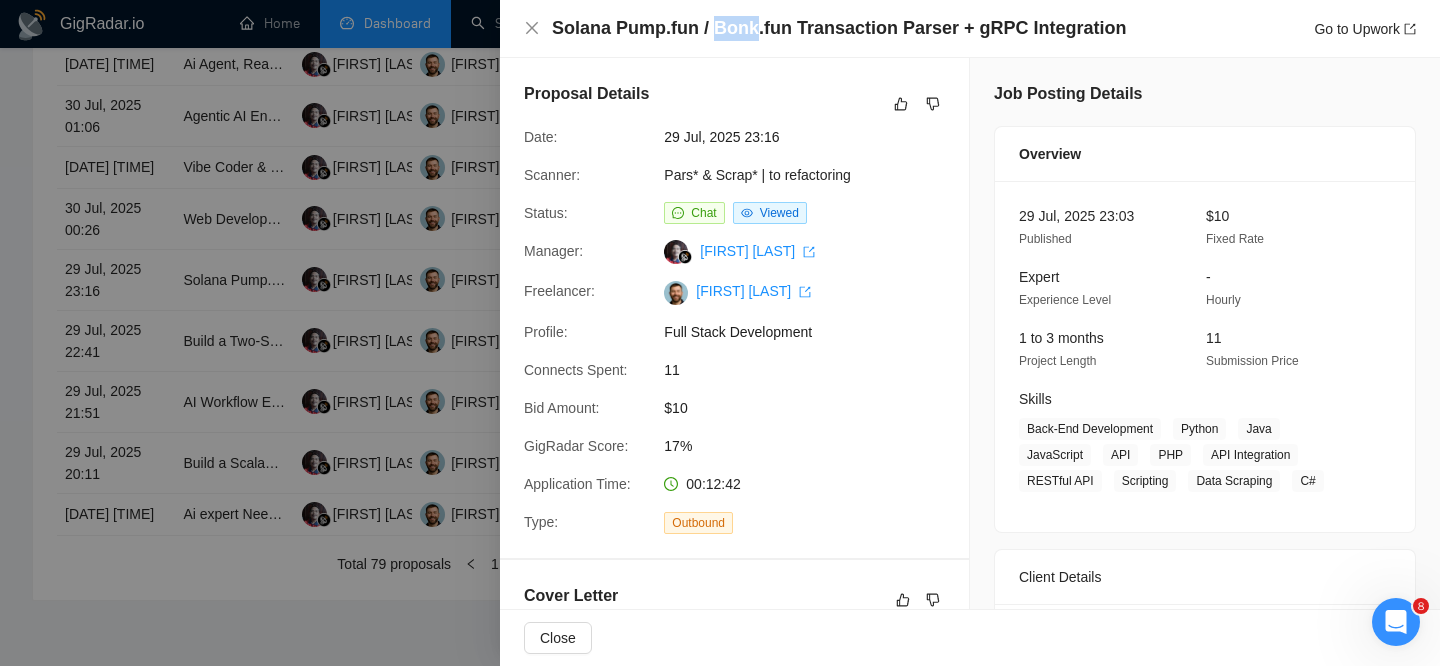 click on "Solana Pump.fun / Bonk.fun Transaction Parser + gRPC Integration" at bounding box center [839, 28] 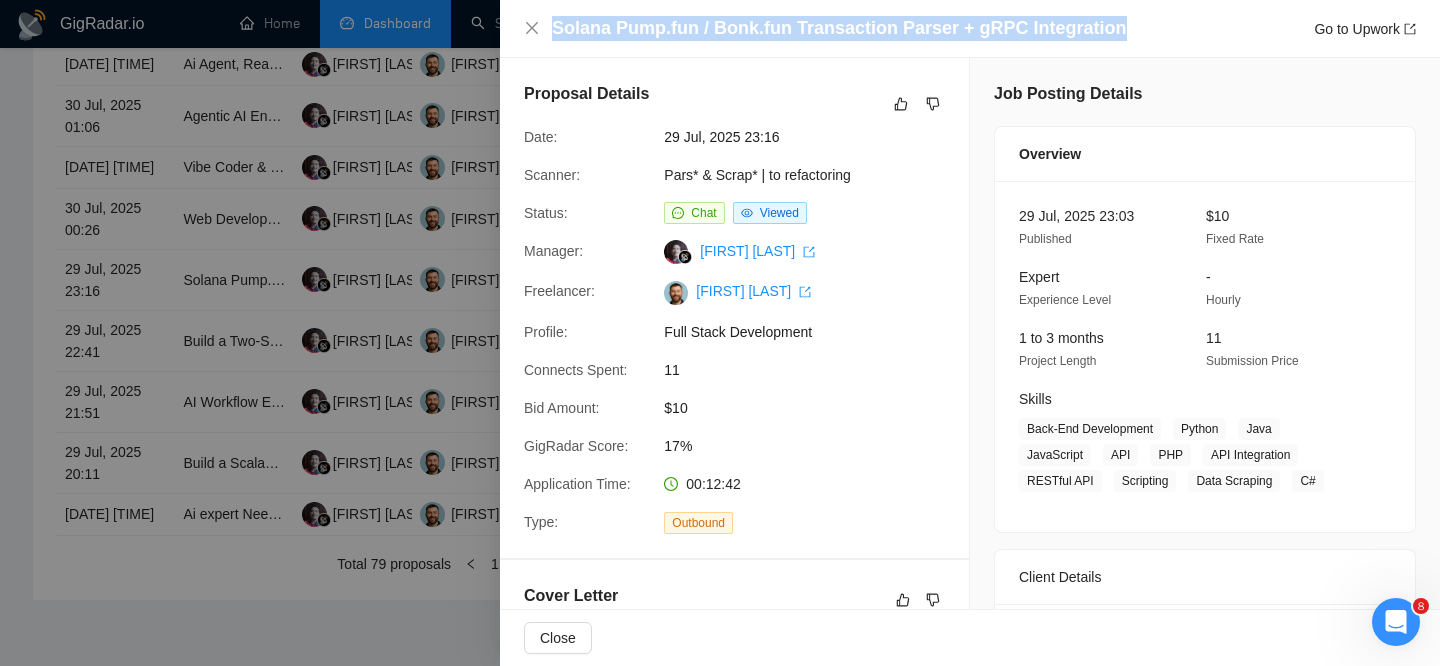 click on "Solana Pump.fun / Bonk.fun Transaction Parser + gRPC Integration" at bounding box center (839, 28) 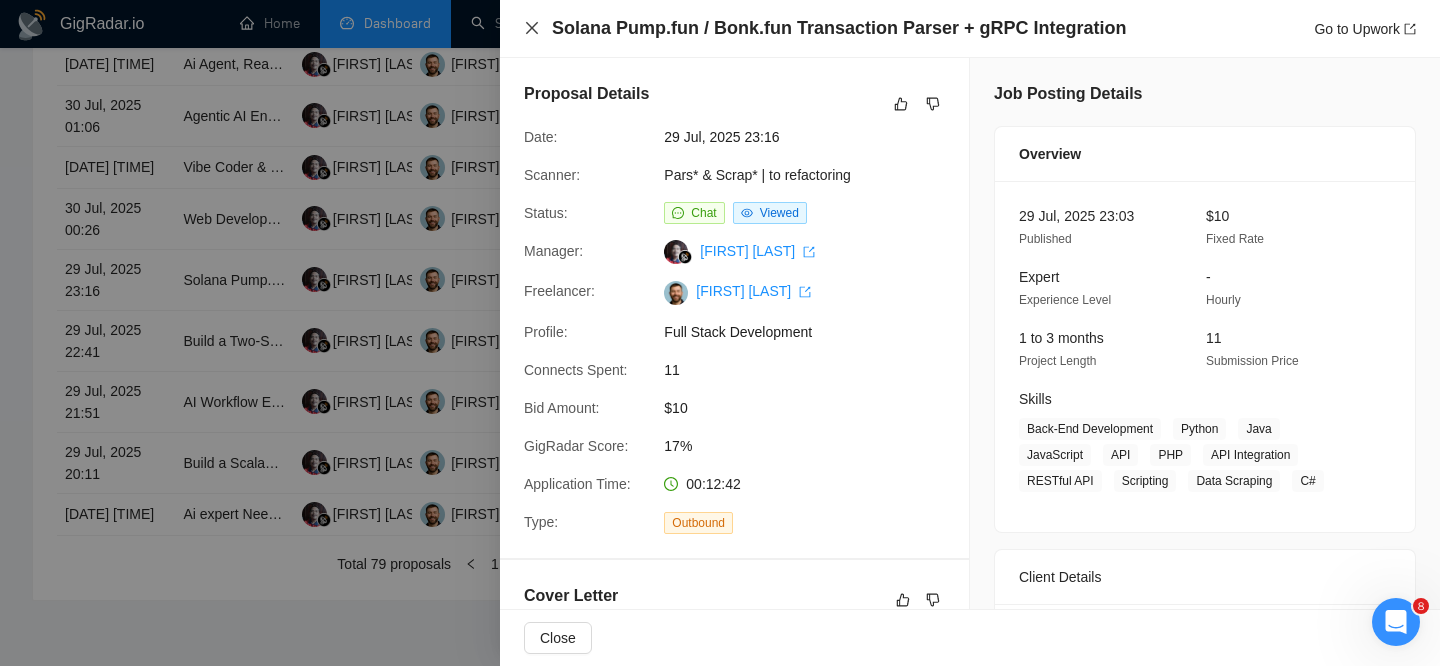 click on "Solana Pump.fun / Bonk.fun Transaction Parser + gRPC Integration Go to Upwork" at bounding box center (970, 28) 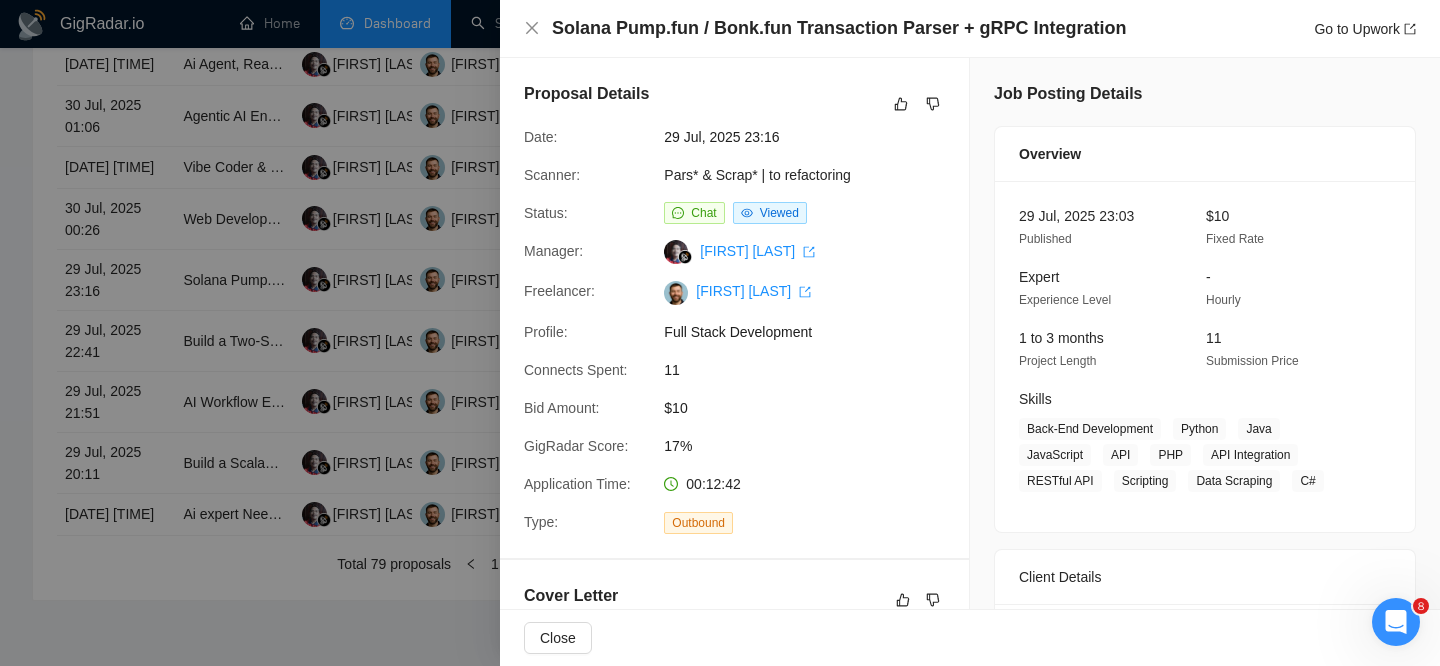 click on "Solana Pump.fun / Bonk.fun Transaction Parser + gRPC Integration Go to Upwork" at bounding box center [970, 29] 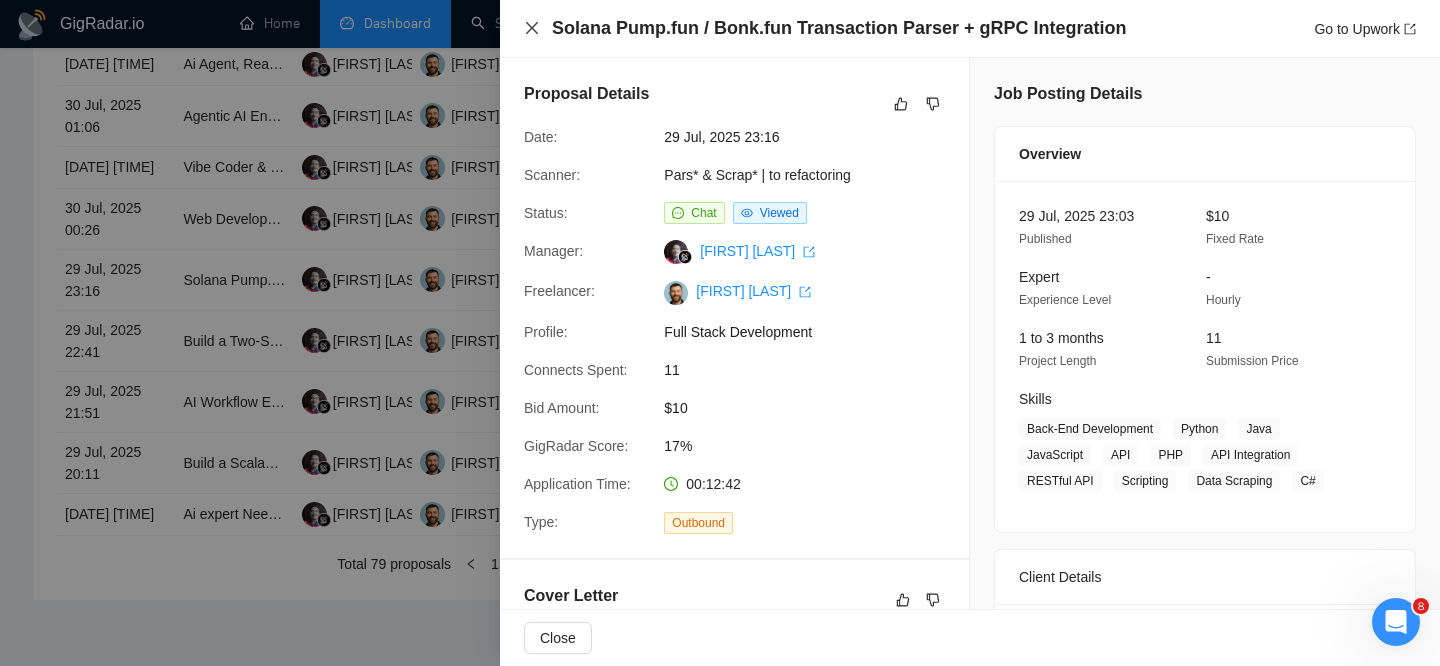 click 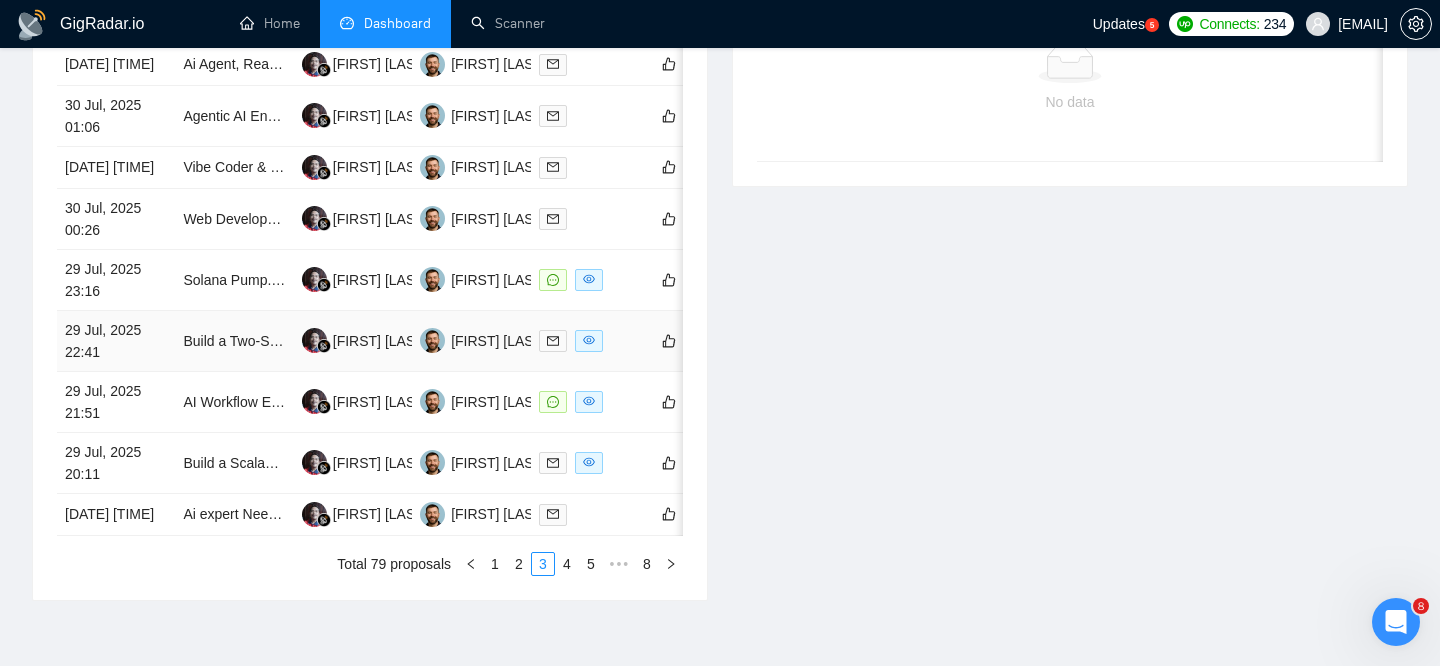click on "Build a Two-Sided Crane Rental Marketplace with AI Assistant, Scheduling, and Payment Features" at bounding box center (234, 341) 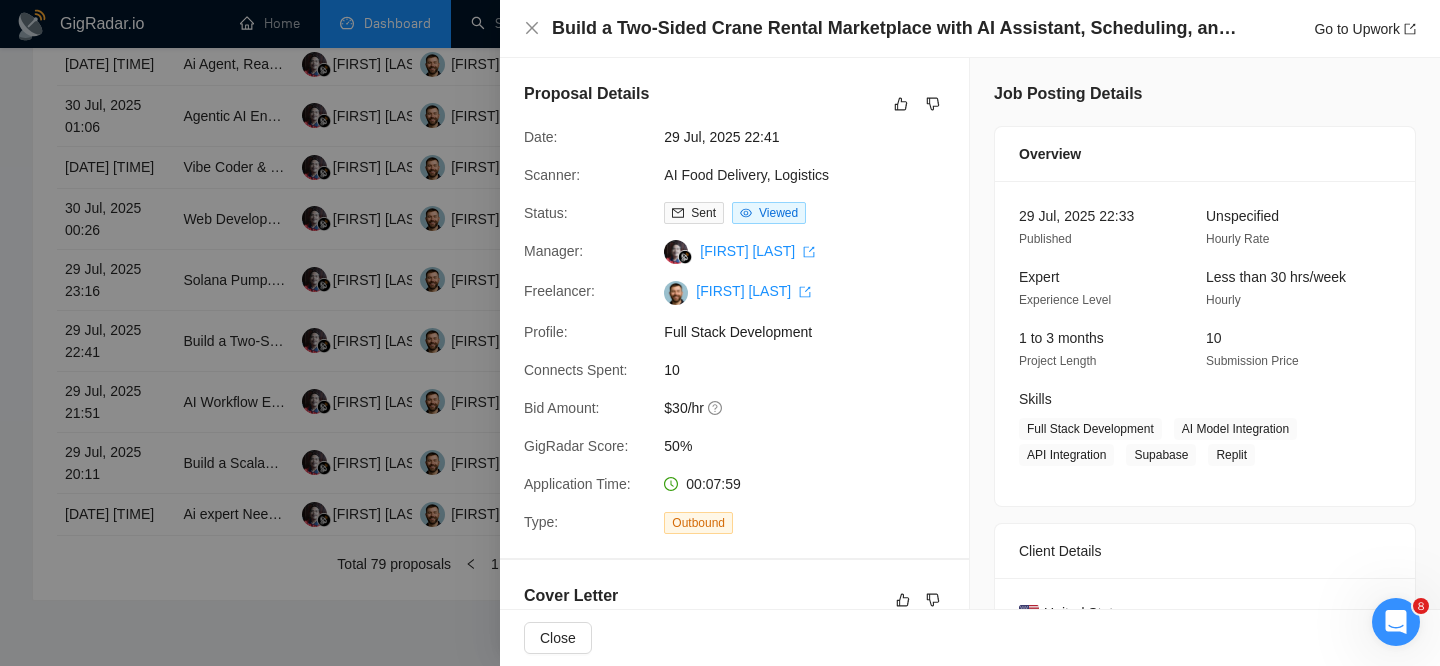 click on "Build a Two-Sided Crane Rental Marketplace with AI Assistant, Scheduling, and Payment Features" at bounding box center (897, 28) 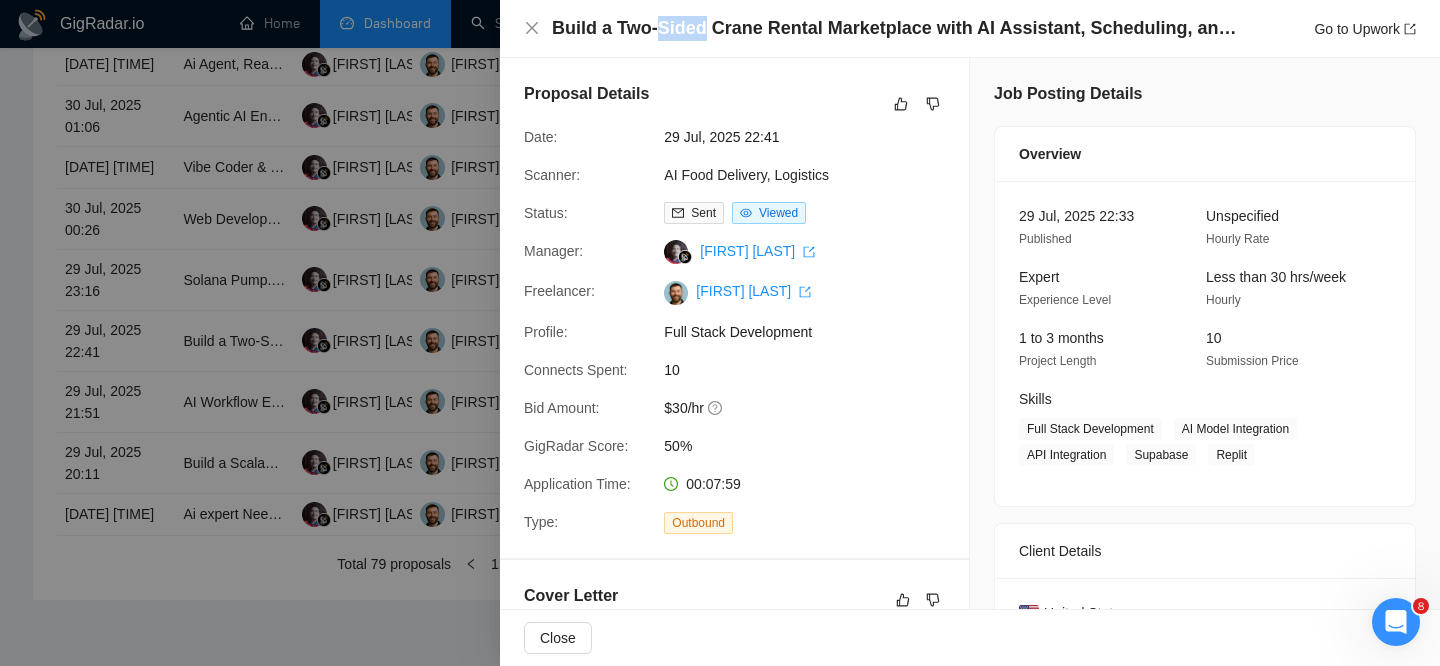 click on "Build a Two-Sided Crane Rental Marketplace with AI Assistant, Scheduling, and Payment Features" at bounding box center (897, 28) 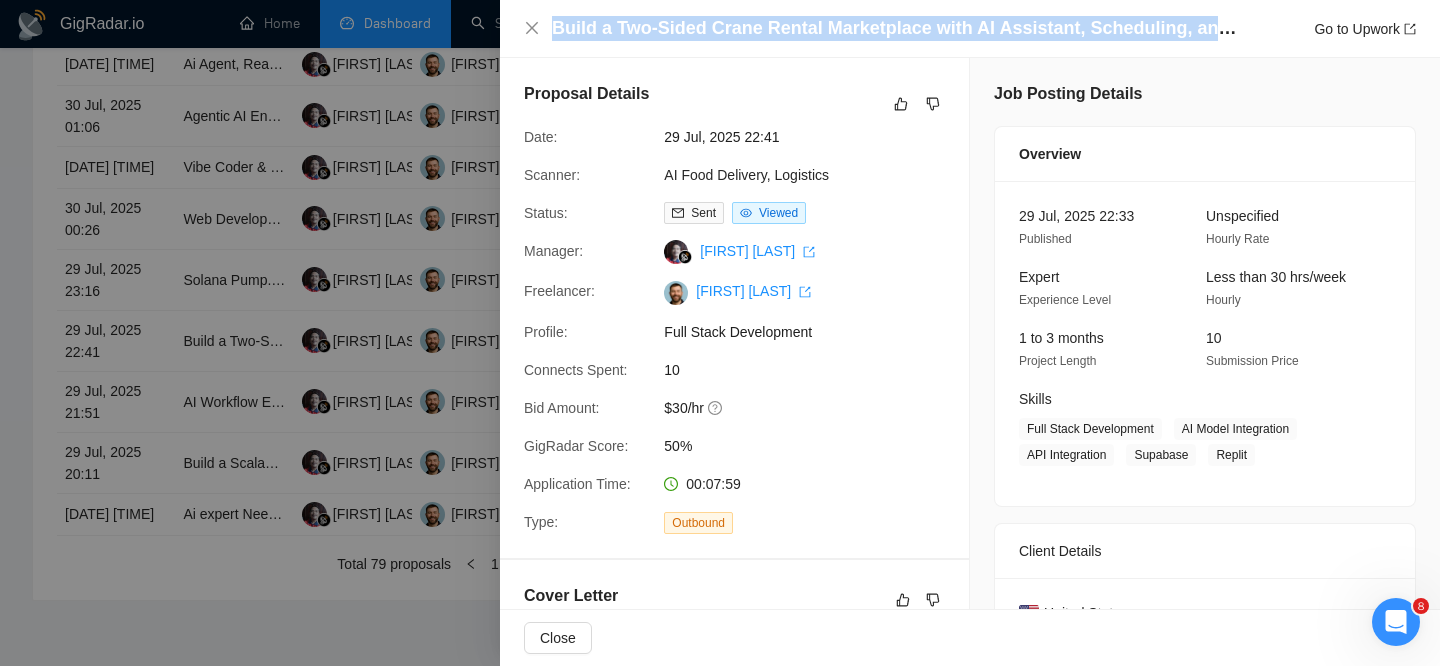 click on "Build a Two-Sided Crane Rental Marketplace with AI Assistant, Scheduling, and Payment Features" at bounding box center [897, 28] 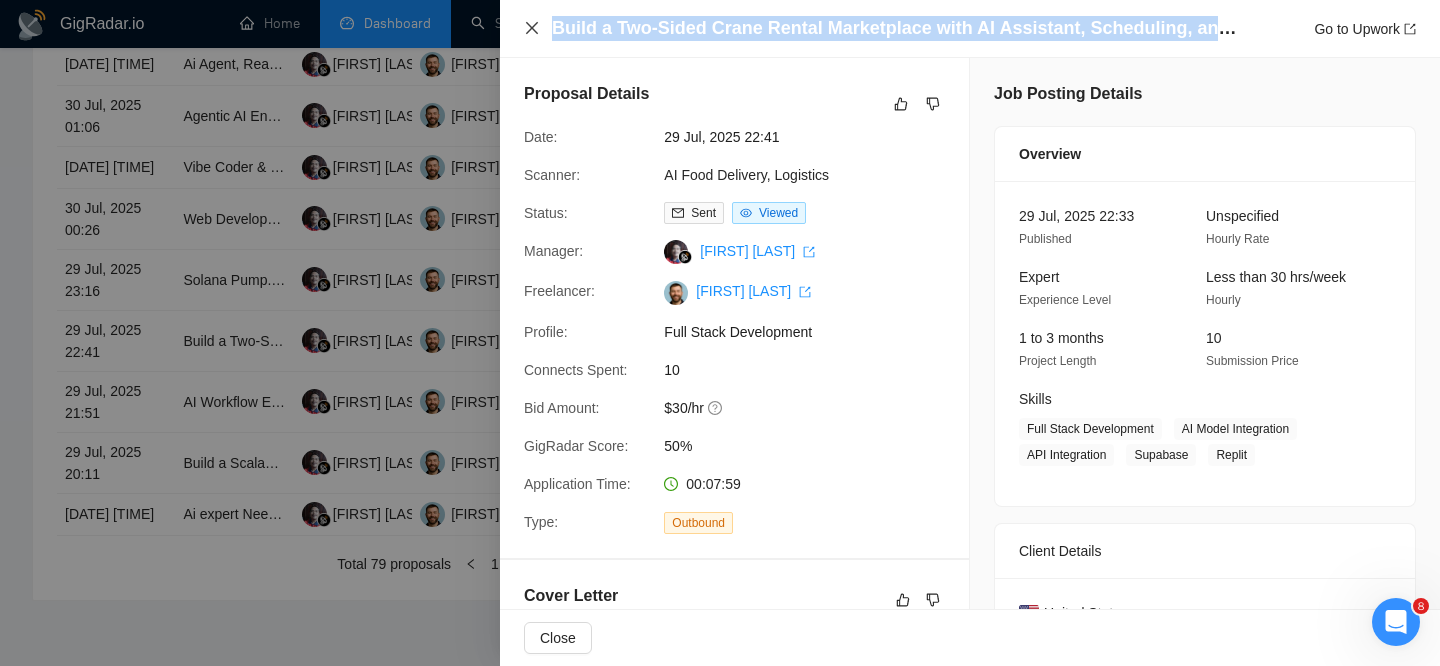 click 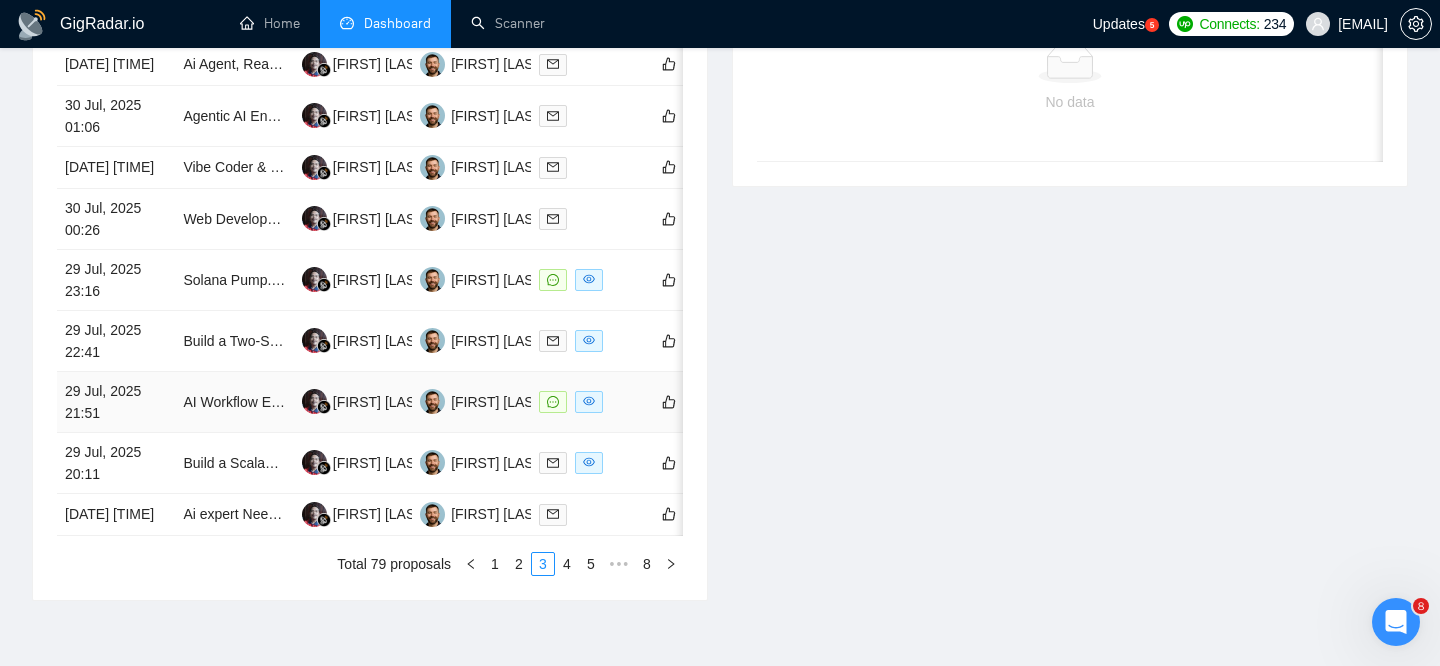 click on "AI Workflow Engineer (Gumloop) – Multi-Source Data Integration, Job Matching & Resume Generation" at bounding box center [234, 402] 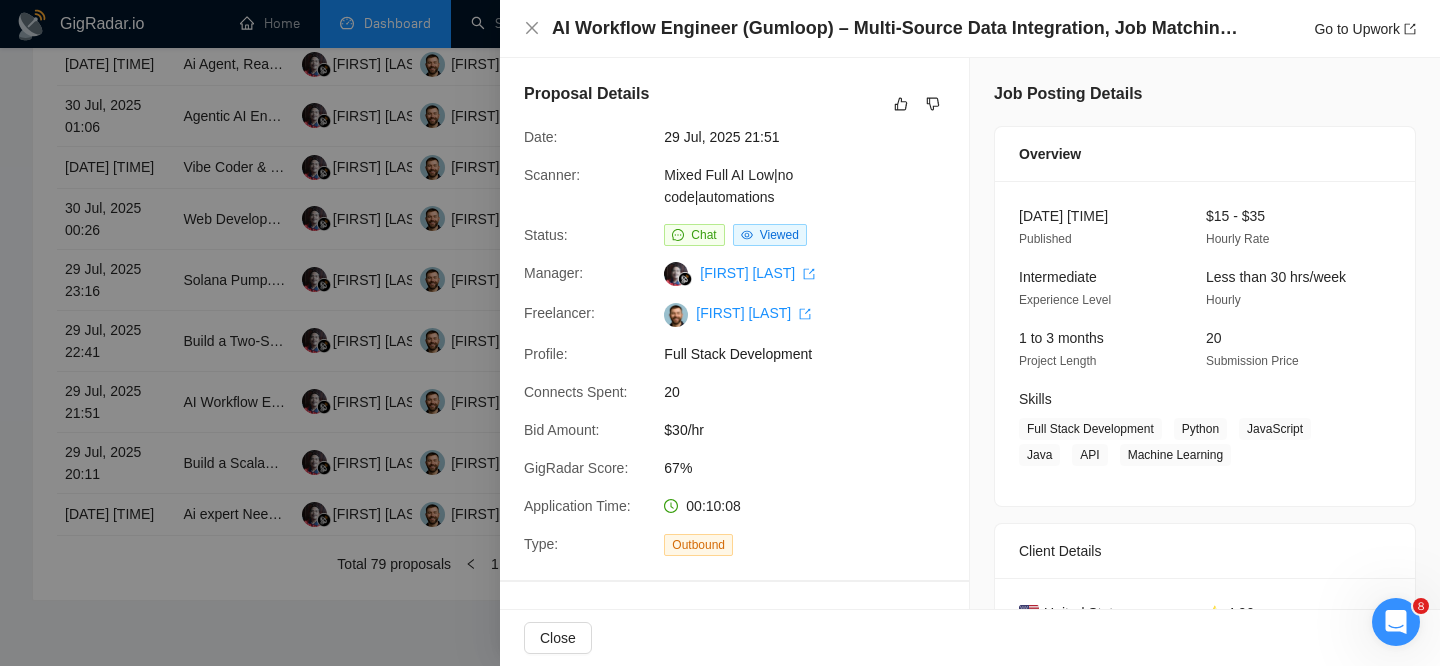 click on "AI Workflow Engineer (Gumloop) – Multi-Source Data Integration, Job Matching & Resume Generation Go to Upwork" at bounding box center (970, 29) 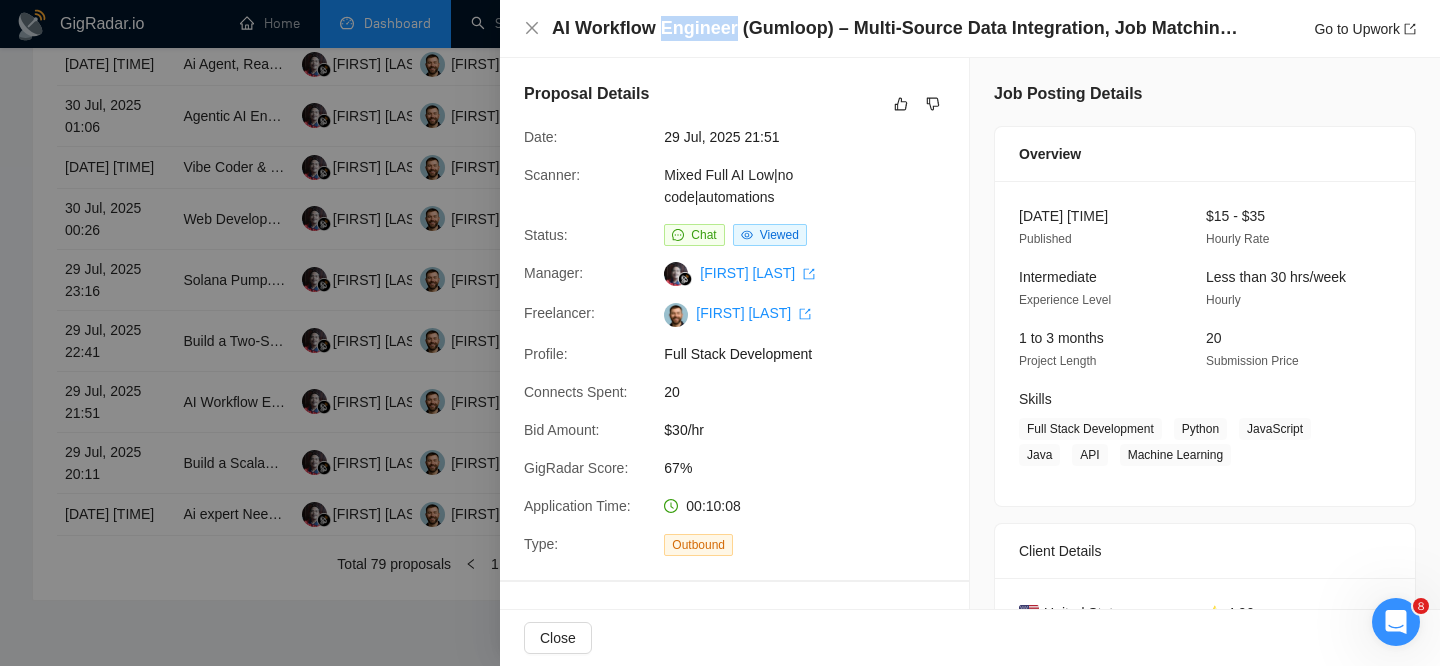 click on "AI Workflow Engineer (Gumloop) – Multi-Source Data Integration, Job Matching & Resume Generation" at bounding box center [897, 28] 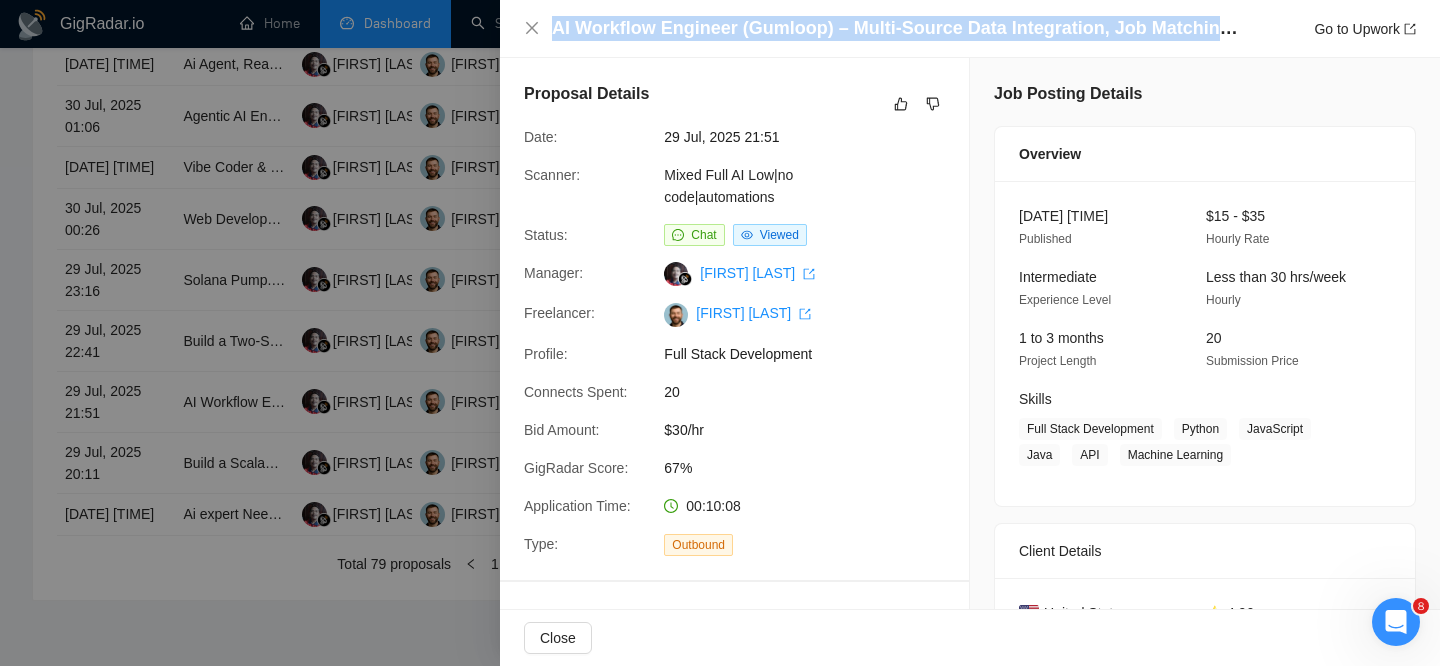 click on "AI Workflow Engineer (Gumloop) – Multi-Source Data Integration, Job Matching & Resume Generation" at bounding box center (897, 28) 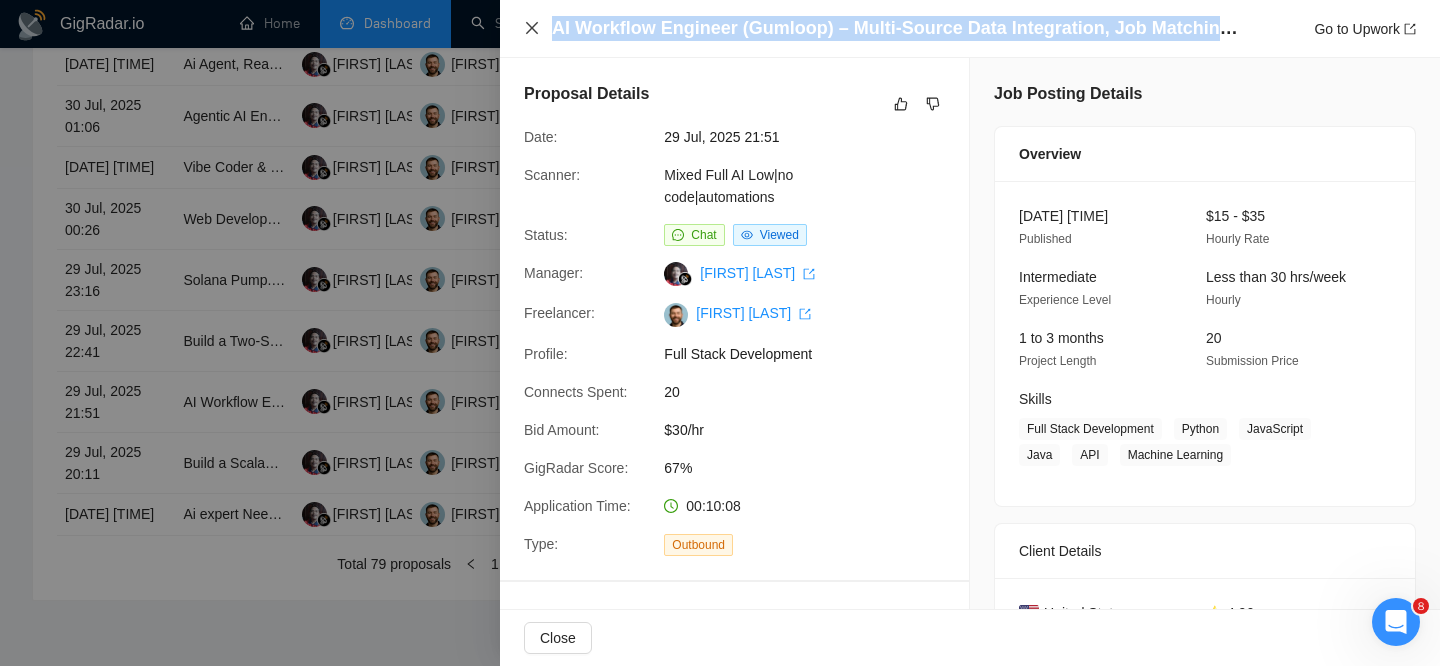 click 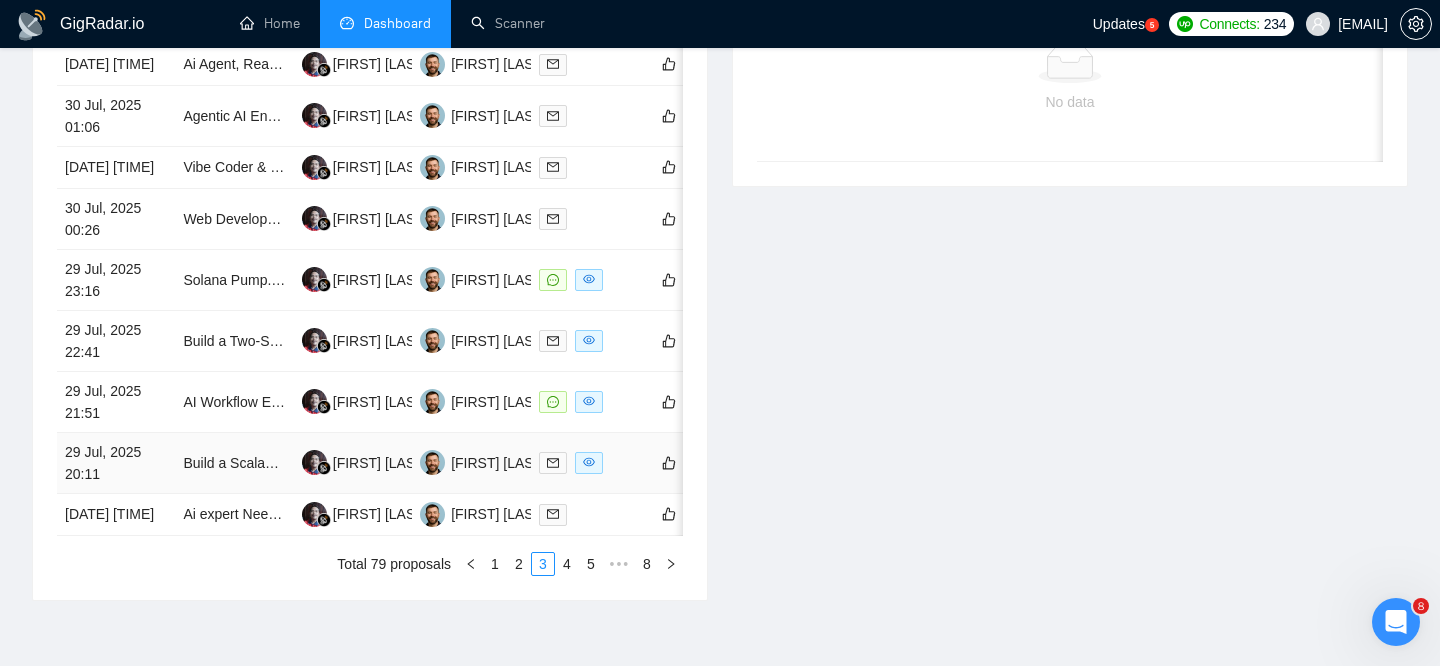 click on "Build a Scalable LinkedIn Job Change Tracker (No APIs – Custom Scraper Required)" at bounding box center (234, 463) 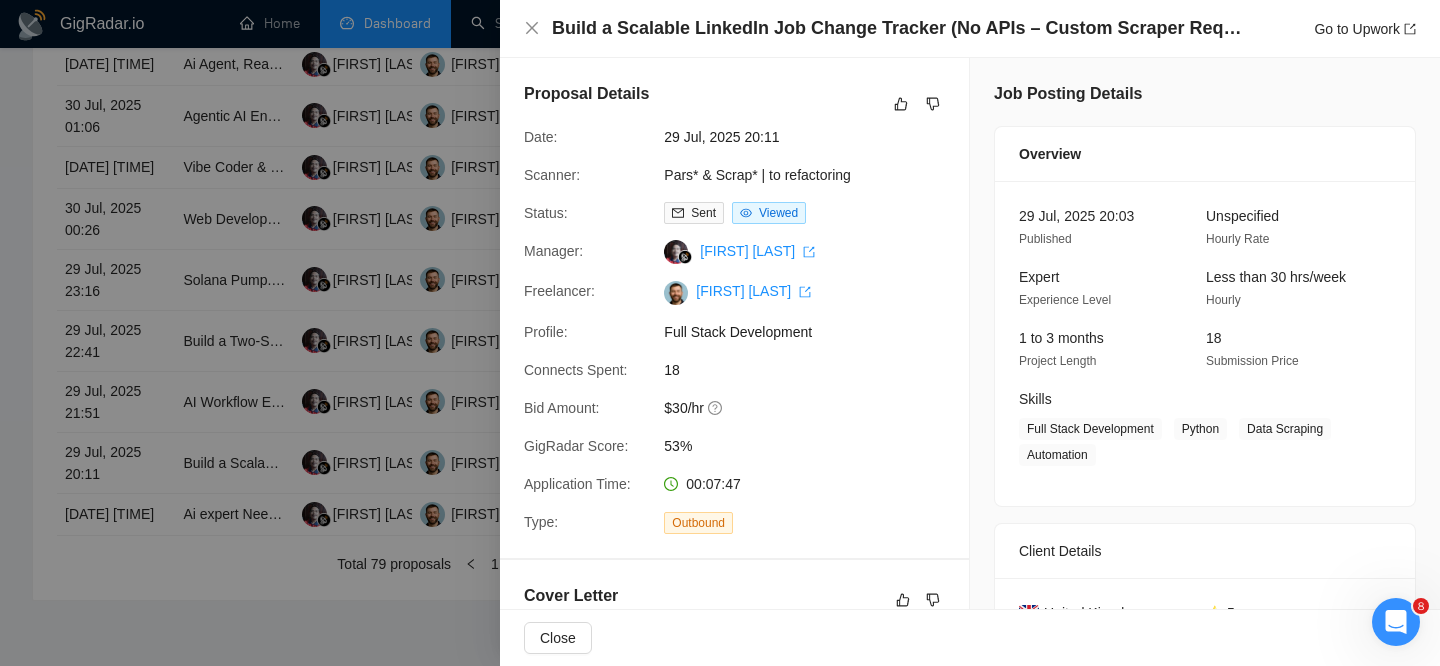 click on "Build a Scalable LinkedIn Job Change Tracker (No APIs – Custom Scraper Required)" at bounding box center [897, 28] 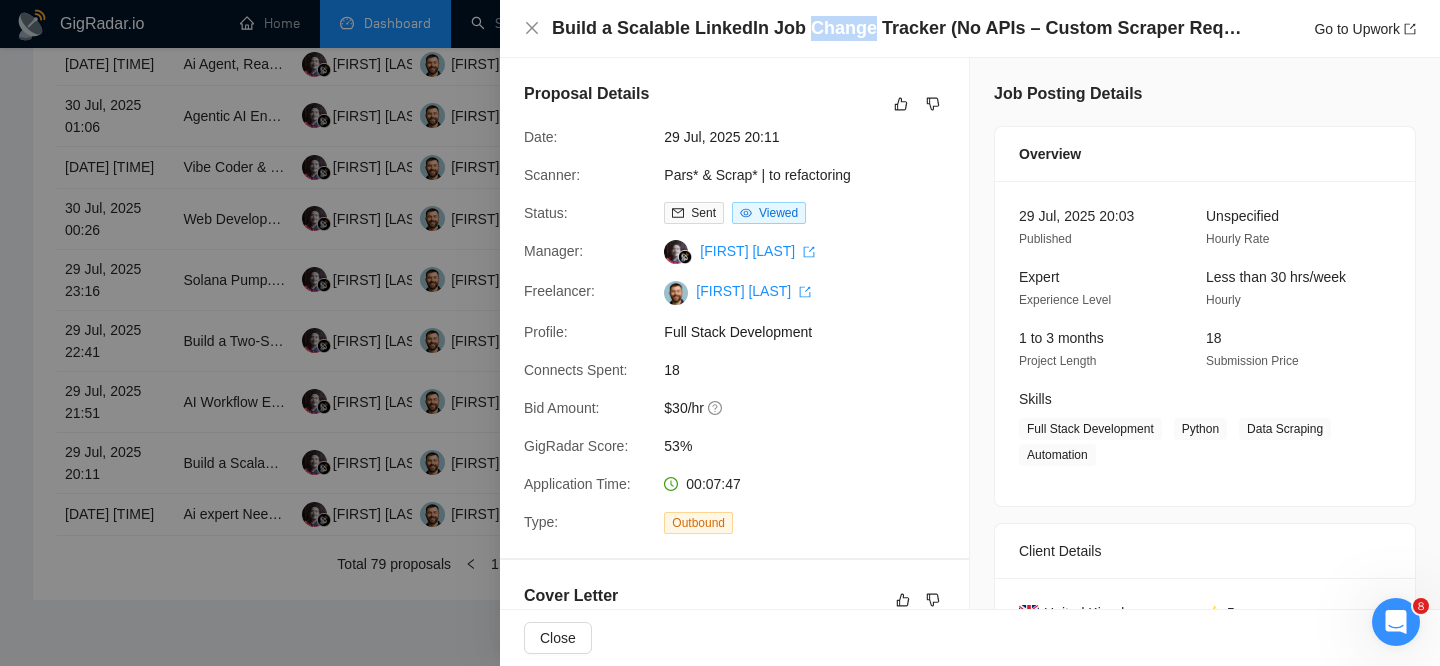 click on "Build a Scalable LinkedIn Job Change Tracker (No APIs – Custom Scraper Required)" at bounding box center [897, 28] 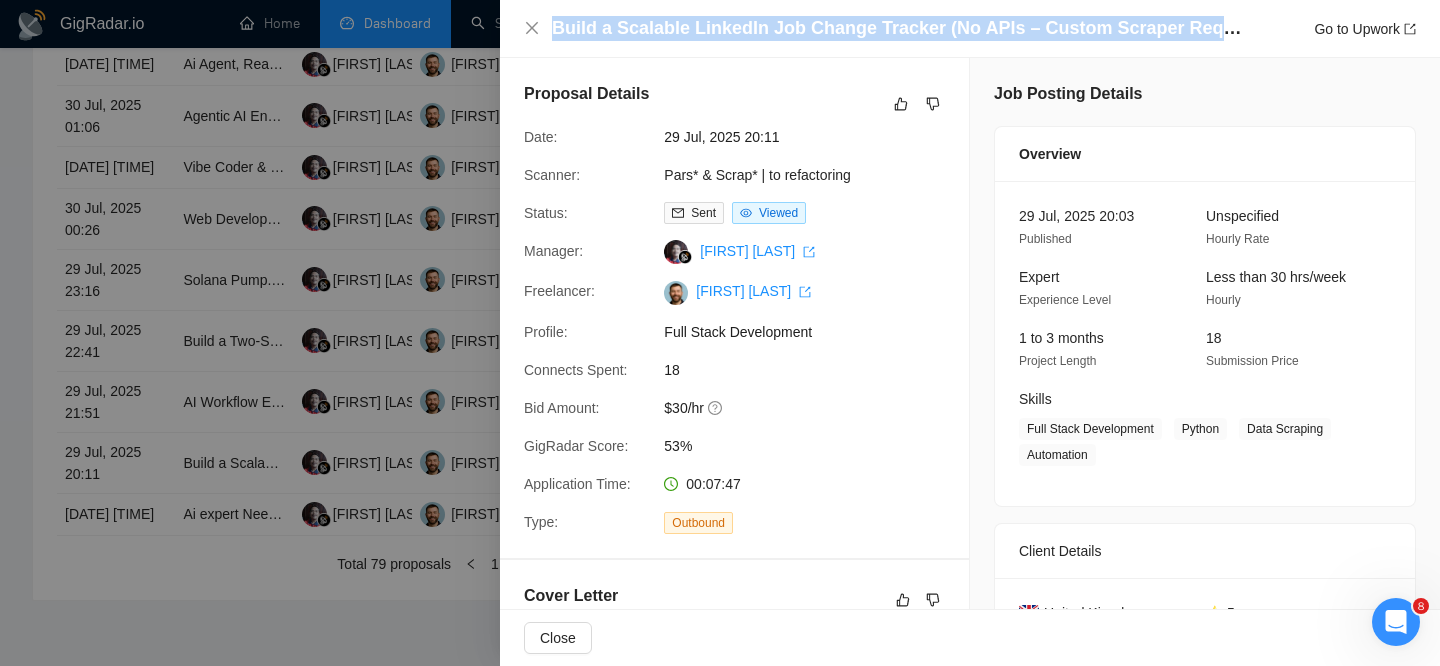 click on "Build a Scalable LinkedIn Job Change Tracker (No APIs – Custom Scraper Required)" at bounding box center (897, 28) 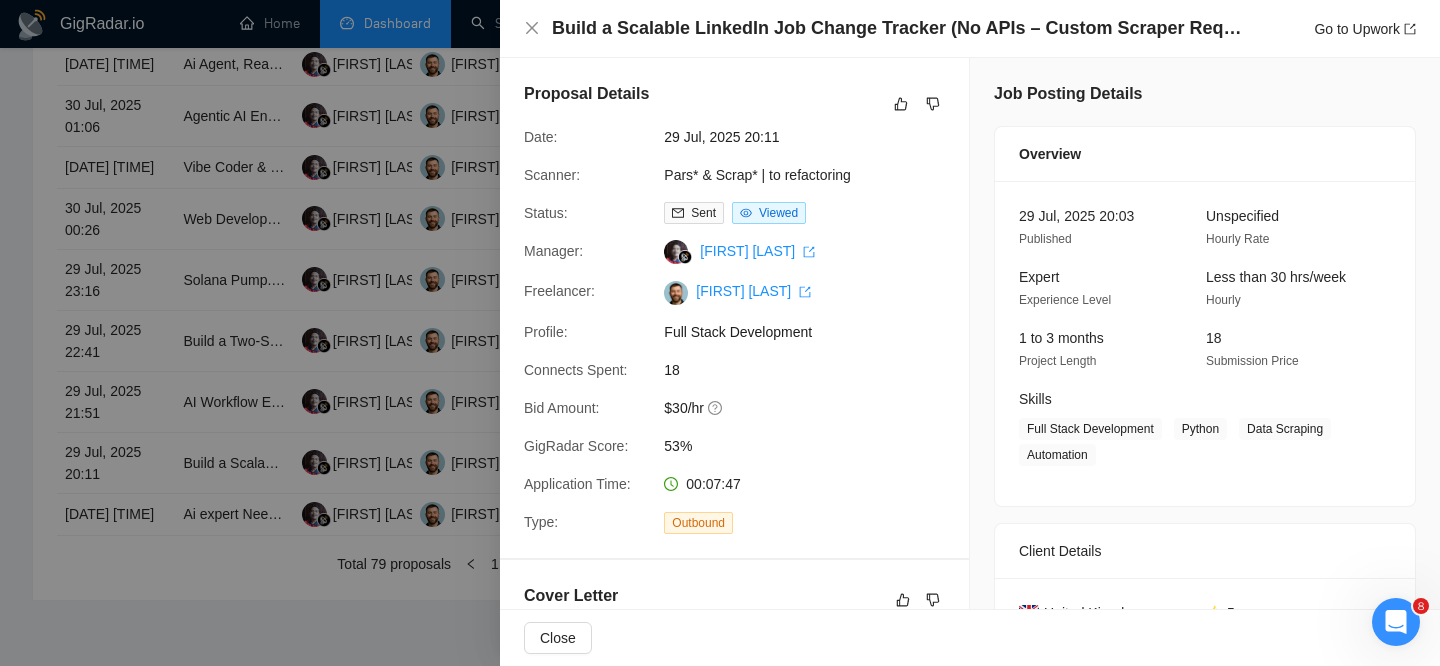 click on "Build a Scalable LinkedIn Job Change Tracker (No APIs – Custom Scraper Required) Go to Upwork" at bounding box center (970, 28) 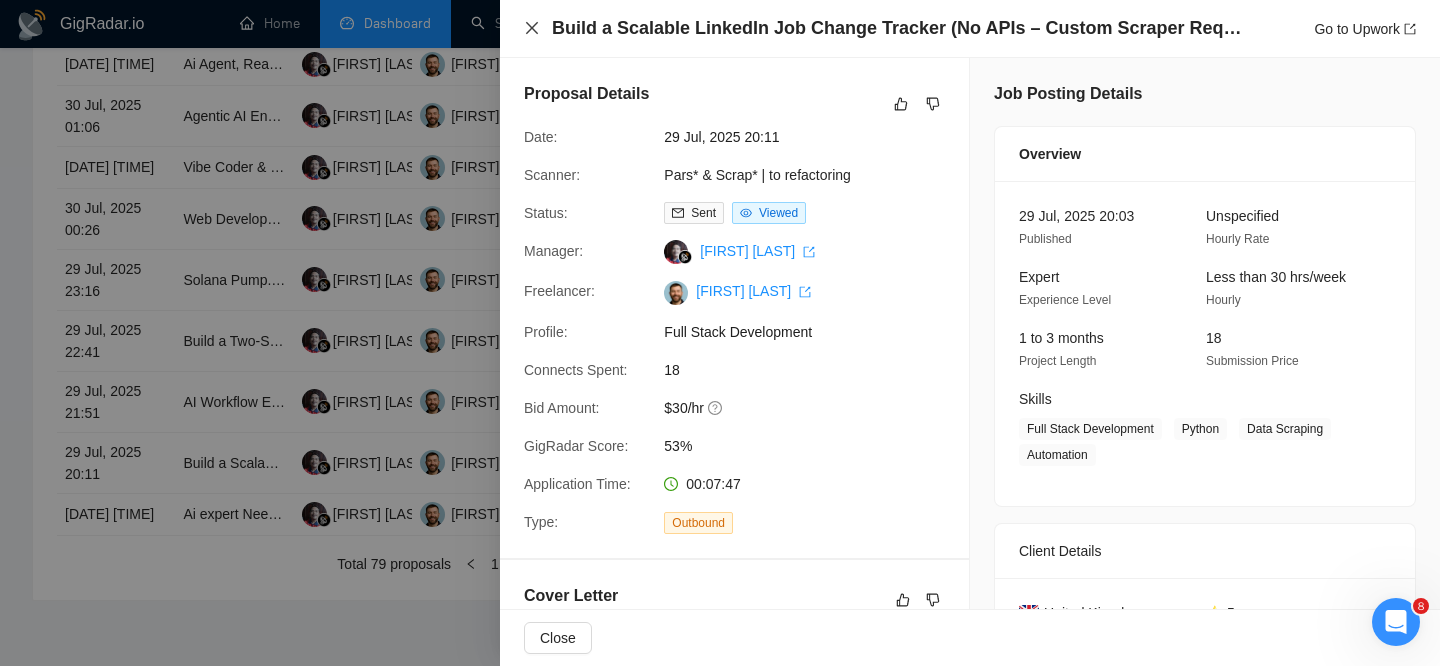click 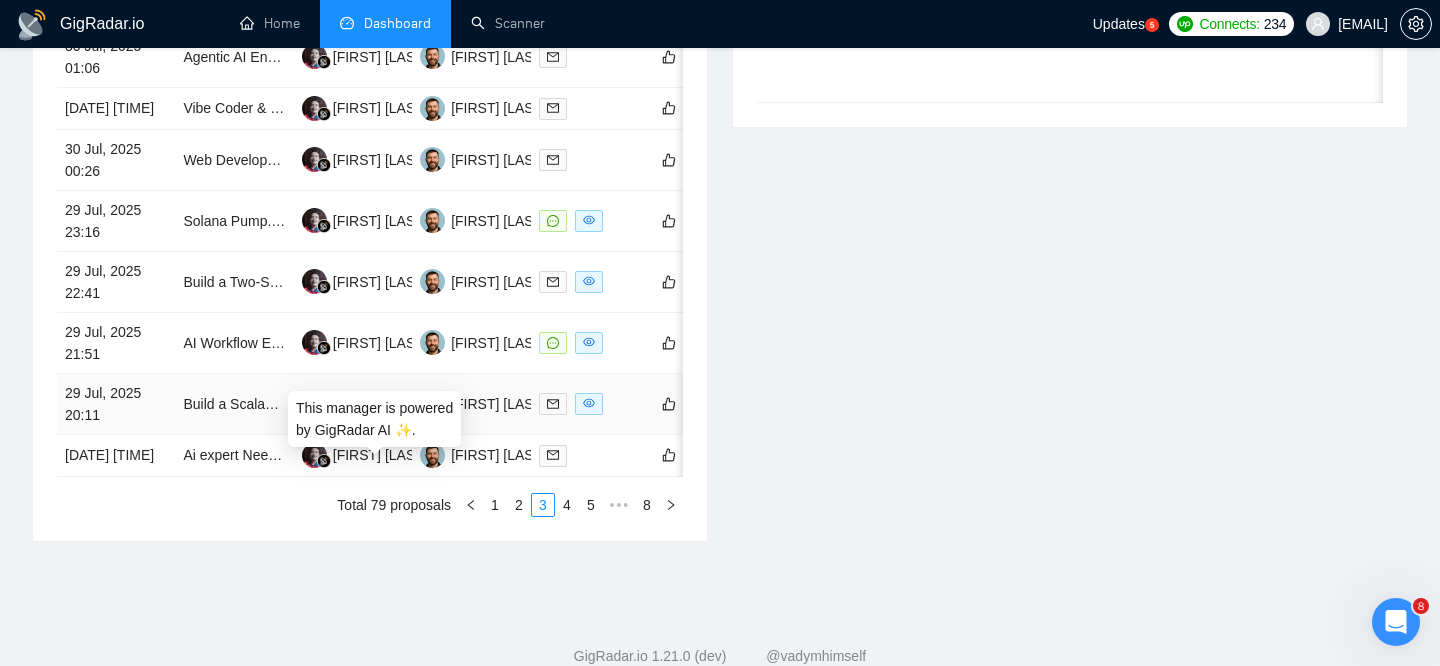 scroll, scrollTop: 1007, scrollLeft: 0, axis: vertical 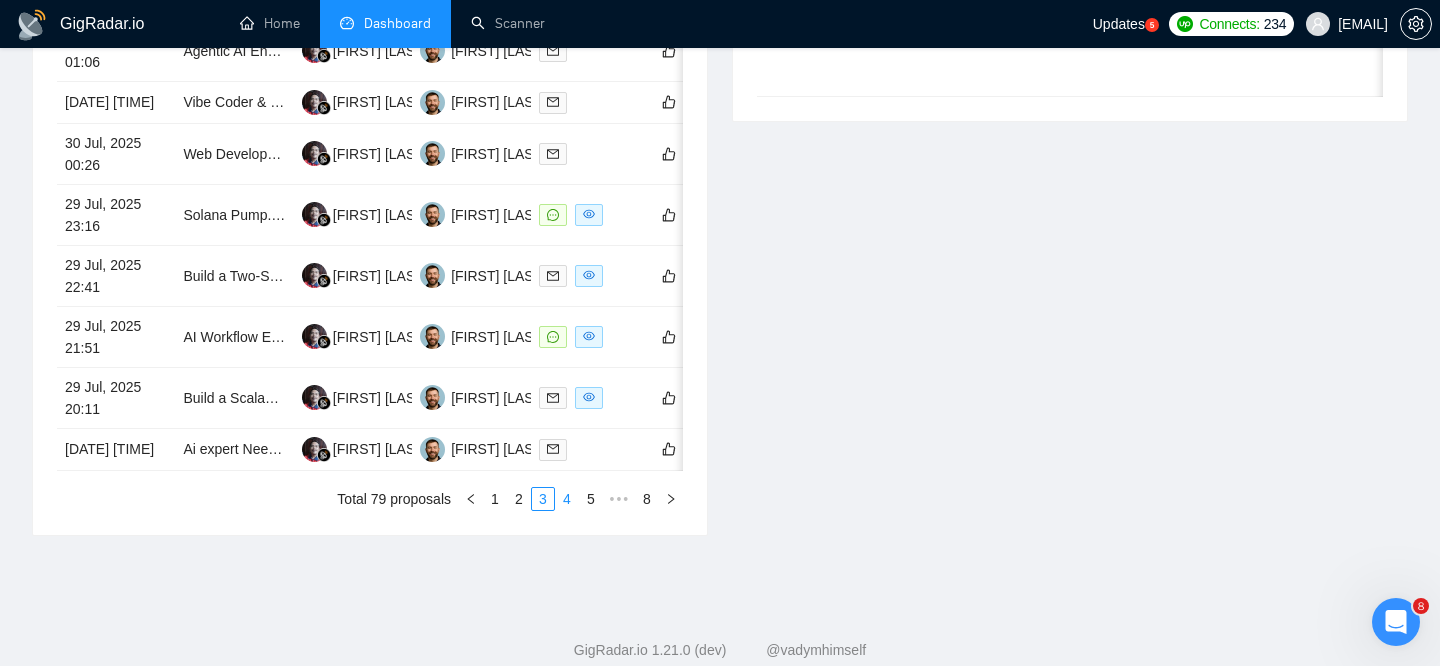 click on "4" at bounding box center [567, 499] 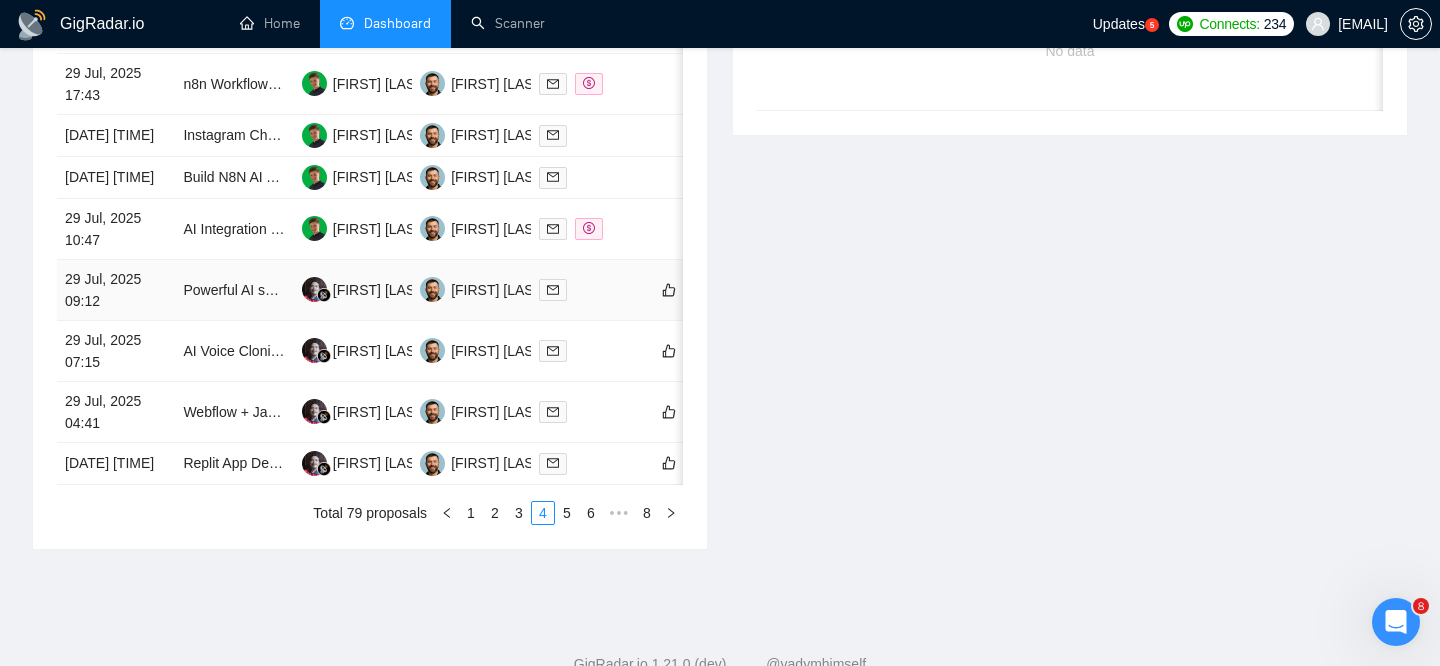 scroll, scrollTop: 1027, scrollLeft: 0, axis: vertical 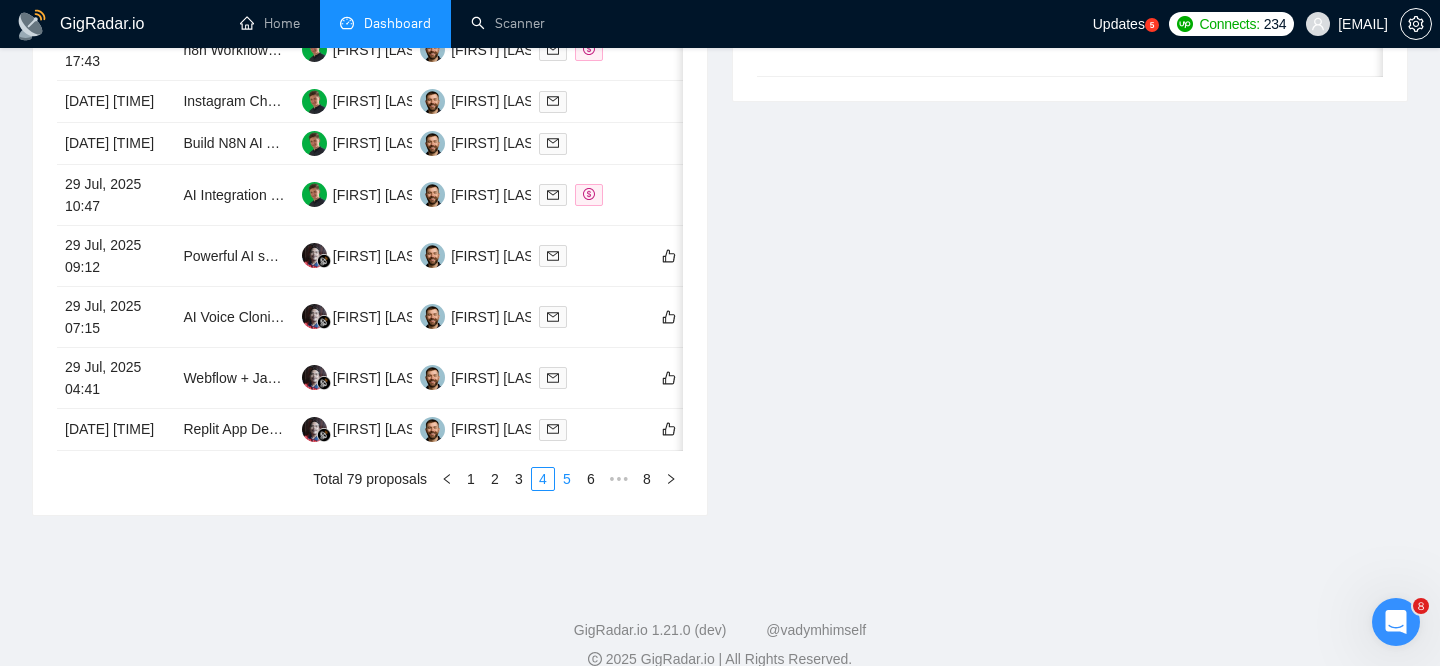 click on "5" at bounding box center (567, 479) 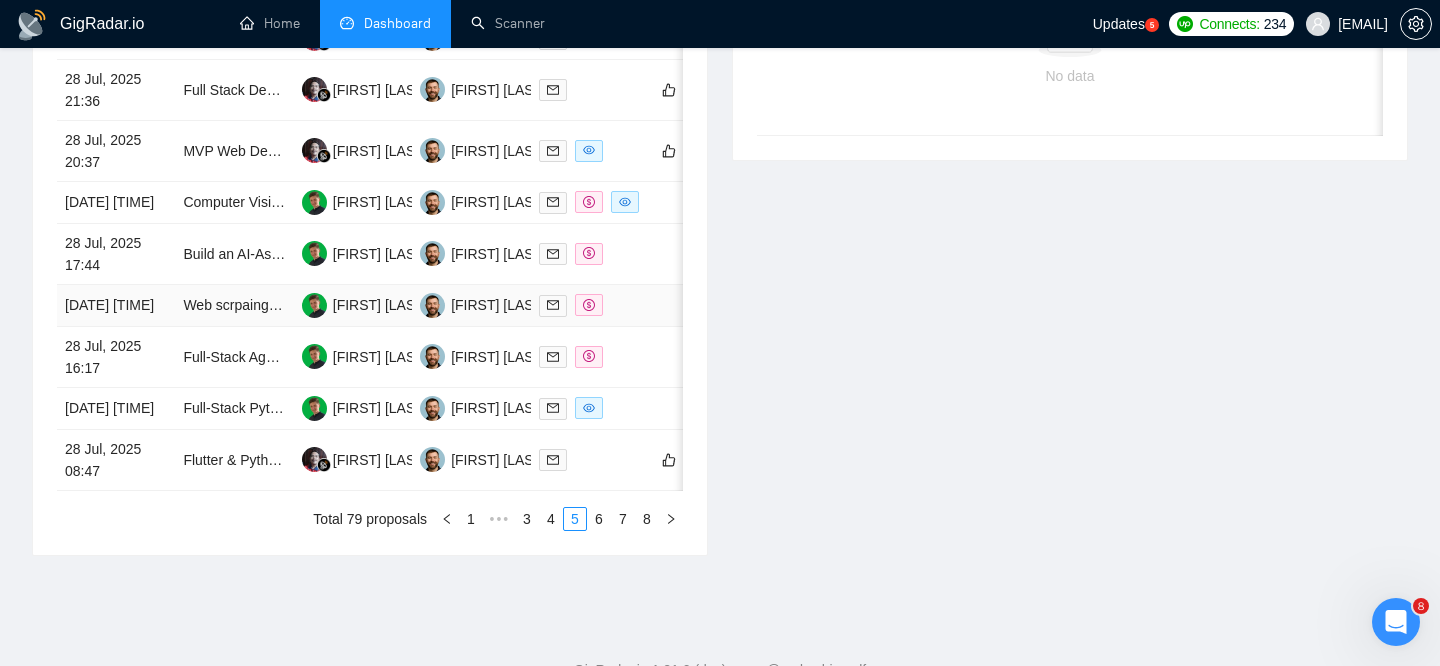 scroll, scrollTop: 952, scrollLeft: 0, axis: vertical 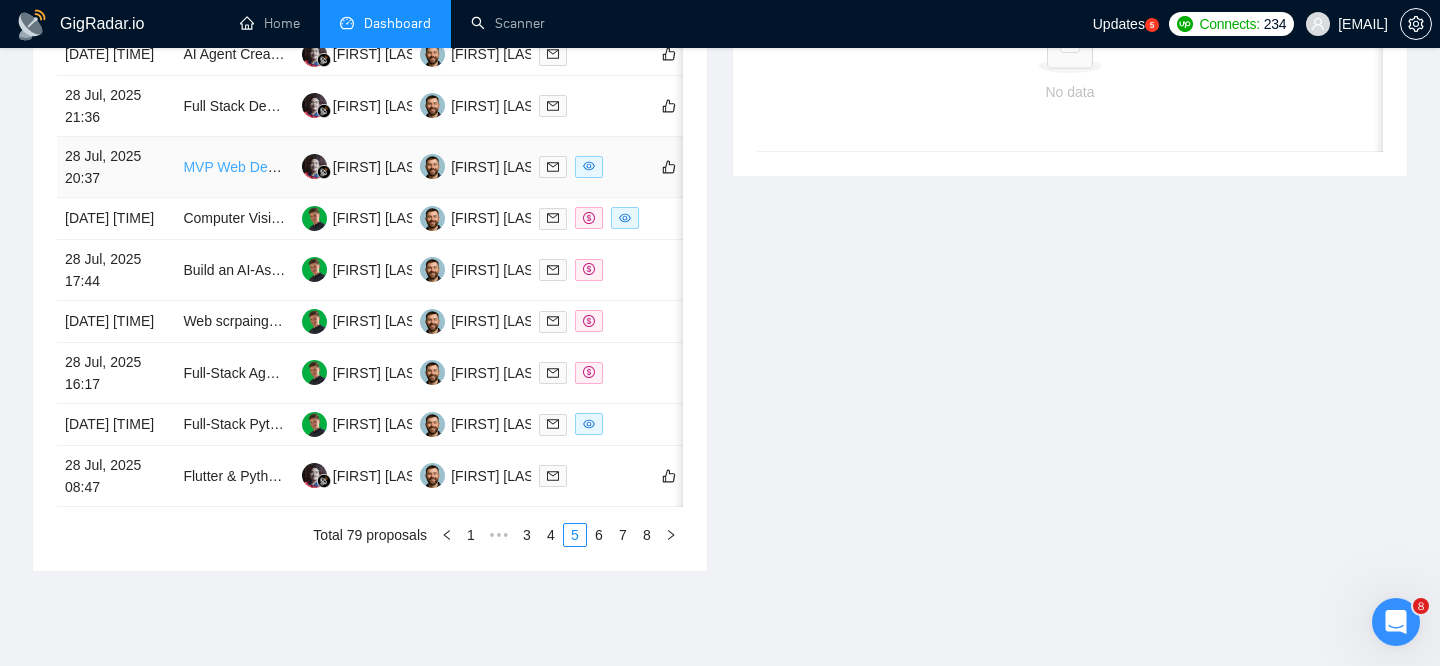 click on "MVP Web Dev (Remix/Supabase/Tailwind/three.js) for Customer Portal: model upload, viewing and collab" at bounding box center (510, 167) 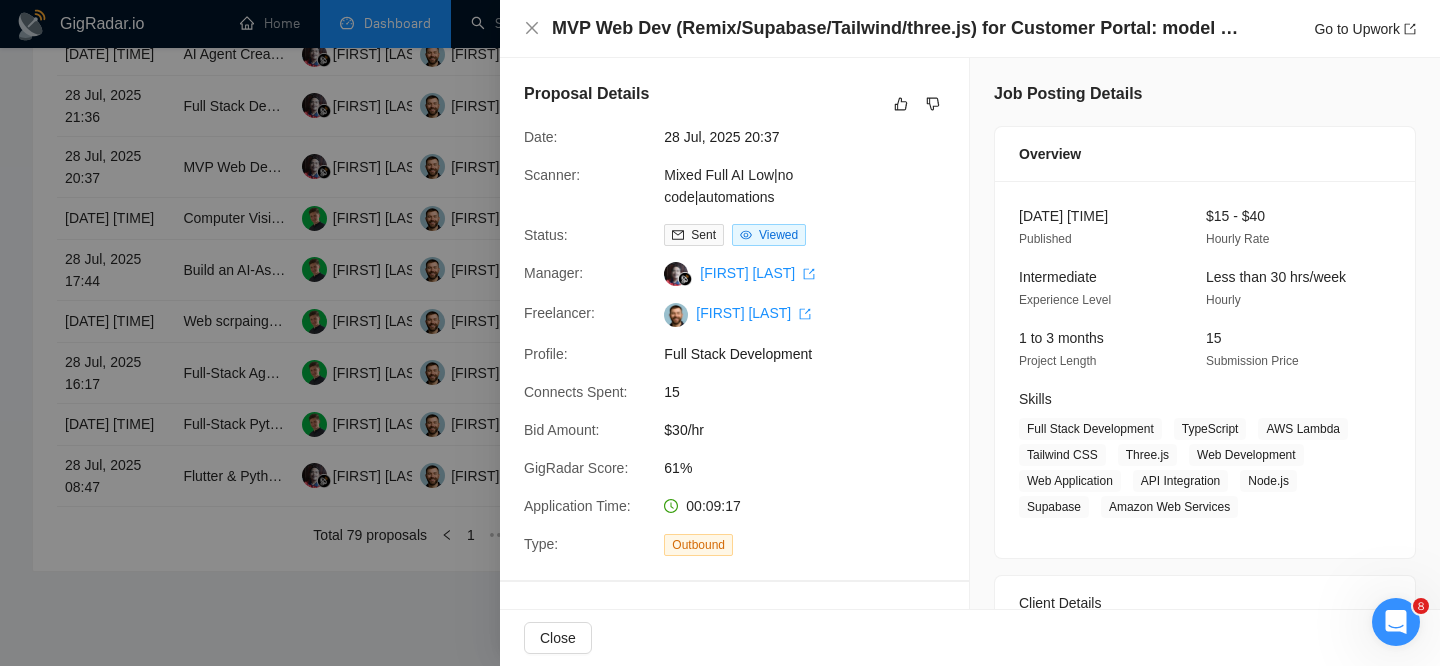 click at bounding box center (720, 333) 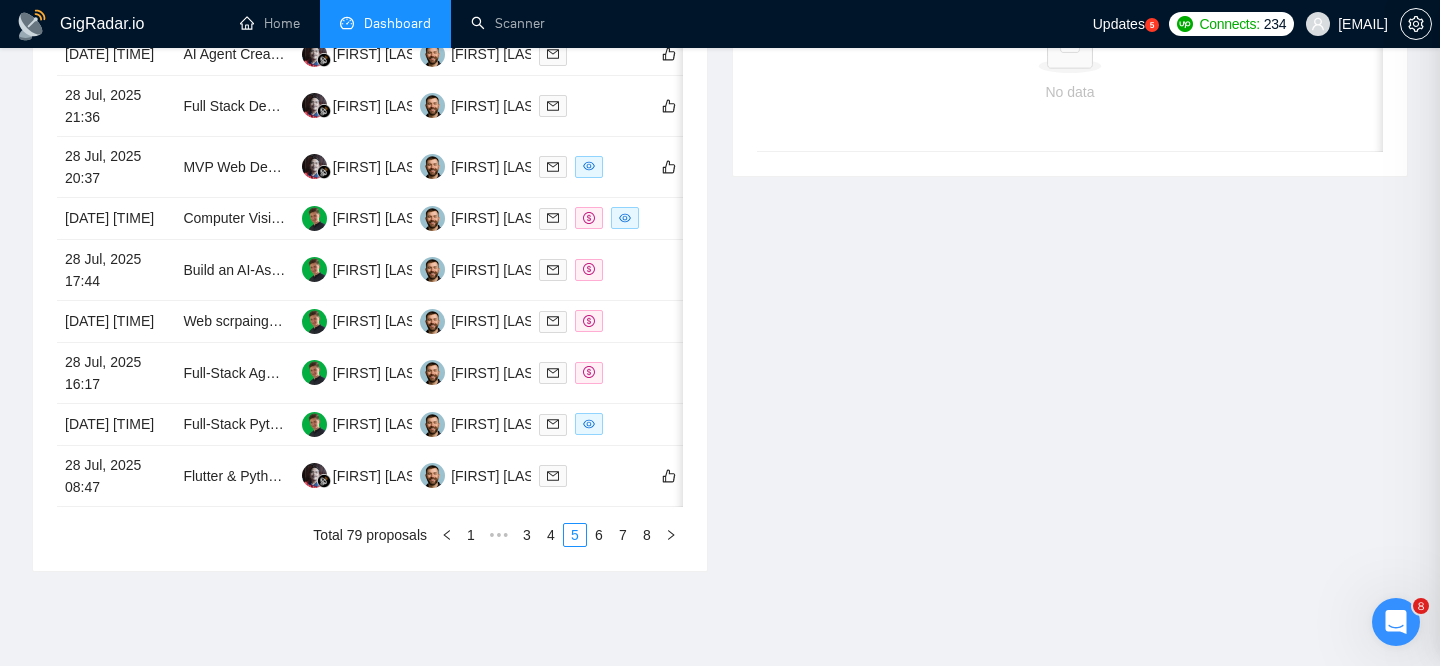 click on "28 Jul, 2025 20:37" at bounding box center (116, 167) 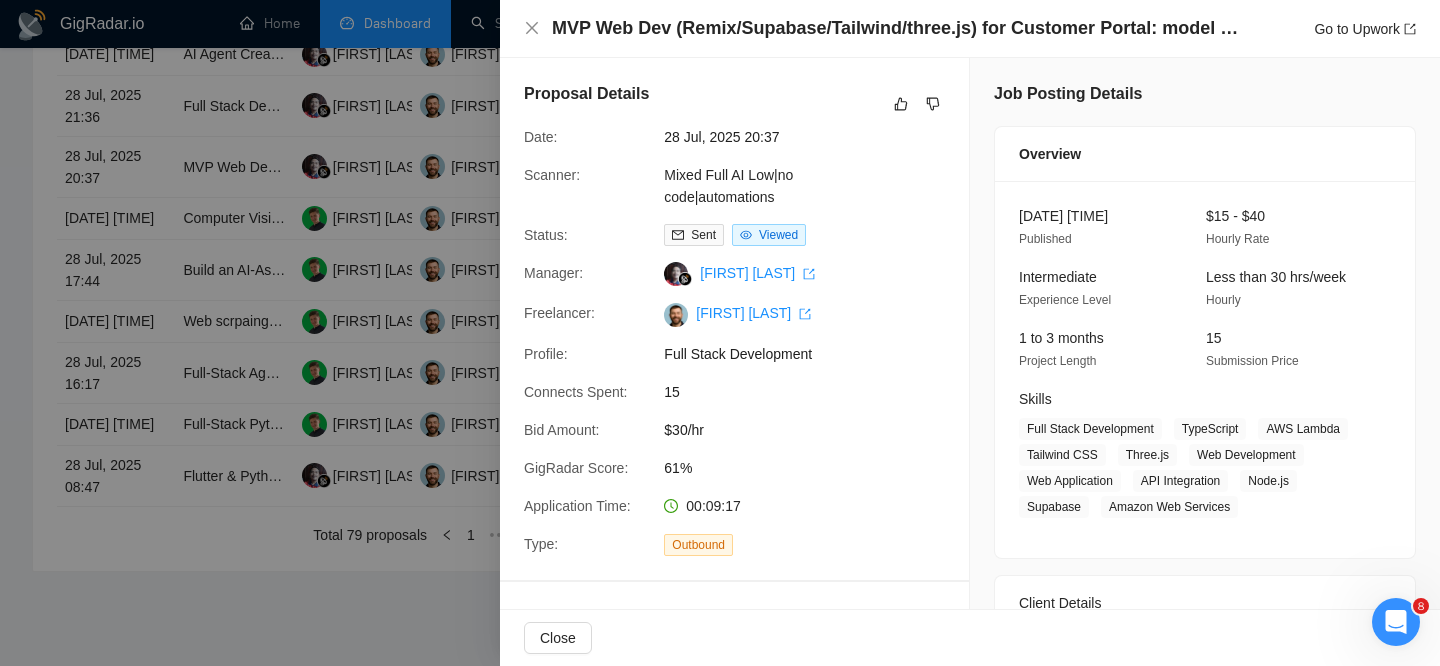 click on "MVP Web Dev (Remix/Supabase/Tailwind/three.js) for Customer Portal: model upload, viewing and collab" at bounding box center (897, 28) 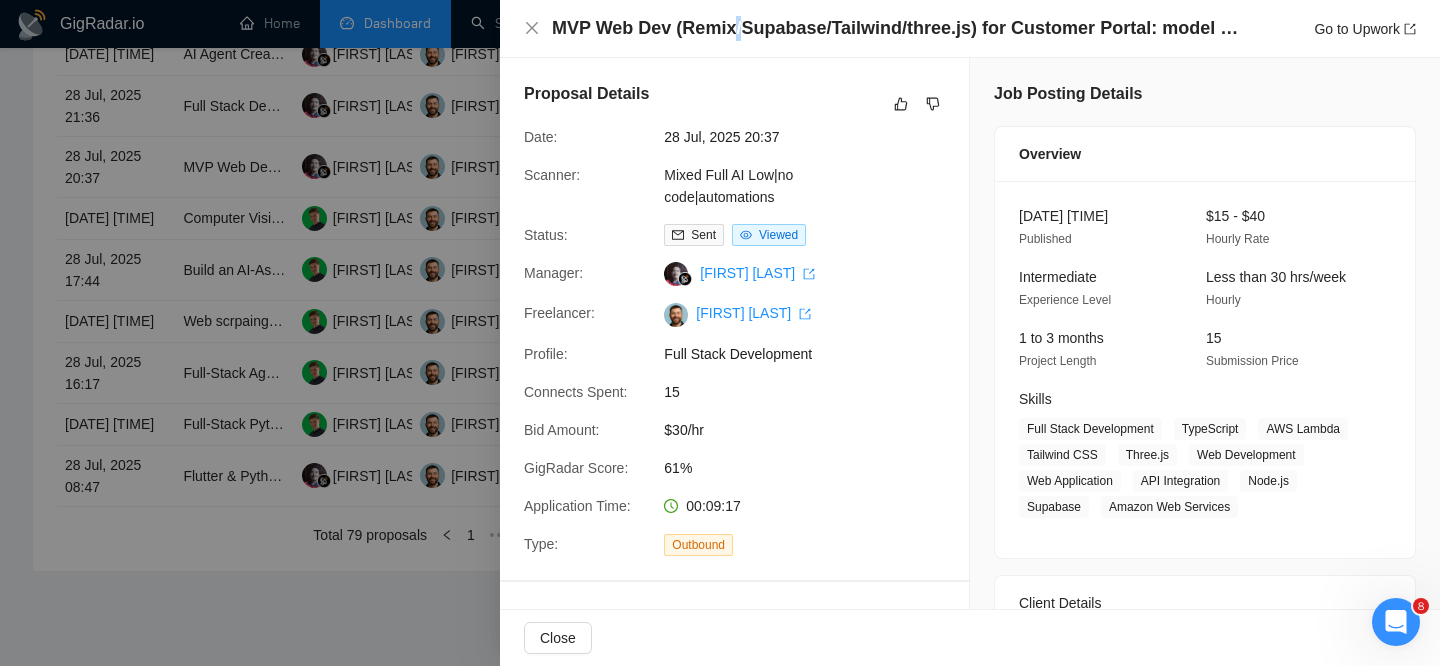 click on "MVP Web Dev (Remix/Supabase/Tailwind/three.js) for Customer Portal: model upload, viewing and collab" at bounding box center [897, 28] 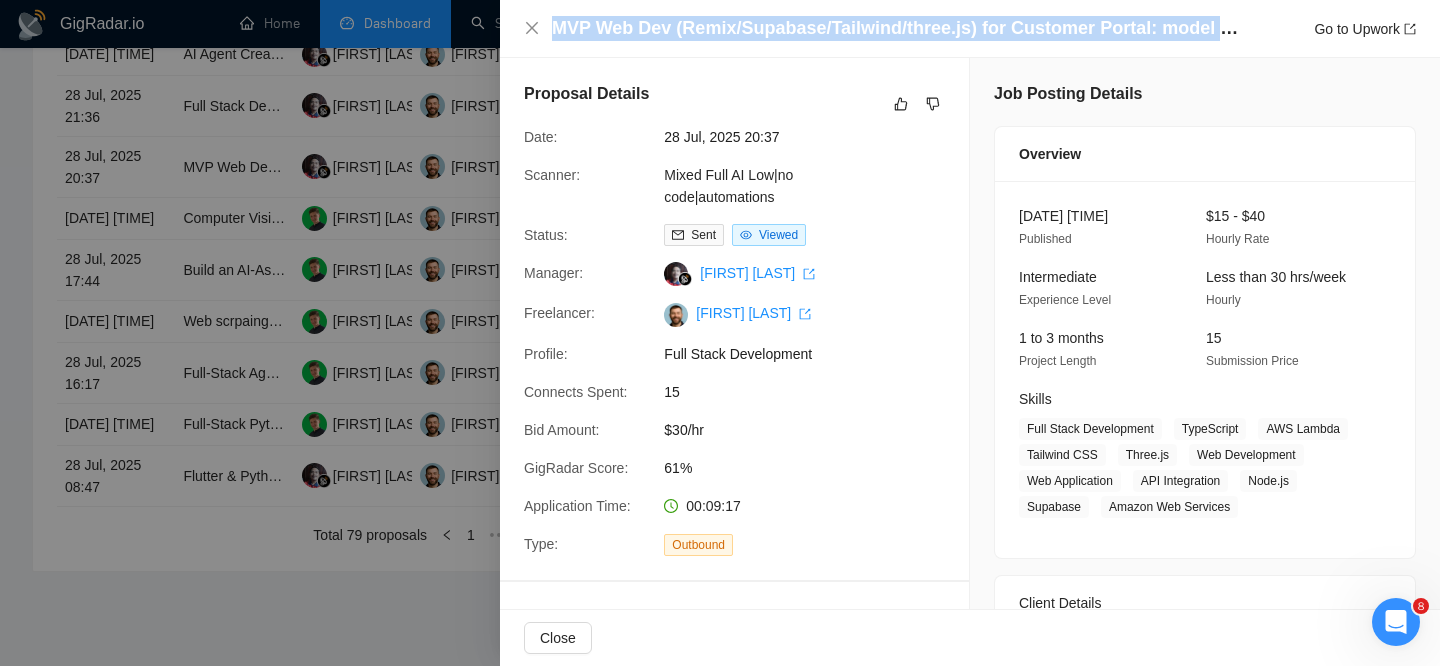 click on "MVP Web Dev (Remix/Supabase/Tailwind/three.js) for Customer Portal: model upload, viewing and collab" at bounding box center (897, 28) 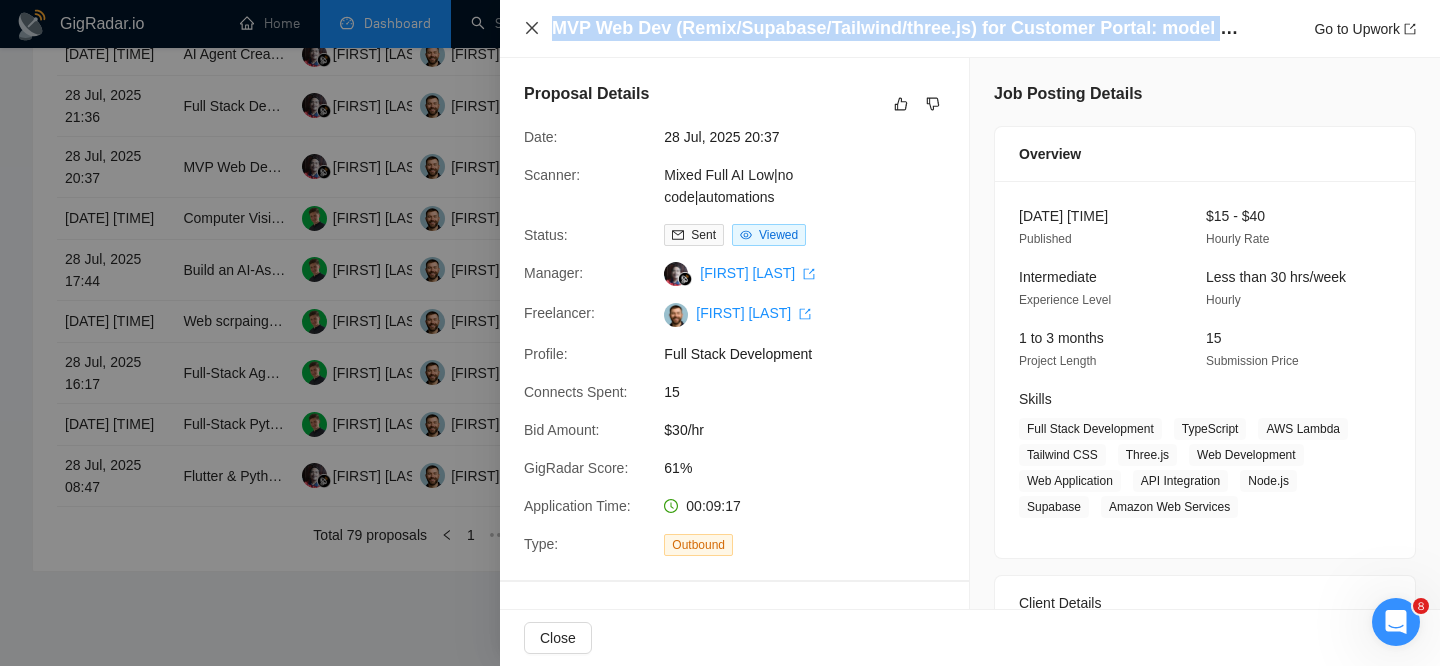 click 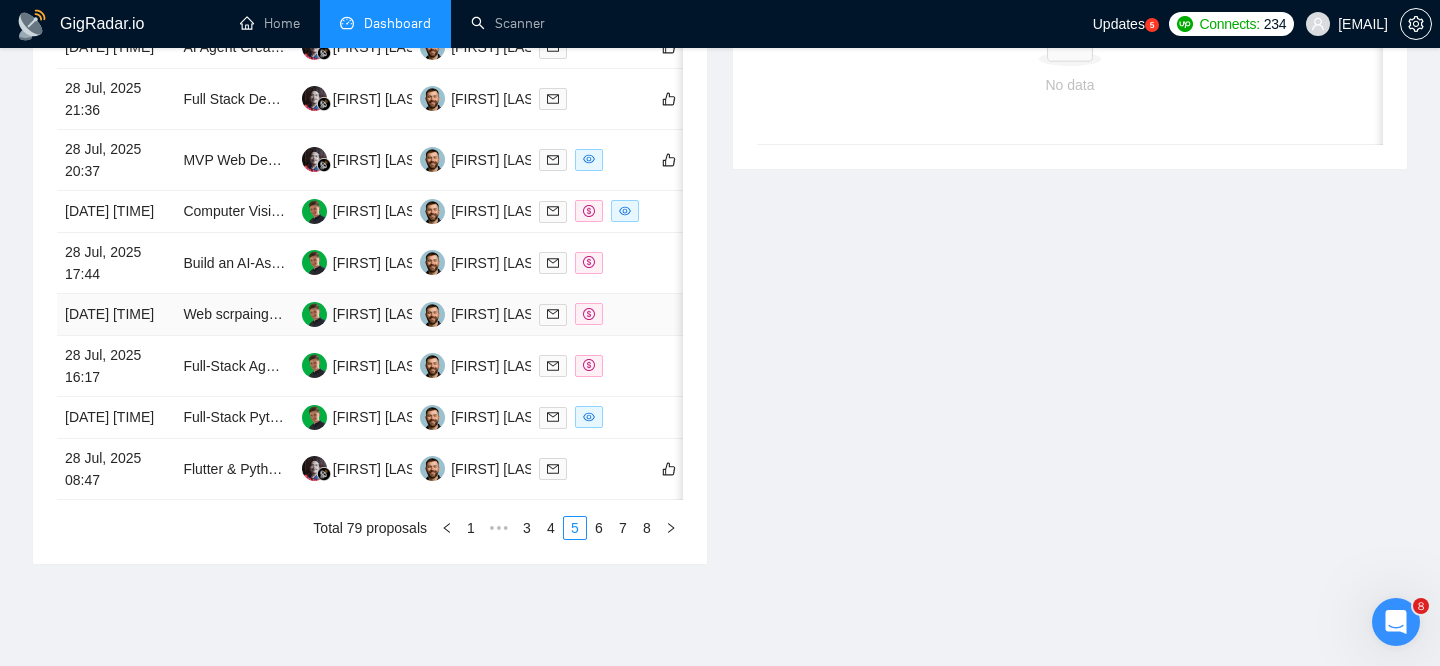 scroll, scrollTop: 960, scrollLeft: 0, axis: vertical 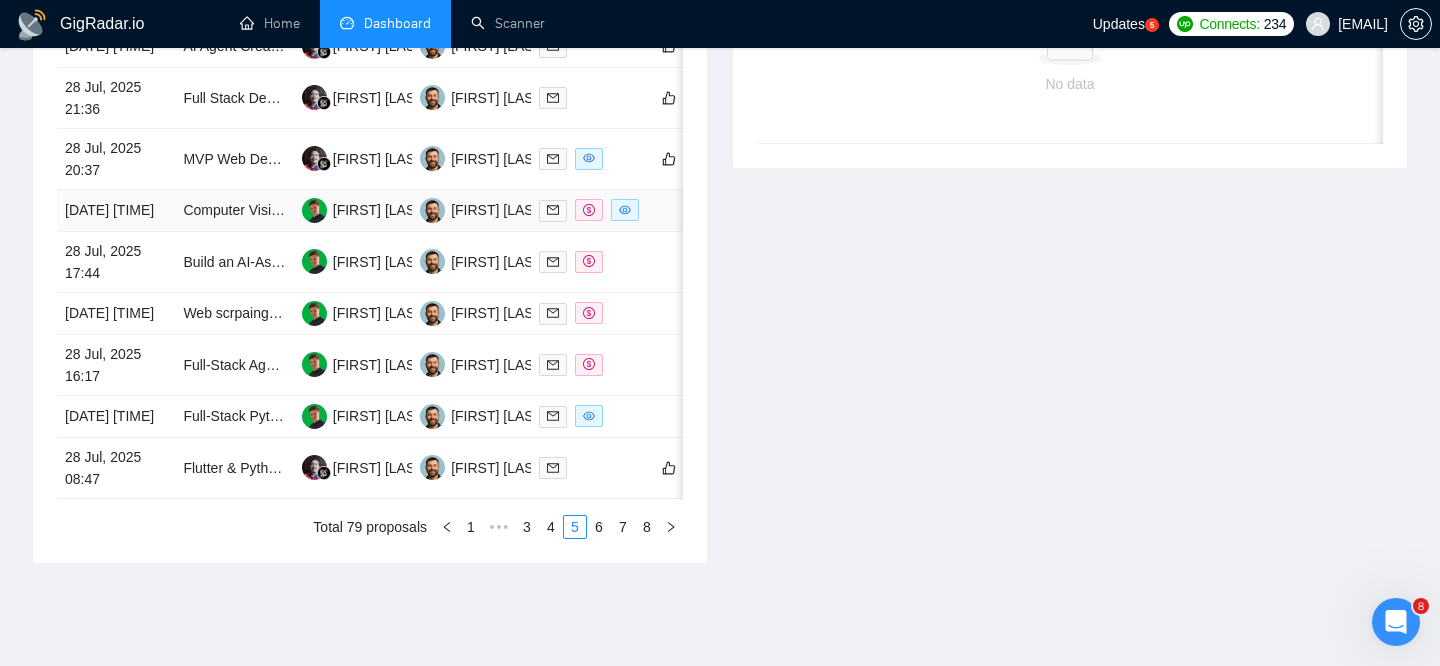 click on "Computer Vision Engineer – Plant Health Detection from Drone Imagery" at bounding box center (234, 211) 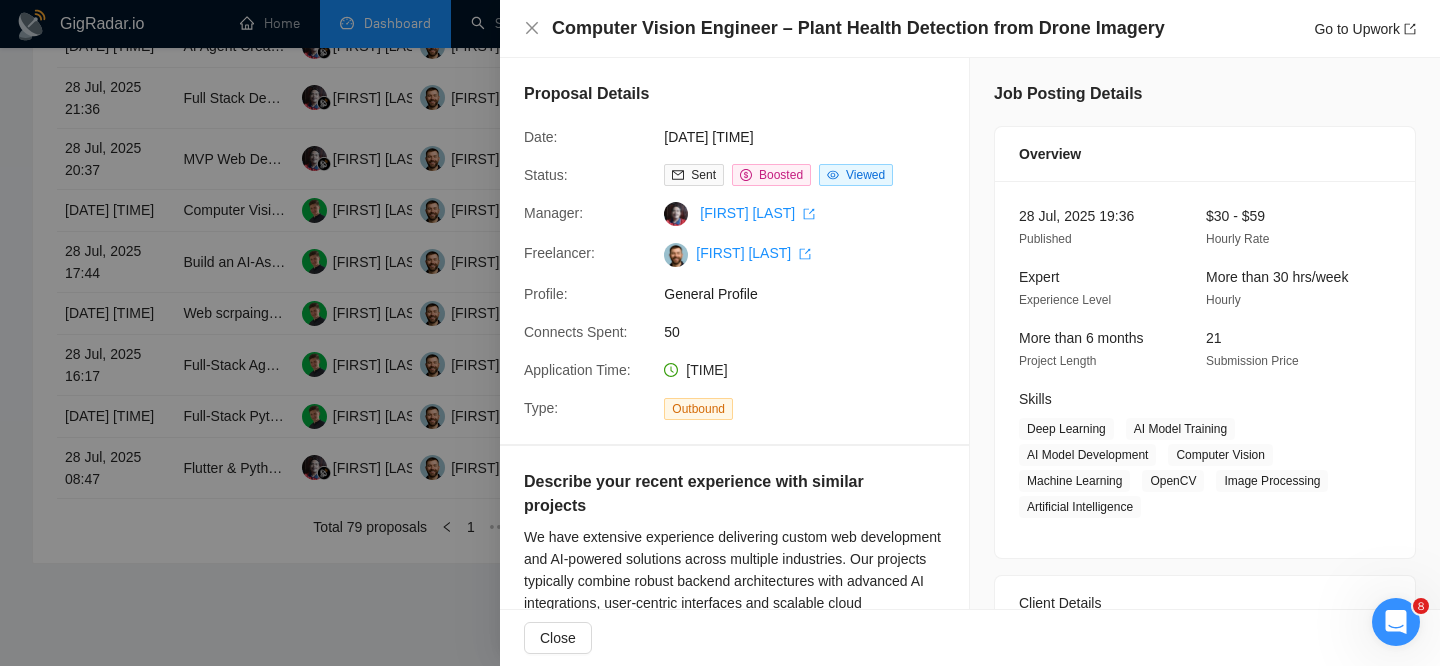 click on "Computer Vision Engineer – Plant Health Detection from Drone Imagery" at bounding box center [858, 28] 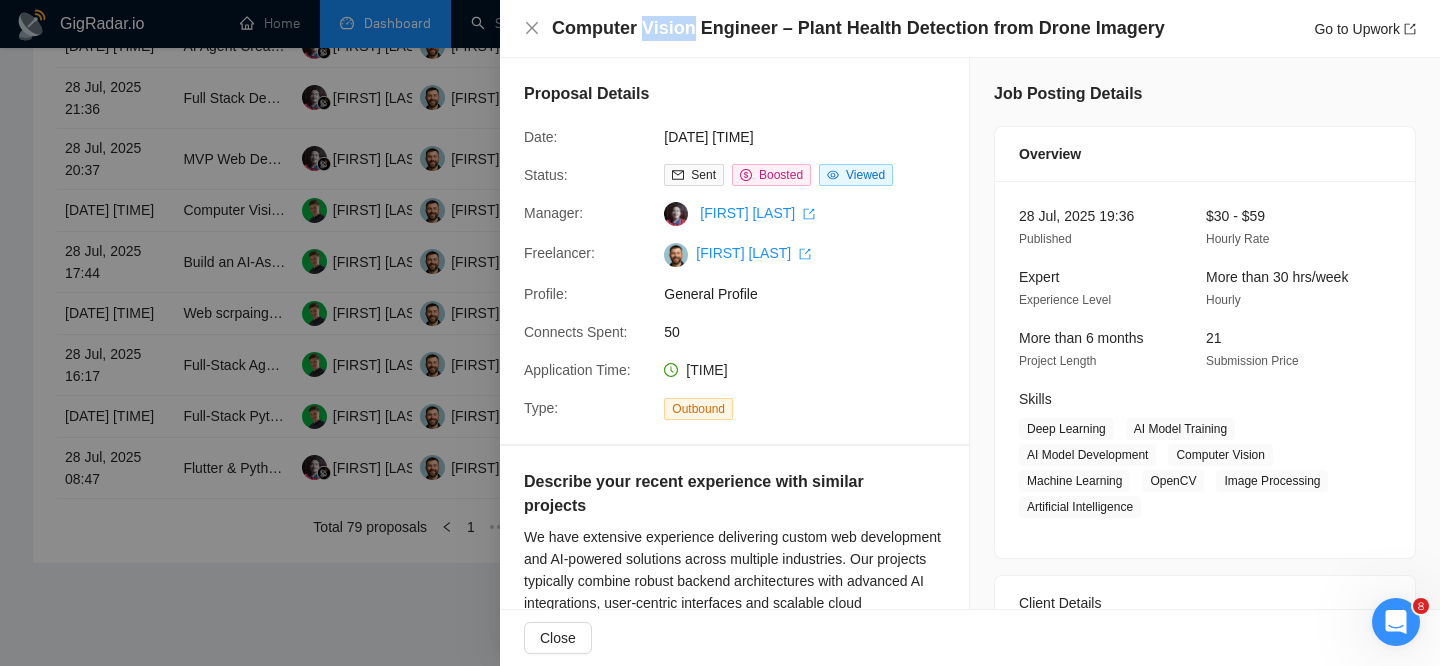 click on "Computer Vision Engineer – Plant Health Detection from Drone Imagery" at bounding box center (858, 28) 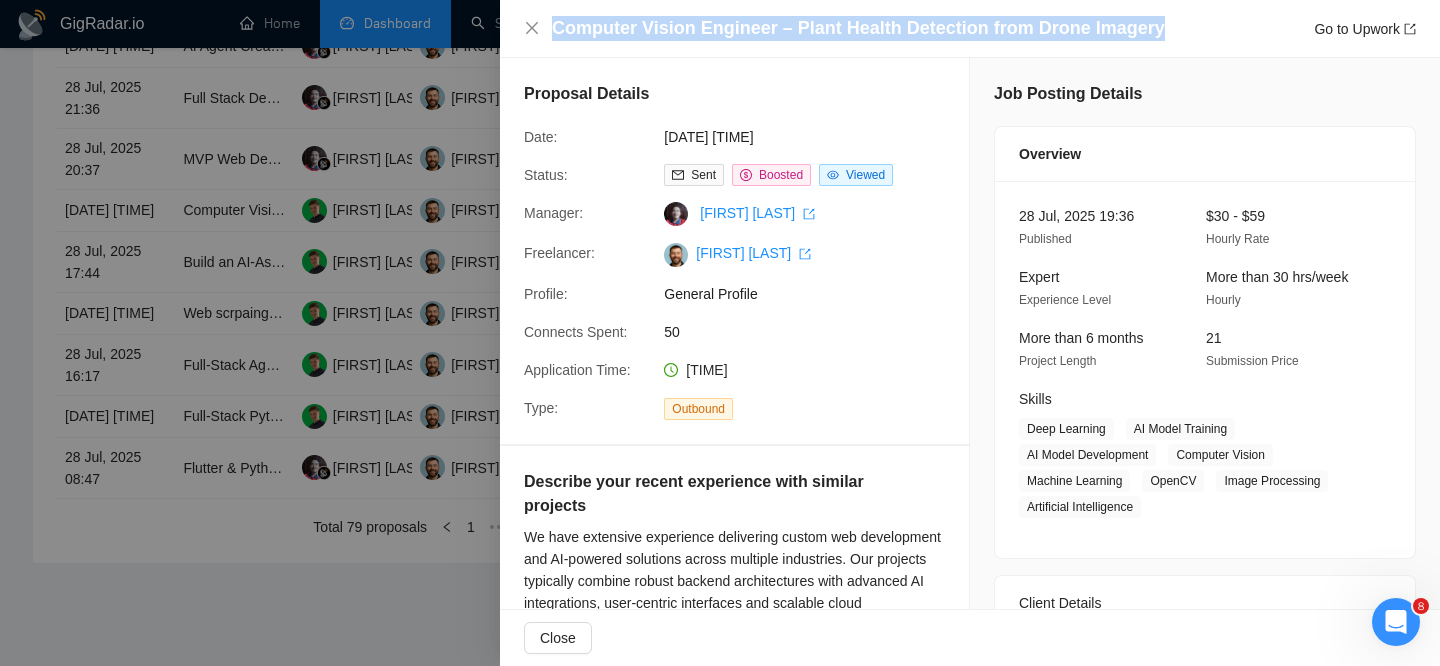click on "Computer Vision Engineer – Plant Health Detection from Drone Imagery" at bounding box center [858, 28] 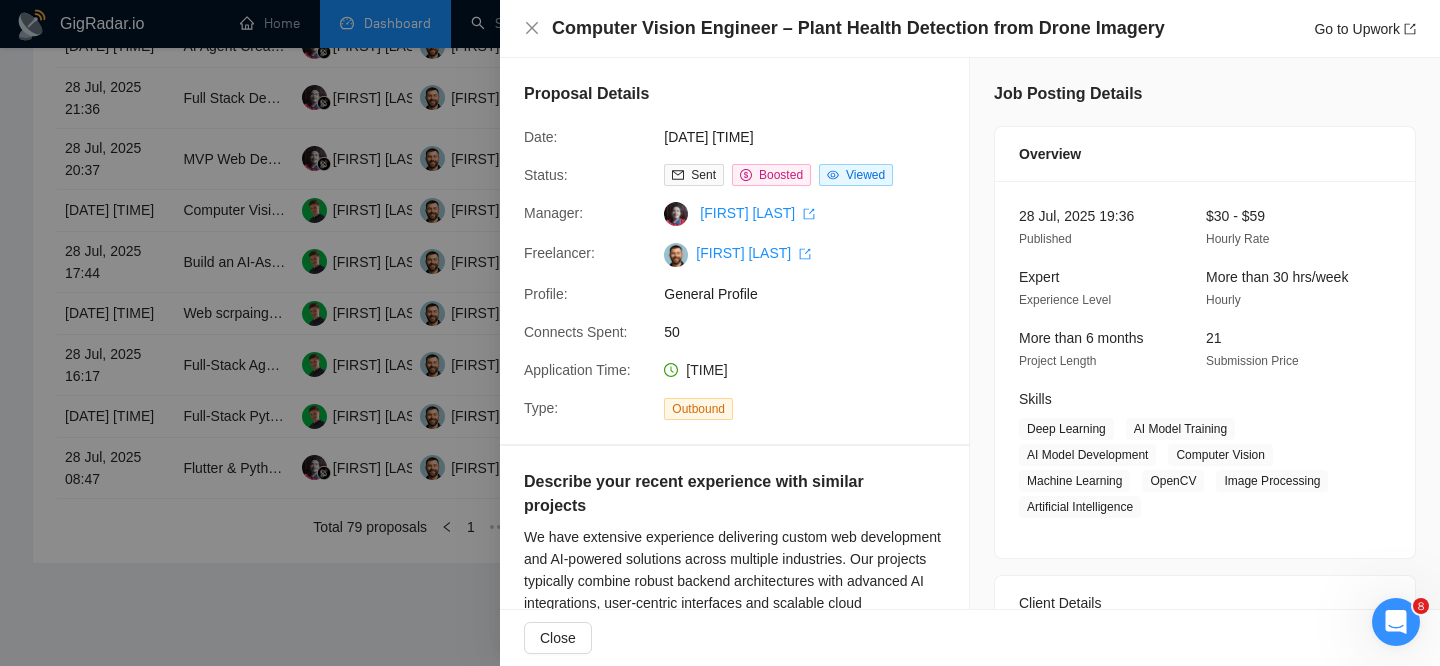 click on "Computer Vision Engineer – Plant Health Detection from Drone Imagery Go to Upwork" at bounding box center (970, 29) 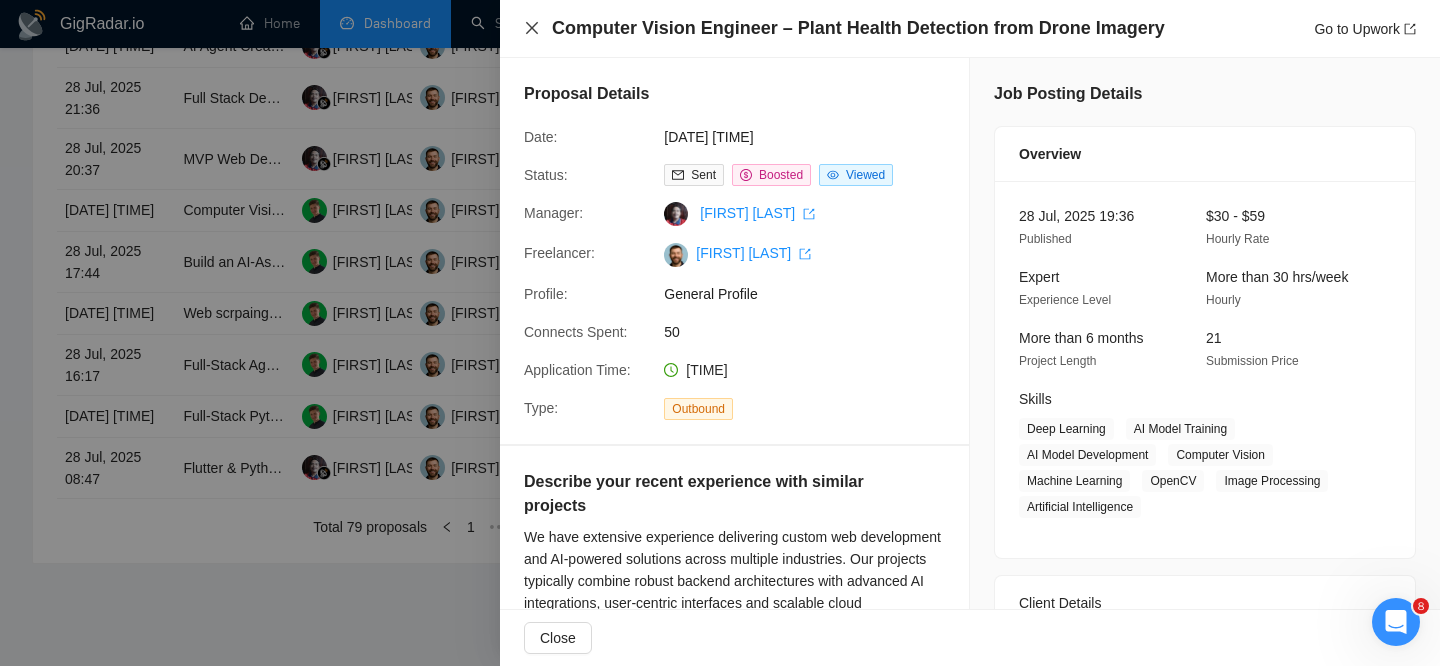 click 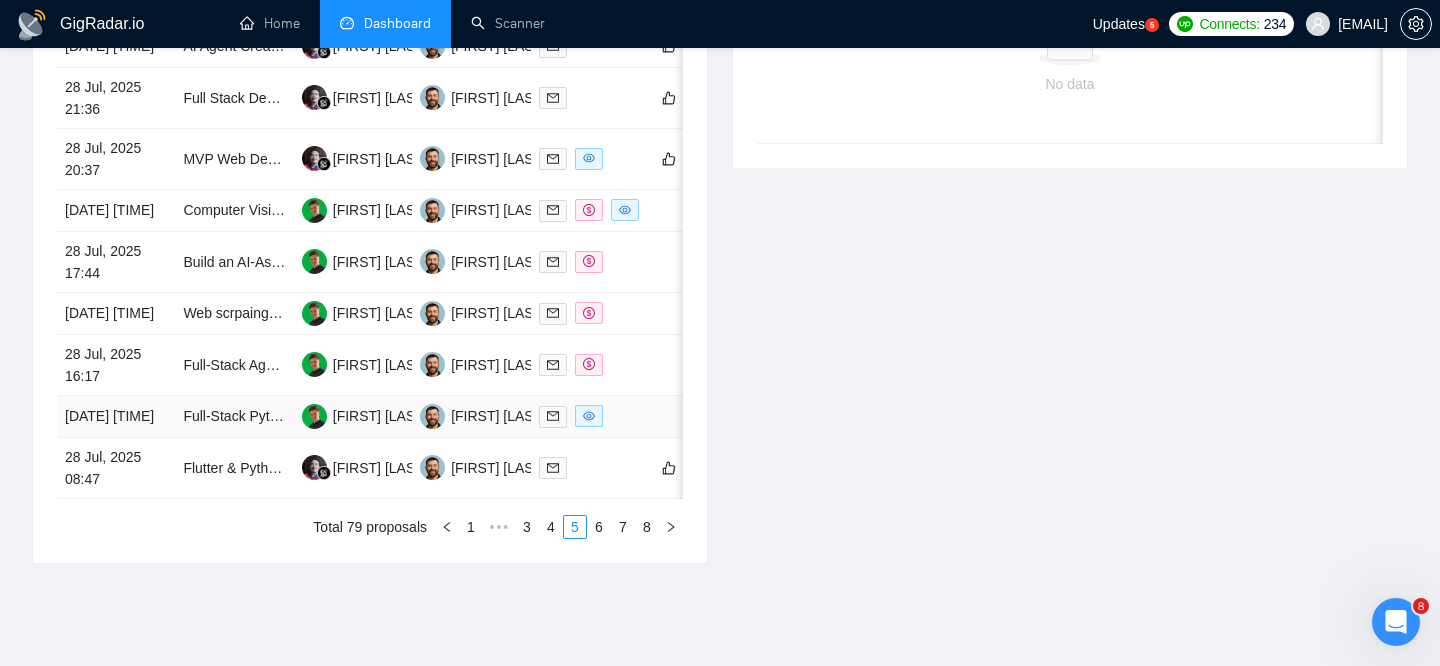 click on "[DATE] [TIME]" at bounding box center (116, 417) 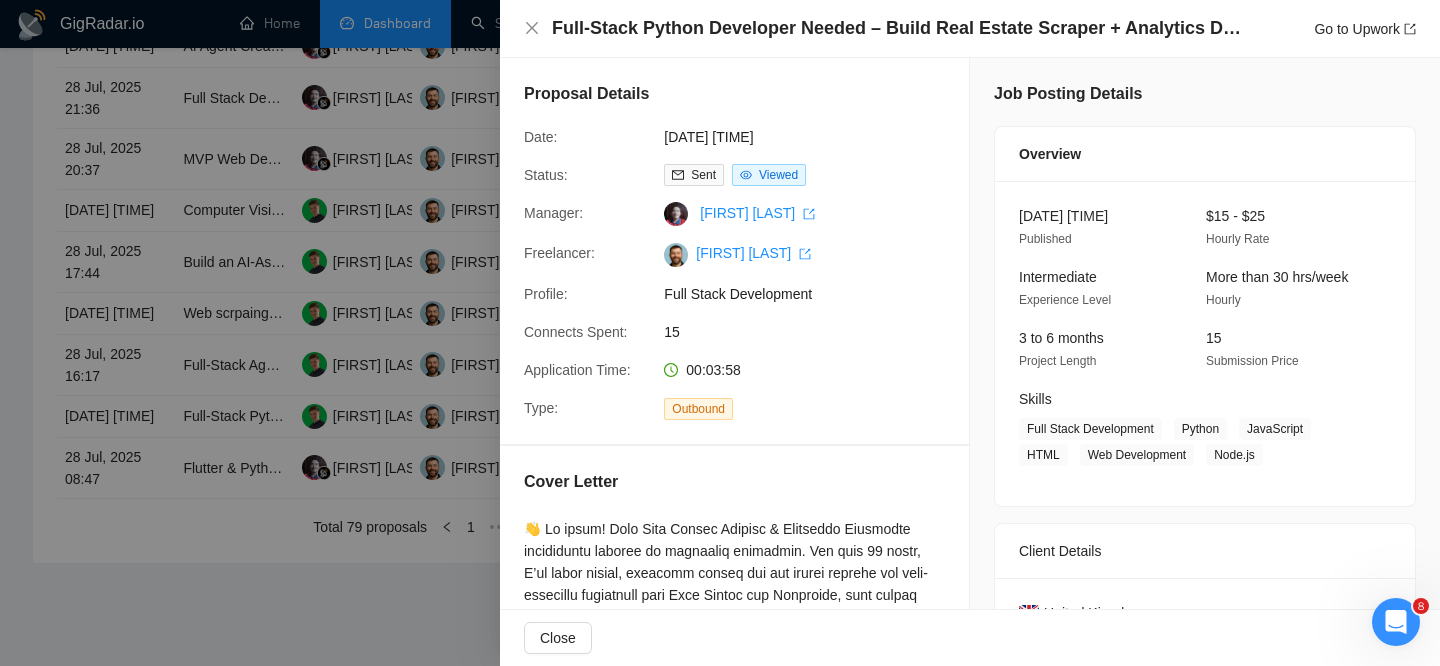 click on "Full-Stack Python Developer Needed – Build Real Estate Scraper + Analytics Dashboard" at bounding box center [897, 28] 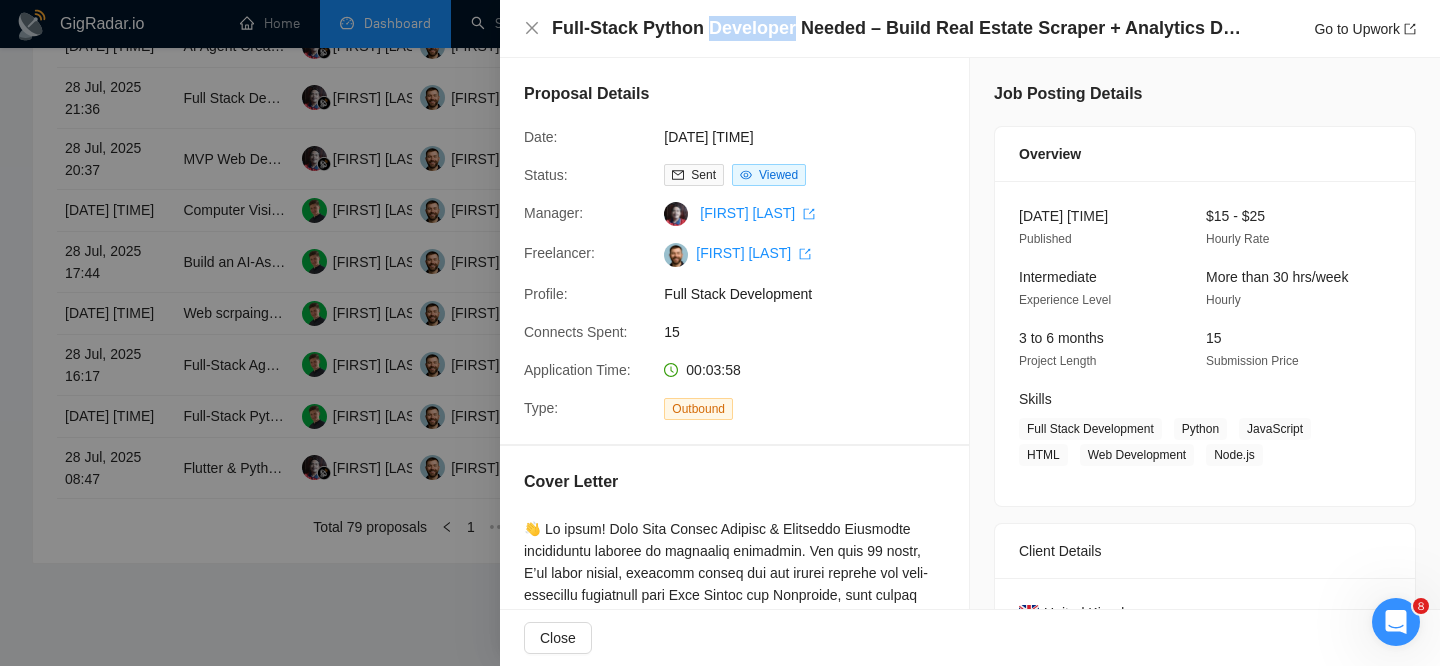 click on "Full-Stack Python Developer Needed – Build Real Estate Scraper + Analytics Dashboard" at bounding box center [897, 28] 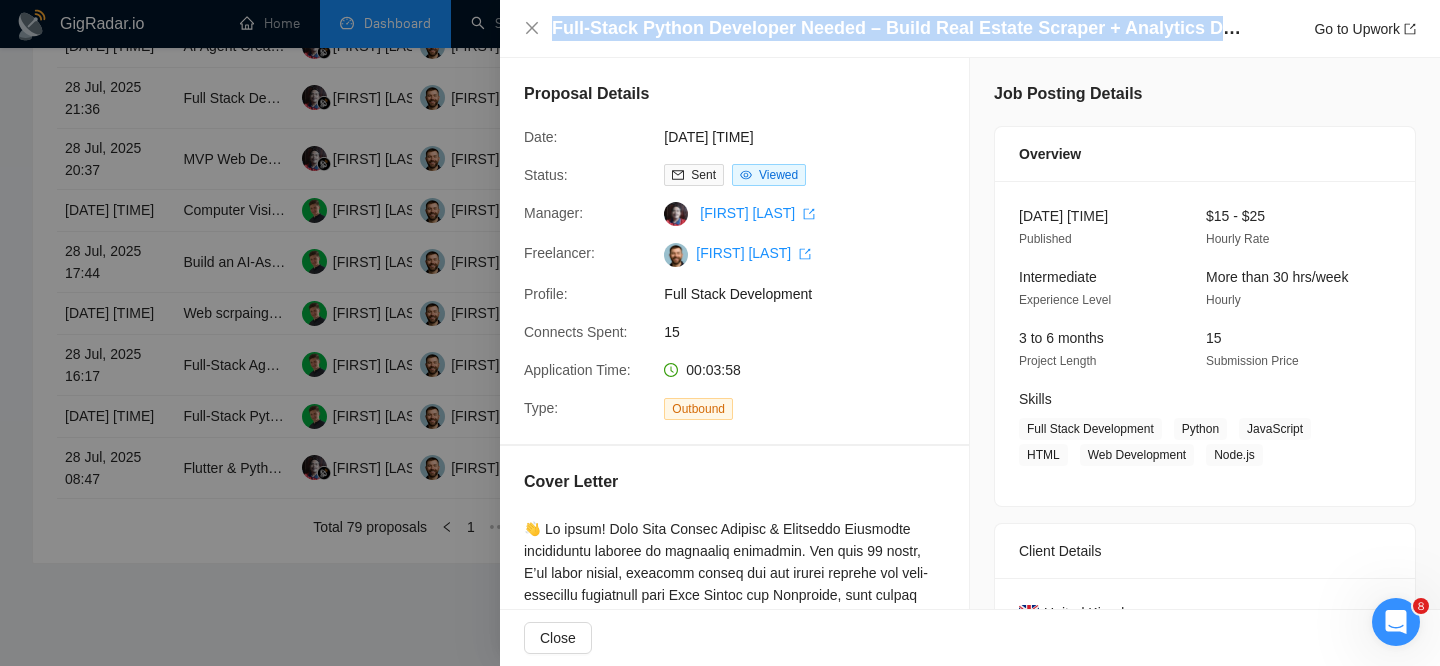 click on "Full-Stack Python Developer Needed – Build Real Estate Scraper + Analytics Dashboard" at bounding box center [897, 28] 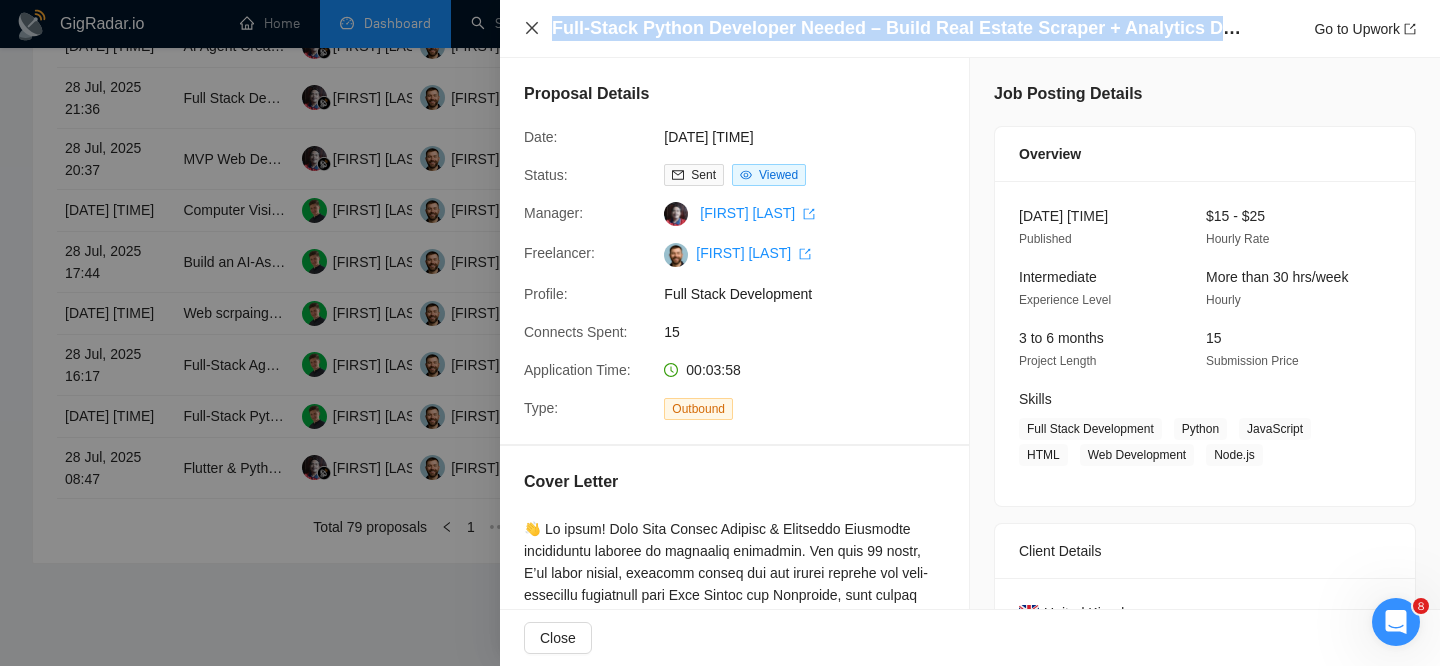click 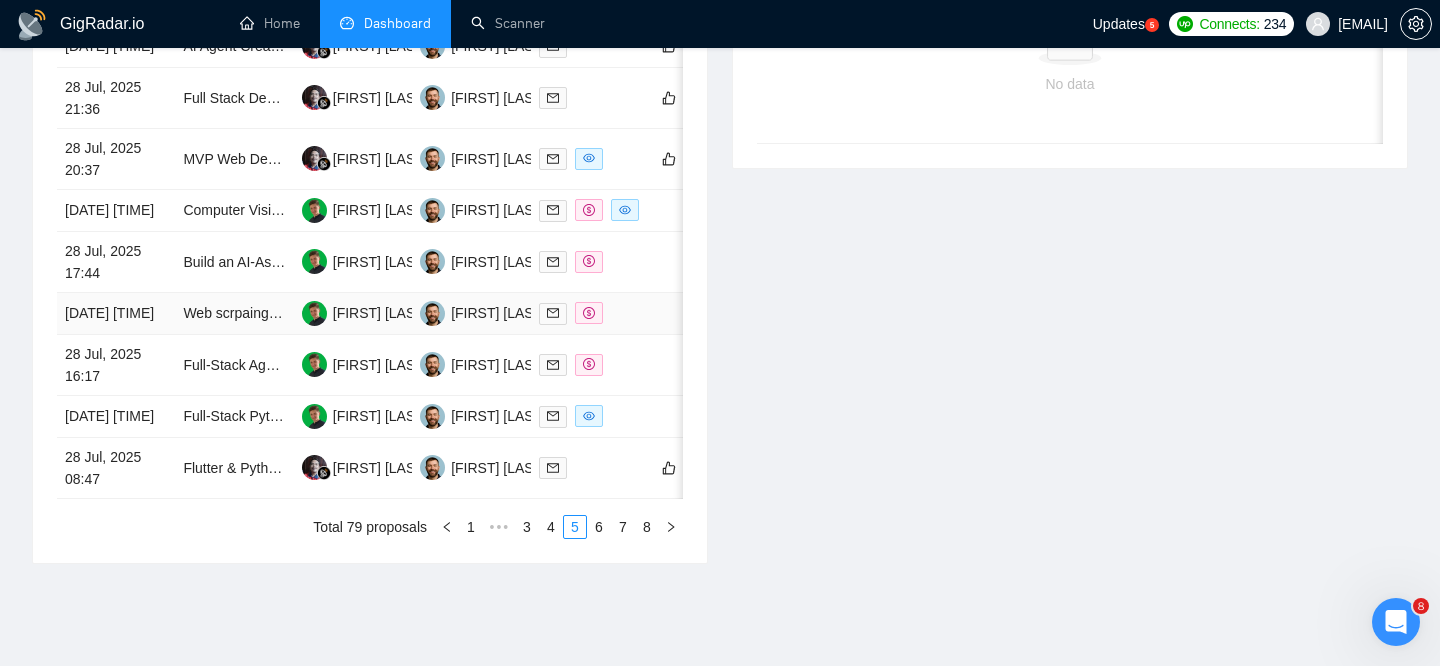 scroll, scrollTop: 1131, scrollLeft: 0, axis: vertical 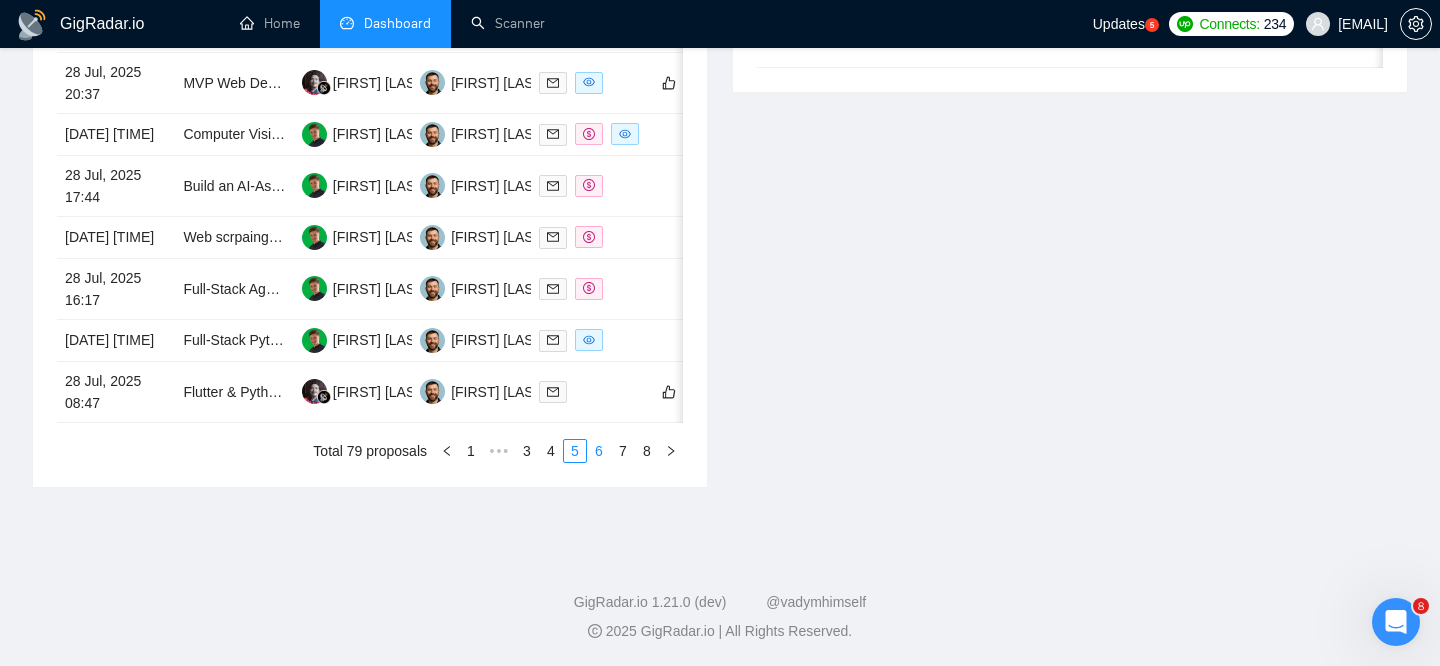 click on "6" at bounding box center (599, 451) 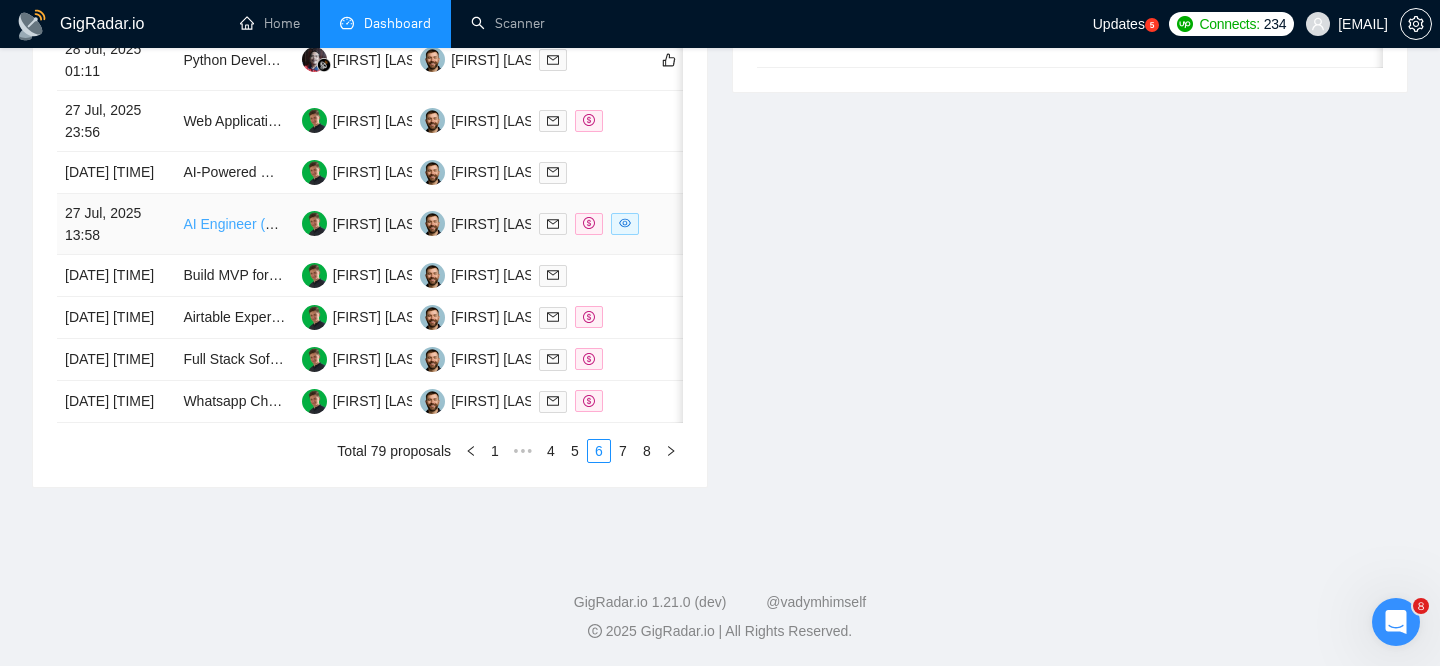click on "AI Engineer (Python/LangChain/LLM) for Next-Generation Book Recommendation Engine" at bounding box center [461, 224] 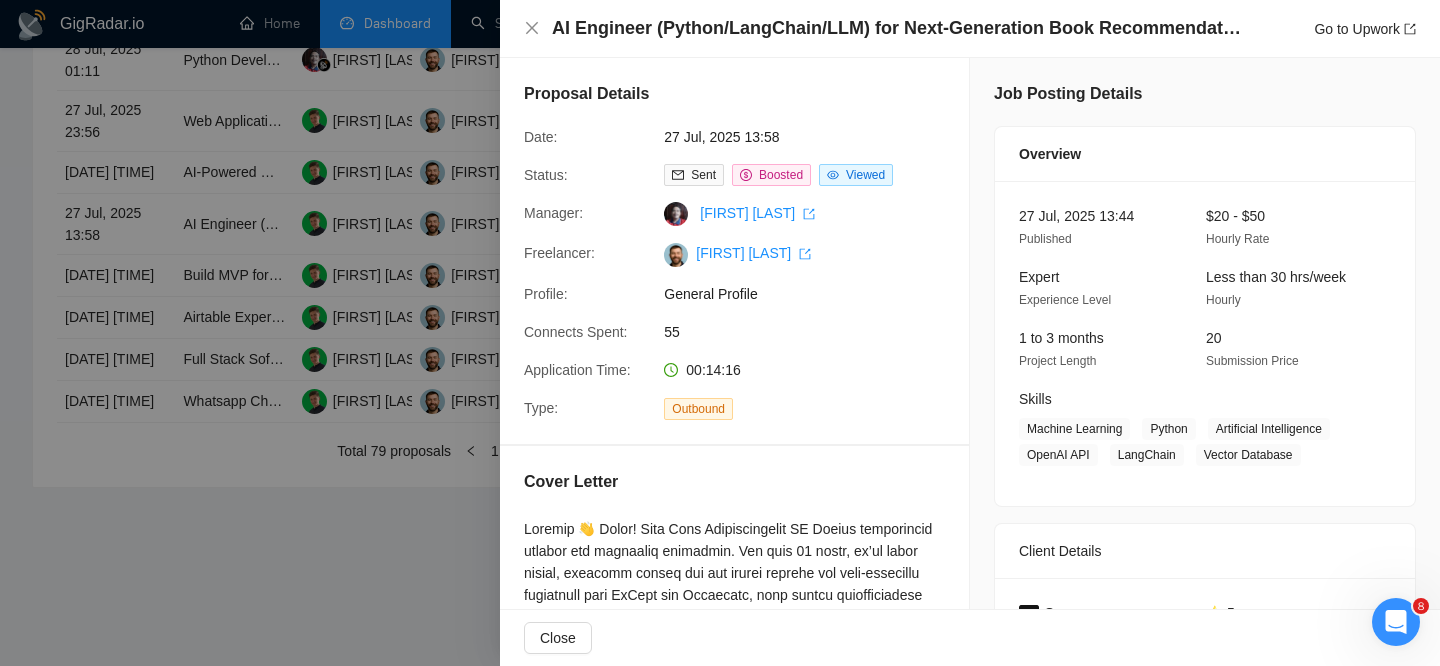 click at bounding box center (720, 333) 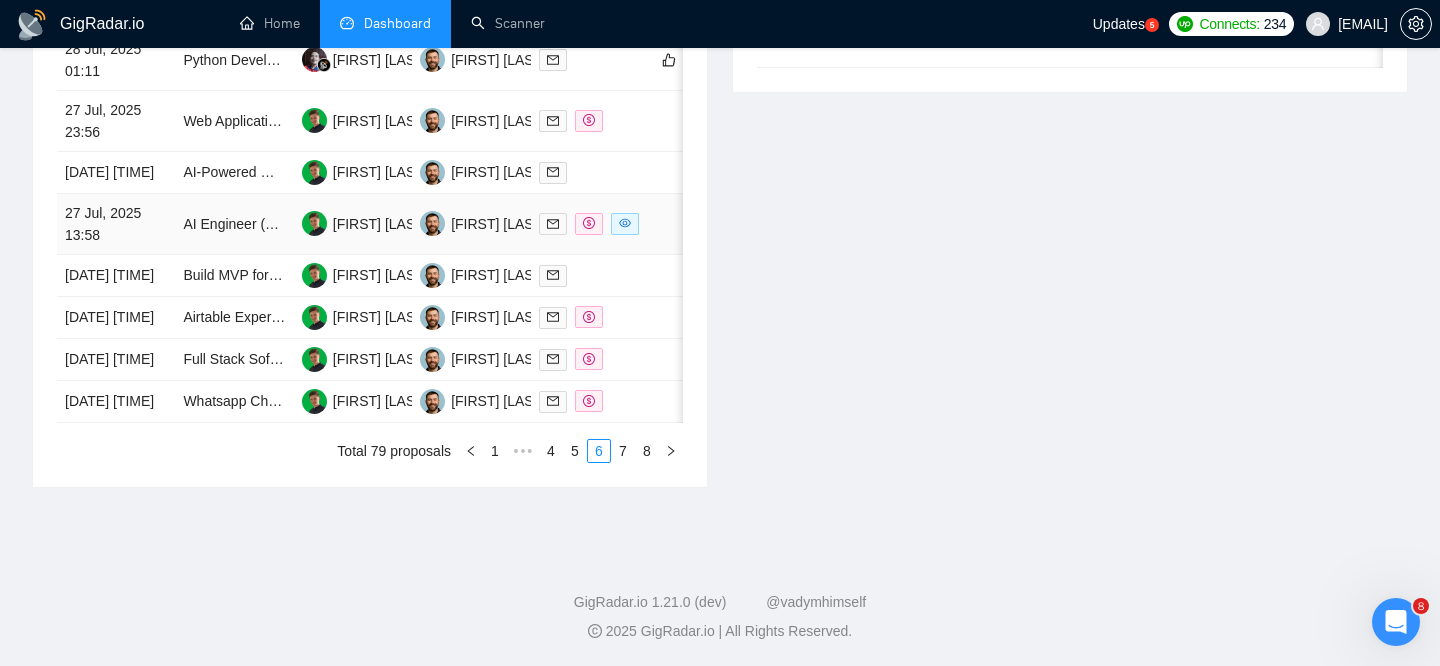 click on "AI Engineer (Python/LangChain/LLM) for Next-Generation Book Recommendation Engine" at bounding box center (234, 224) 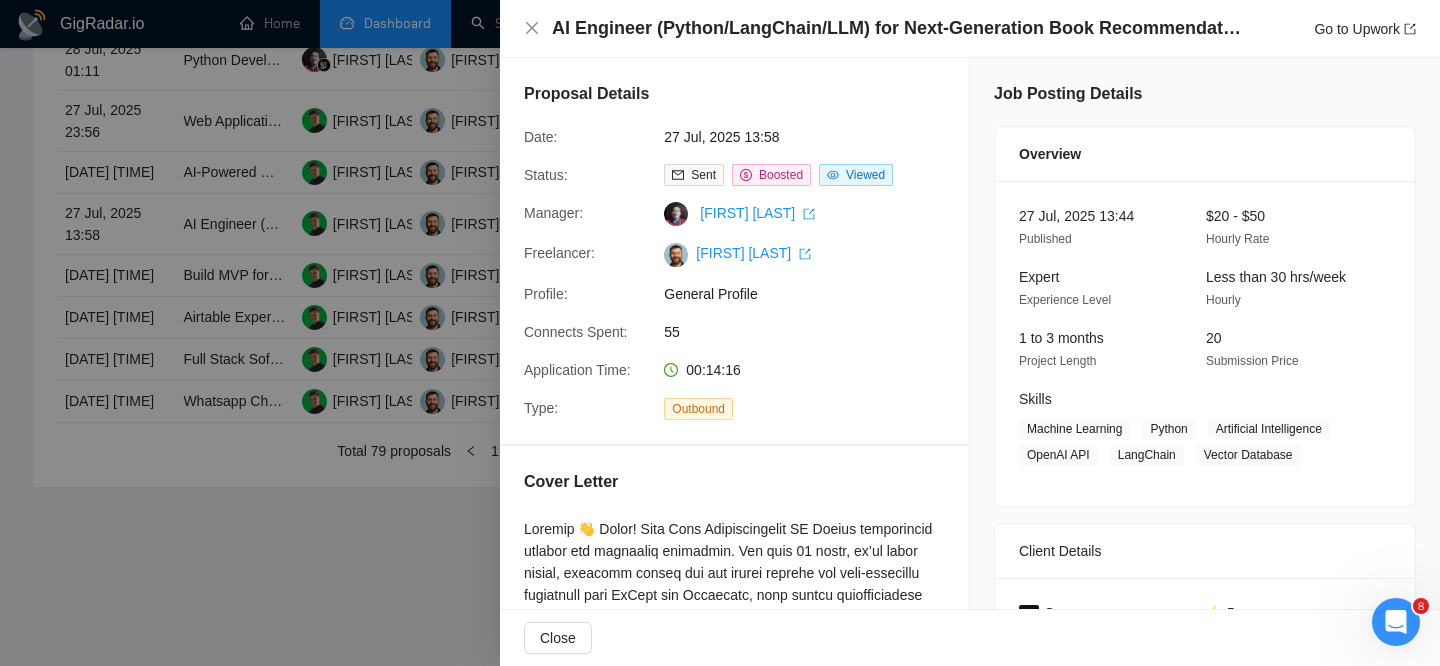 click on "AI Engineer (Python/LangChain/LLM) for Next-Generation Book Recommendation Engine" at bounding box center [897, 28] 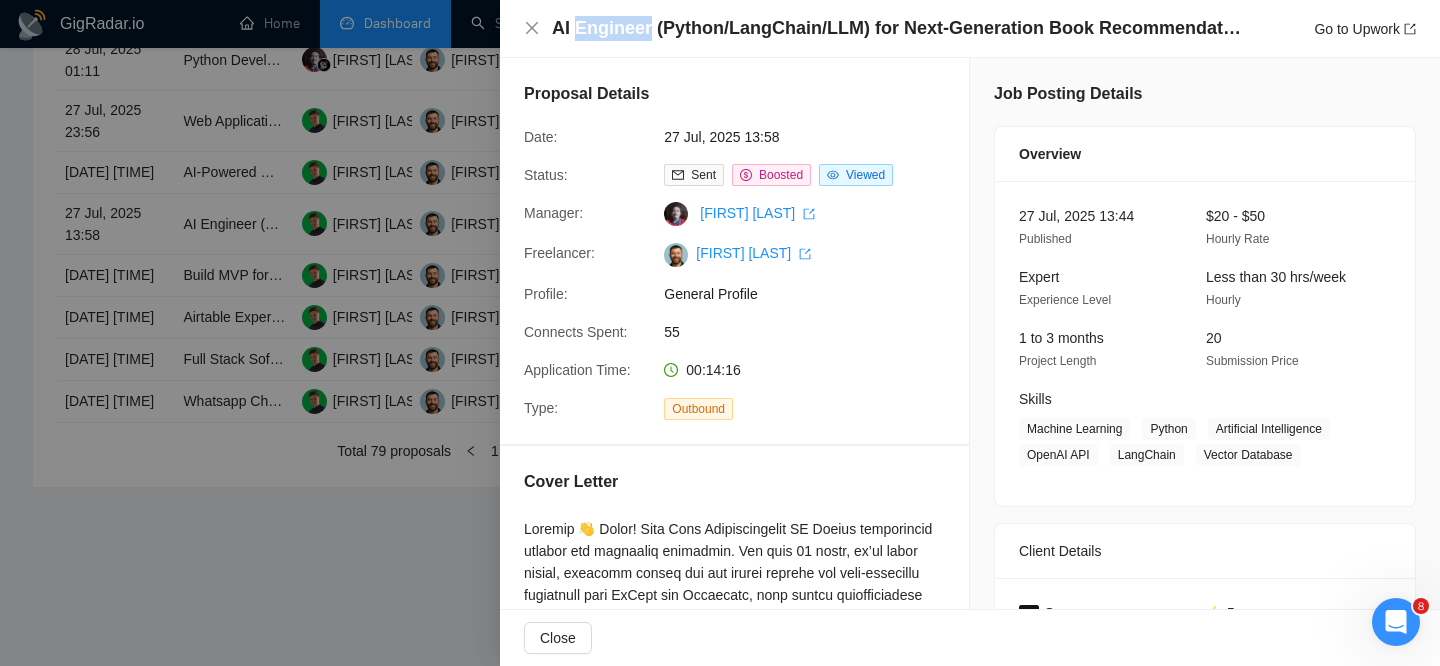 click on "AI Engineer (Python/LangChain/LLM) for Next-Generation Book Recommendation Engine" at bounding box center [897, 28] 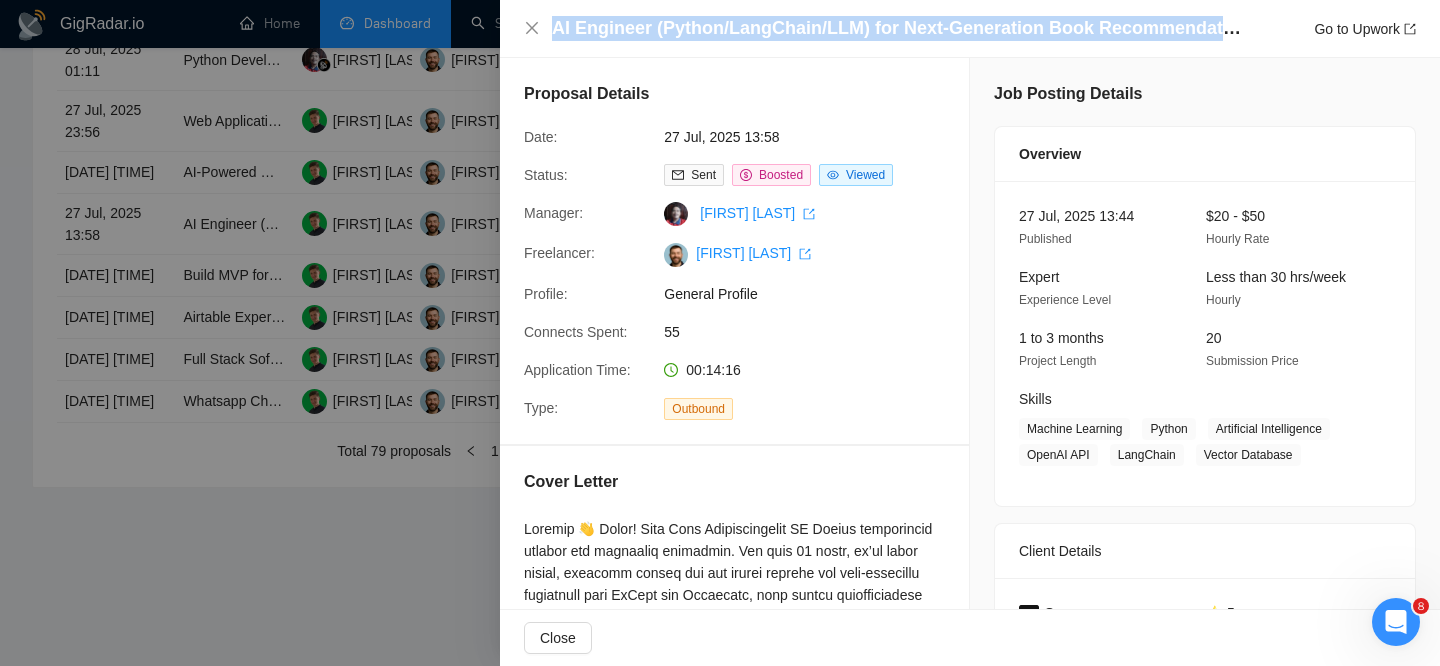 click on "AI Engineer (Python/LangChain/LLM) for Next-Generation Book Recommendation Engine" at bounding box center (897, 28) 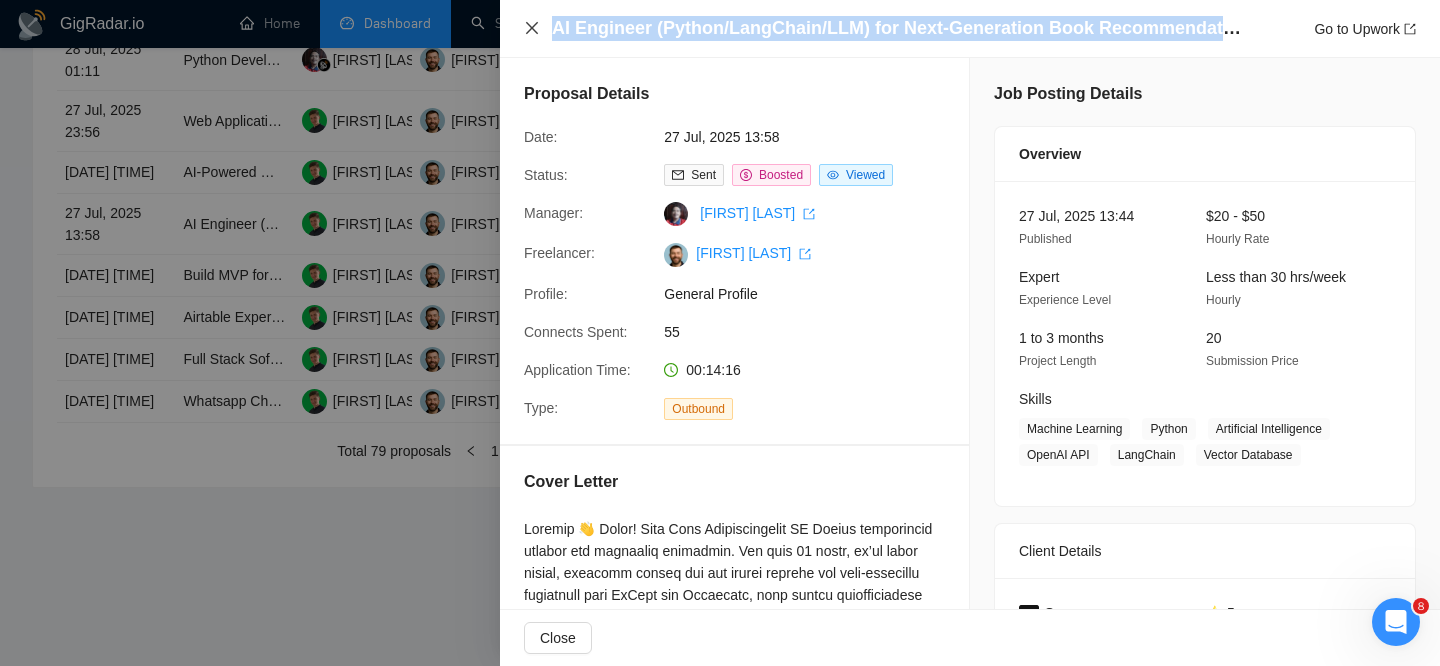 click 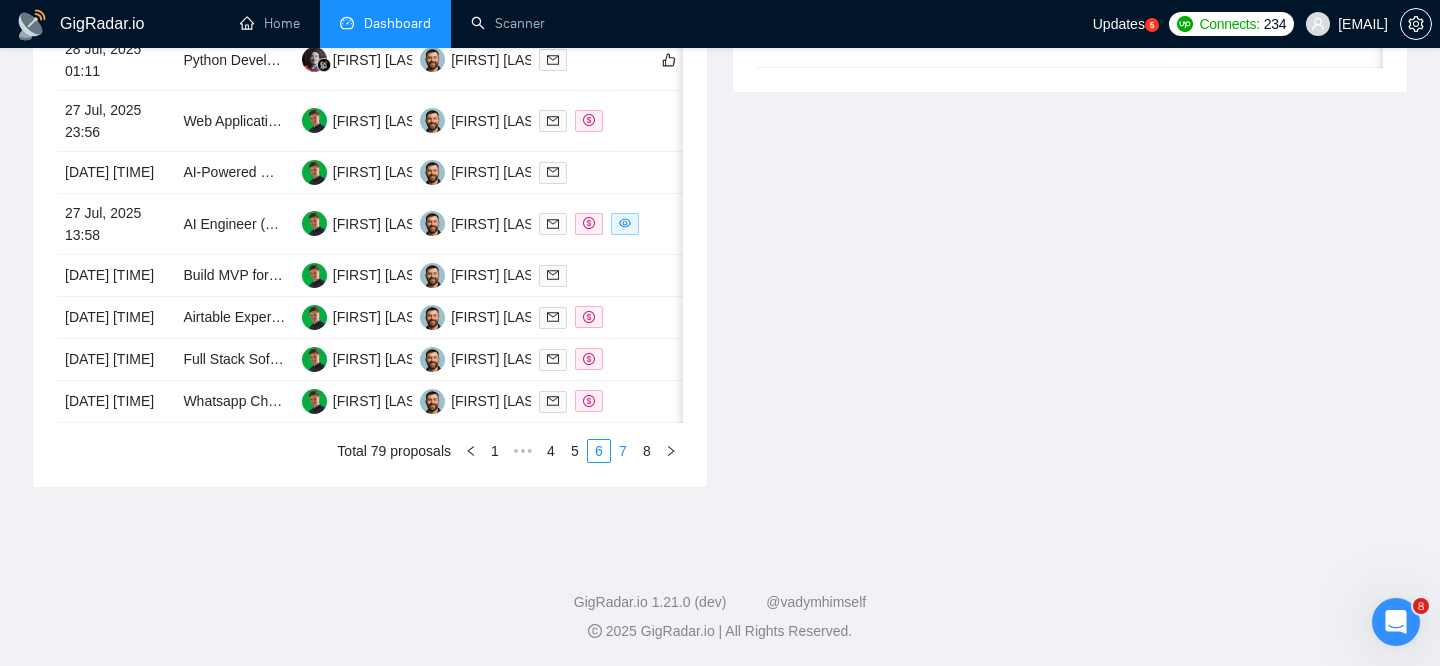 click on "7" at bounding box center [623, 451] 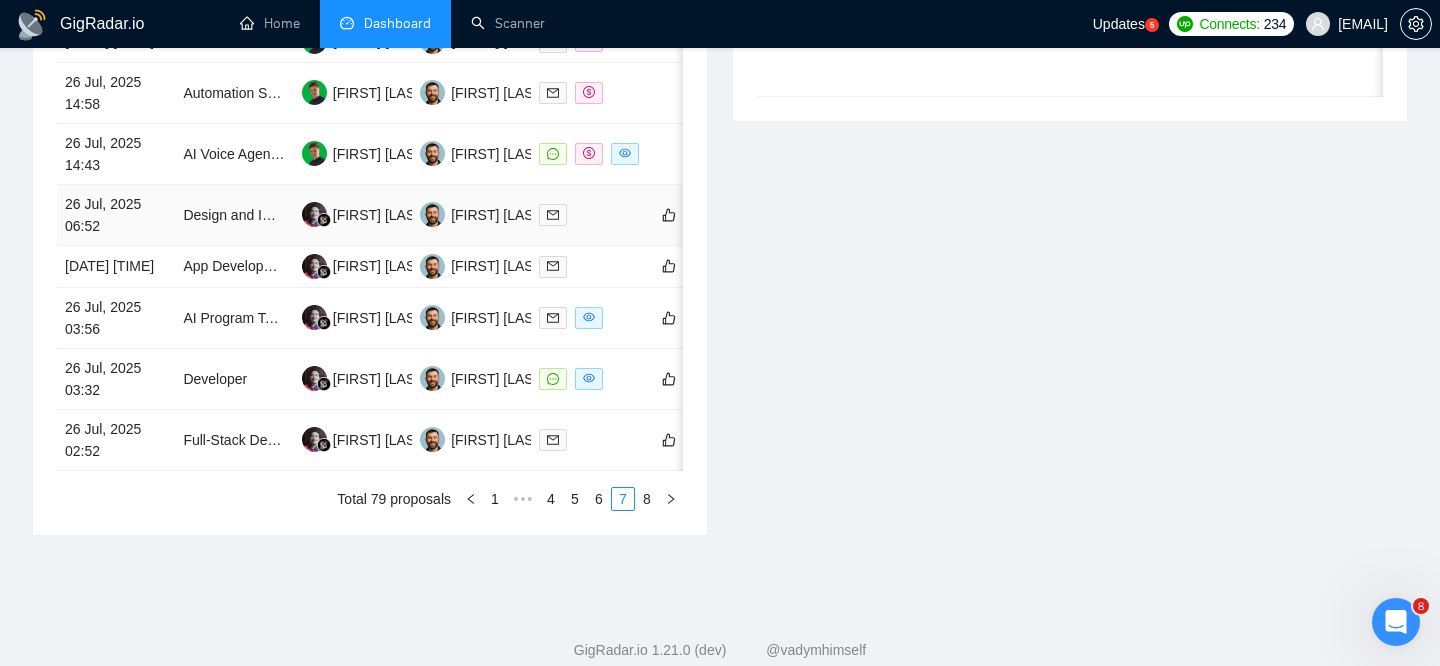 scroll, scrollTop: 1005, scrollLeft: 0, axis: vertical 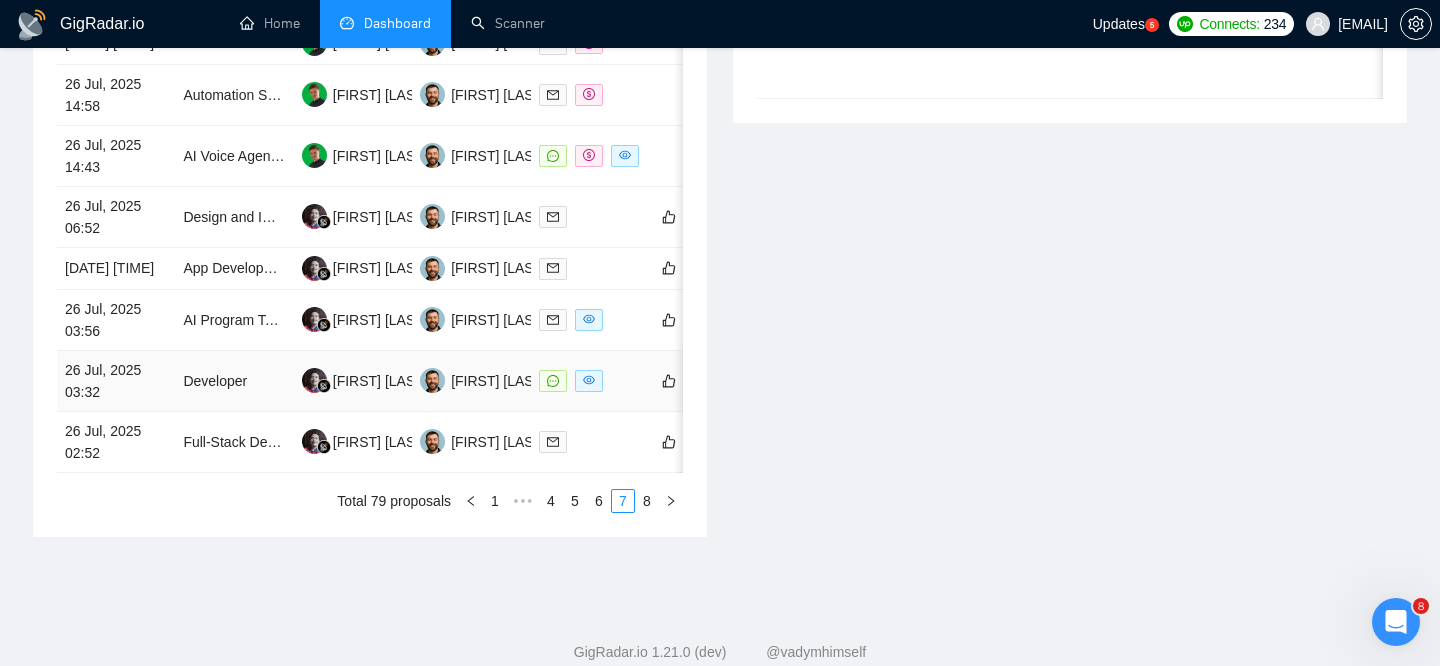 click on "Developer" at bounding box center [234, 381] 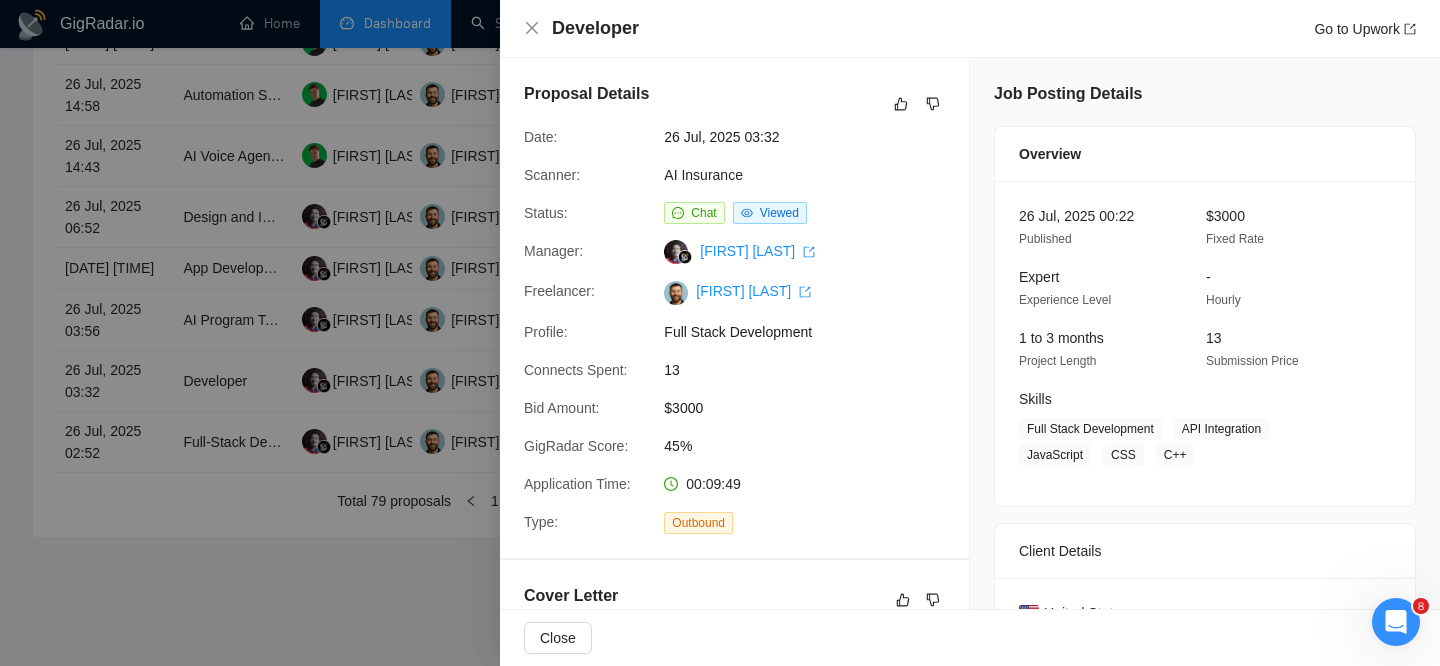 click on "Developer" at bounding box center [595, 28] 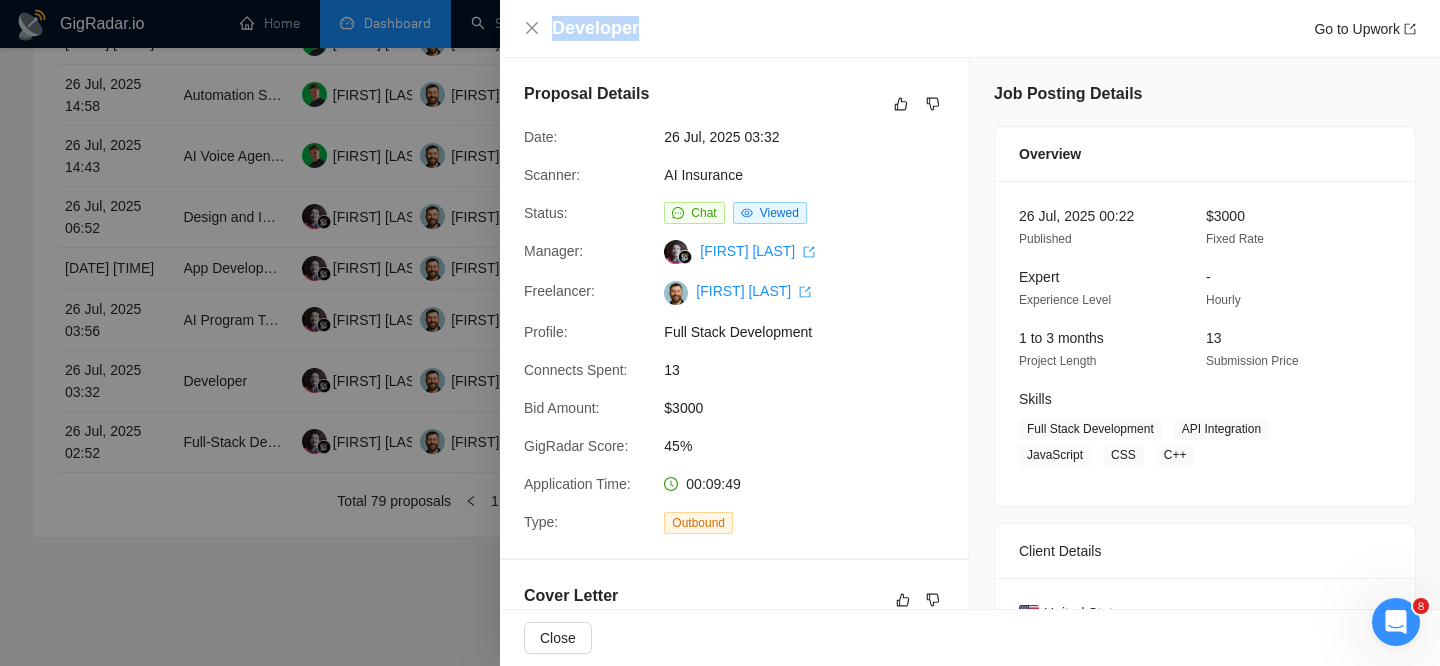 click on "Developer" at bounding box center [595, 28] 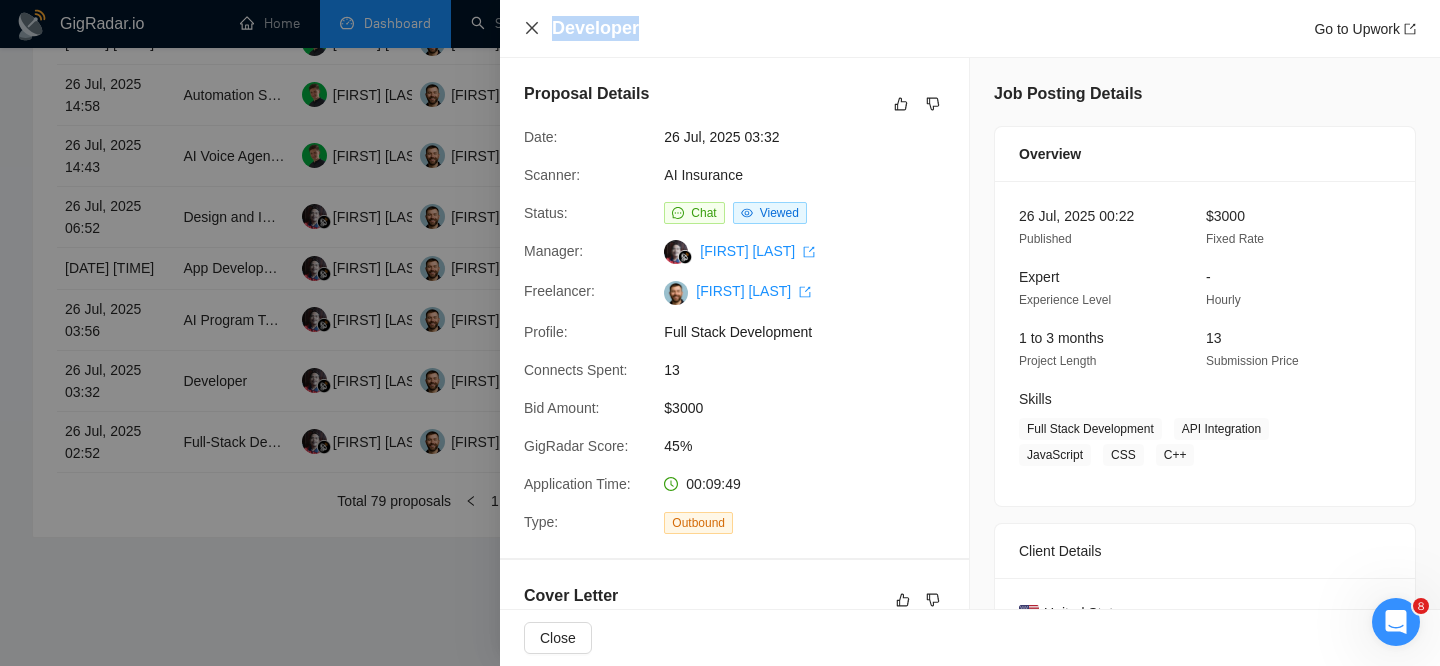 click 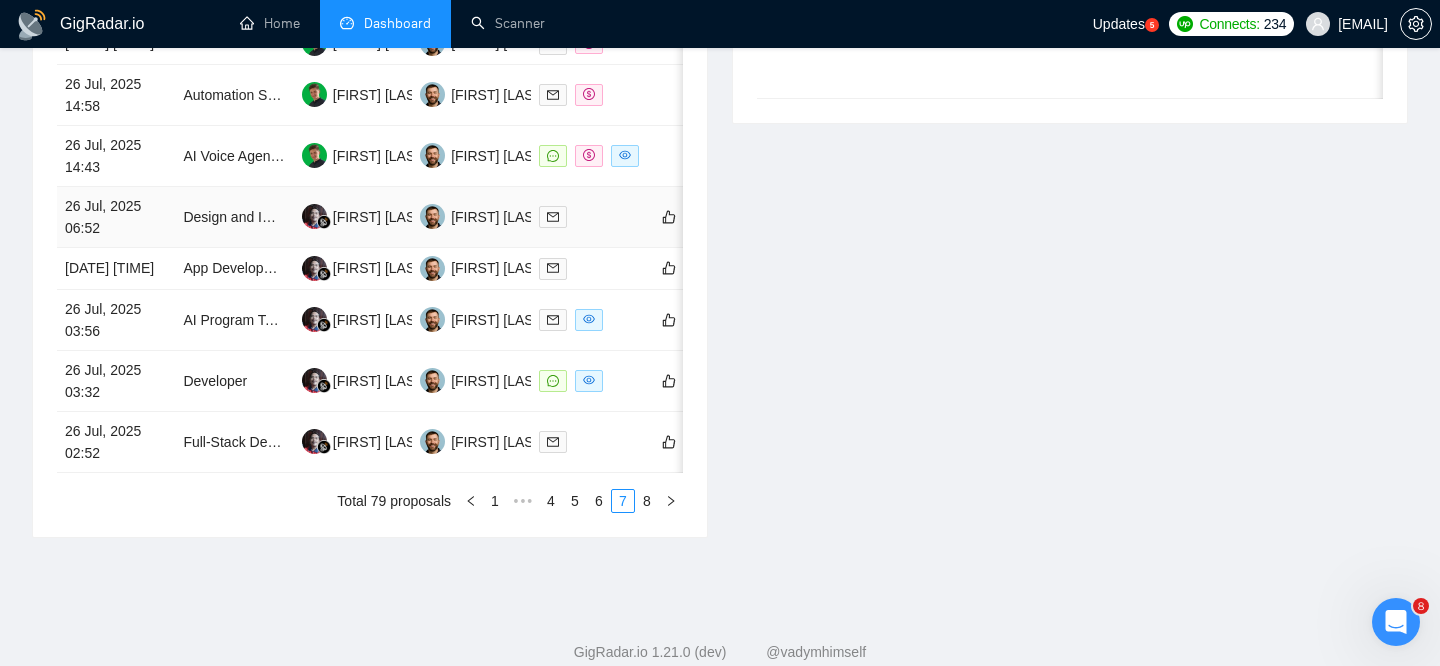 scroll, scrollTop: 977, scrollLeft: 0, axis: vertical 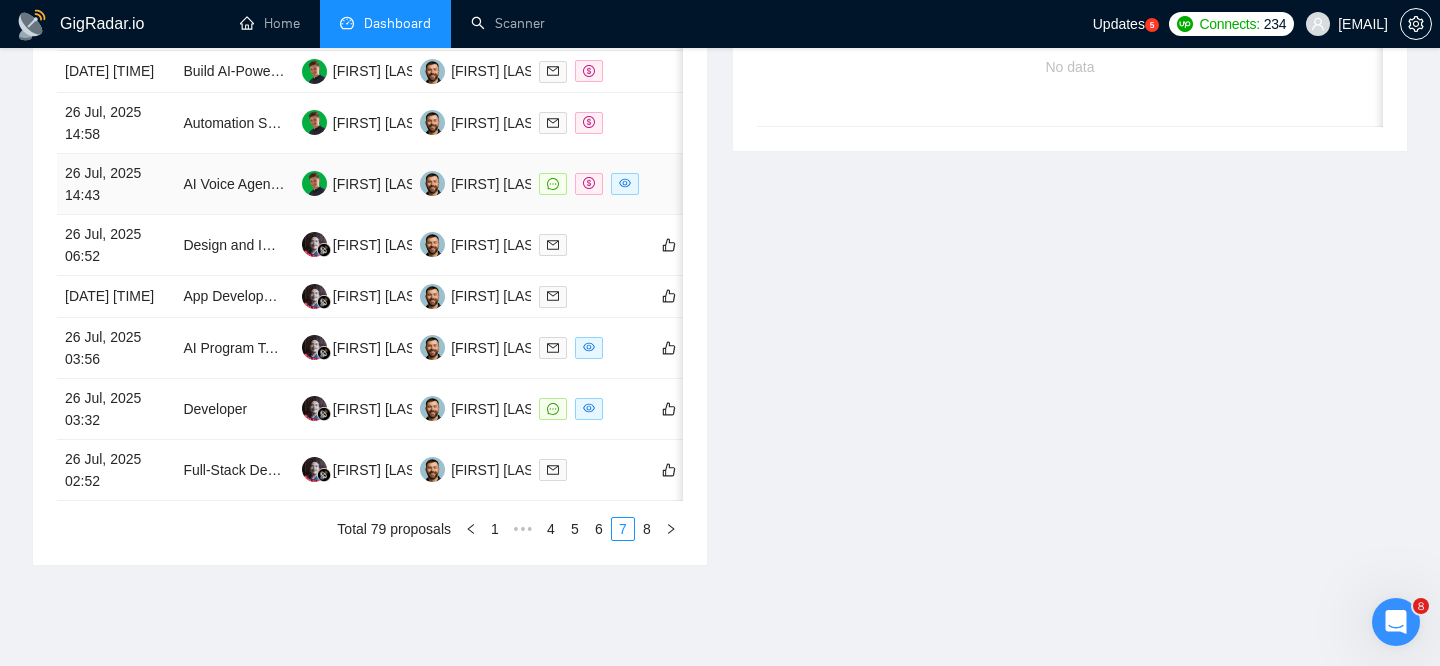 click on "AI Voice Agent Integration" at bounding box center [234, 184] 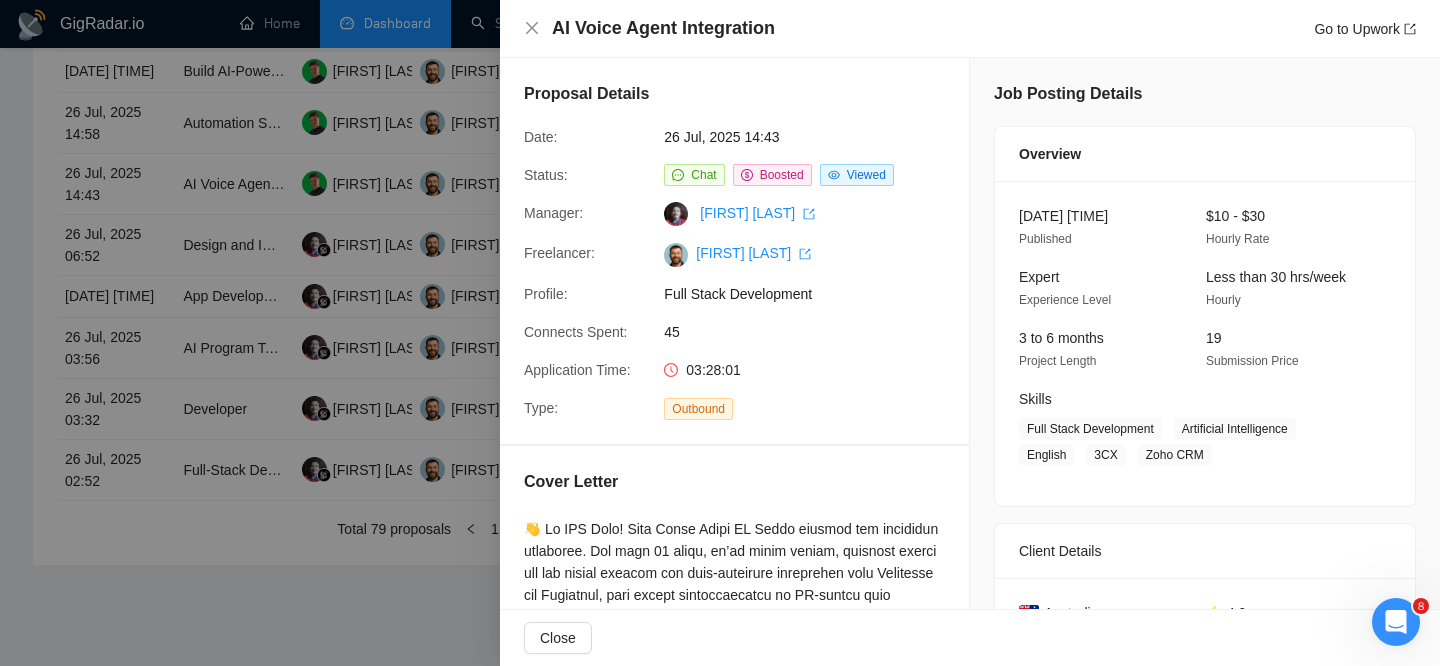 click on "AI Voice Agent Integration" at bounding box center (663, 28) 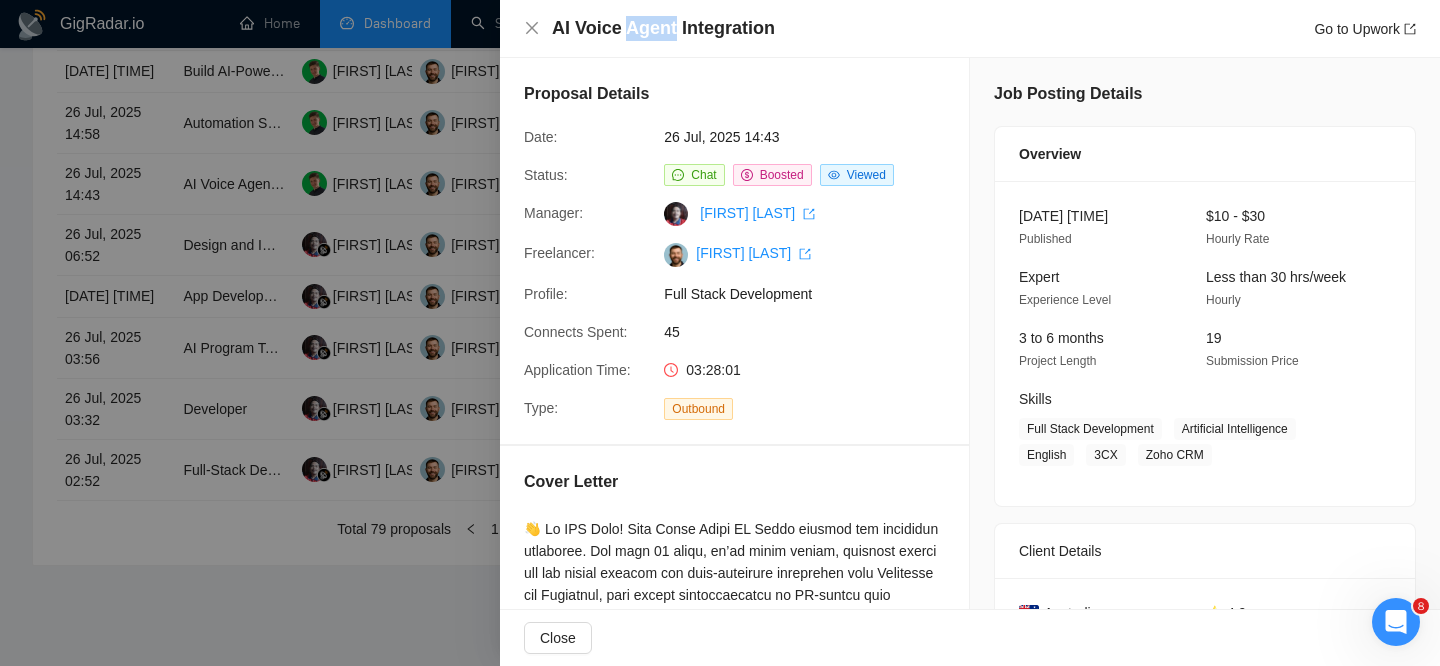 click on "AI Voice Agent Integration" at bounding box center (663, 28) 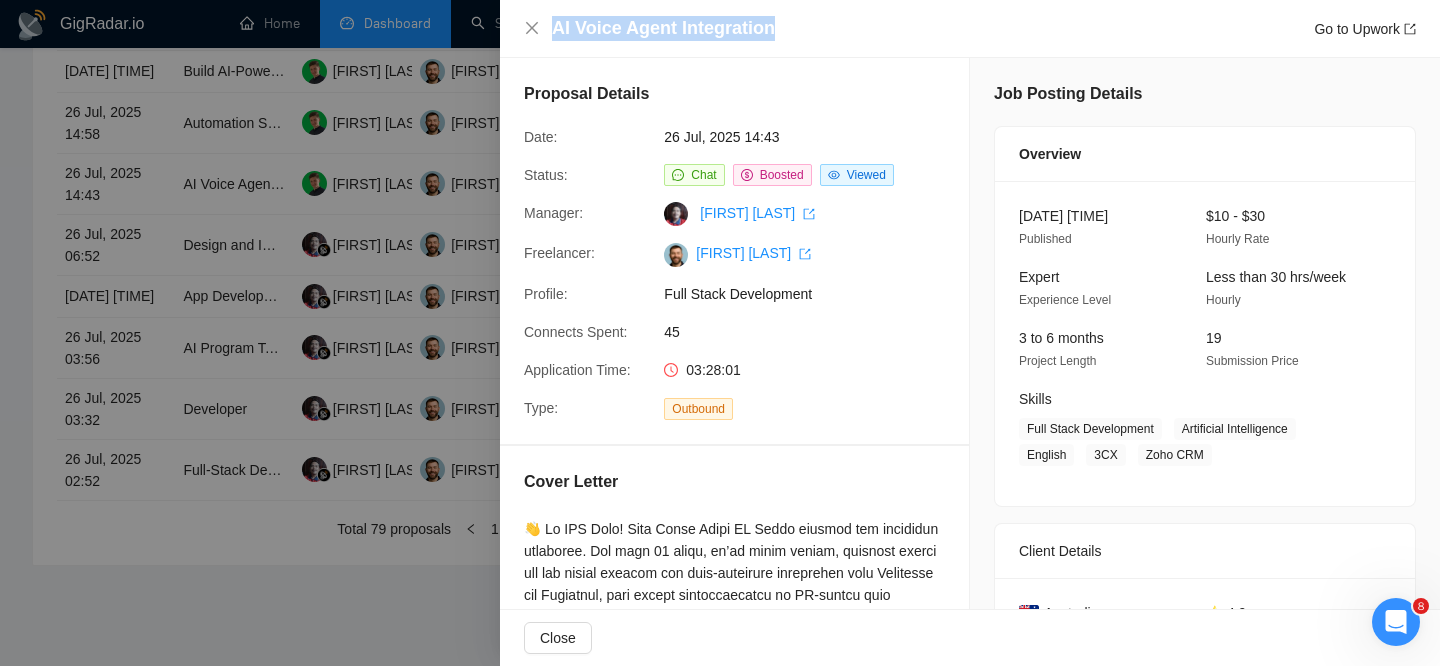 click on "AI Voice Agent Integration" at bounding box center [663, 28] 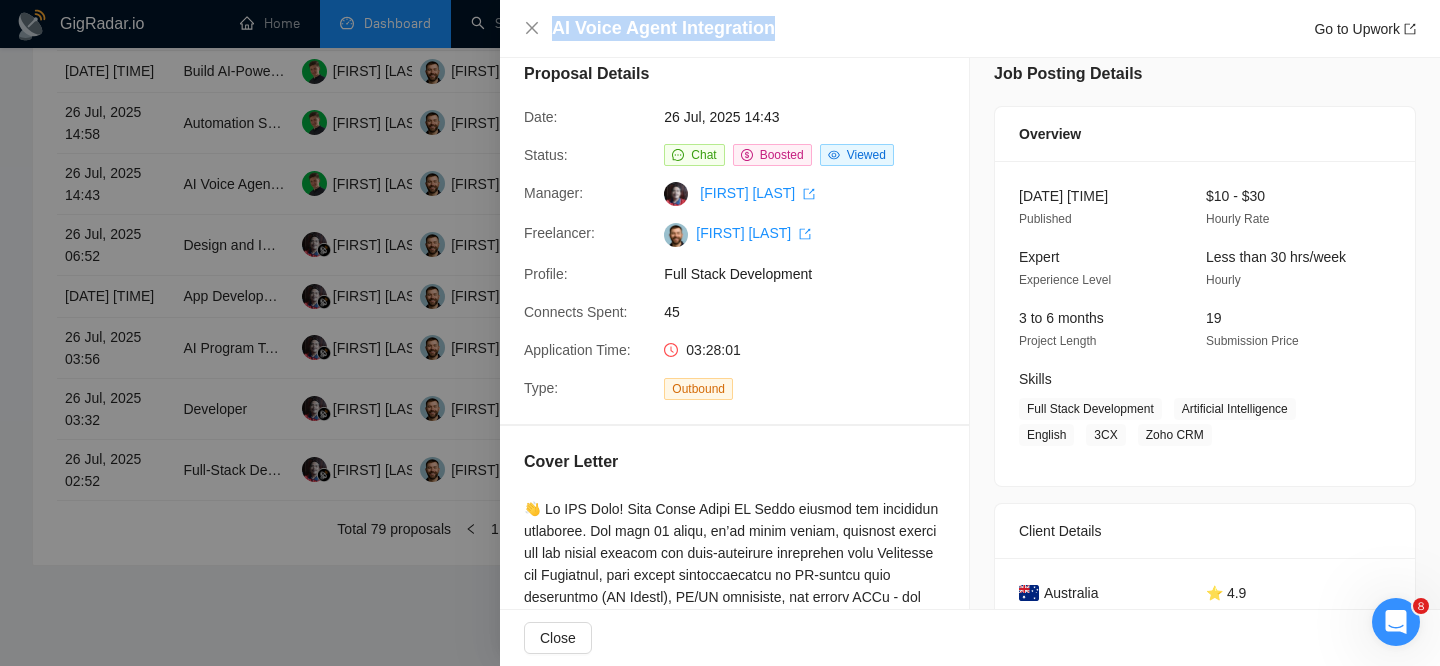 scroll, scrollTop: 0, scrollLeft: 0, axis: both 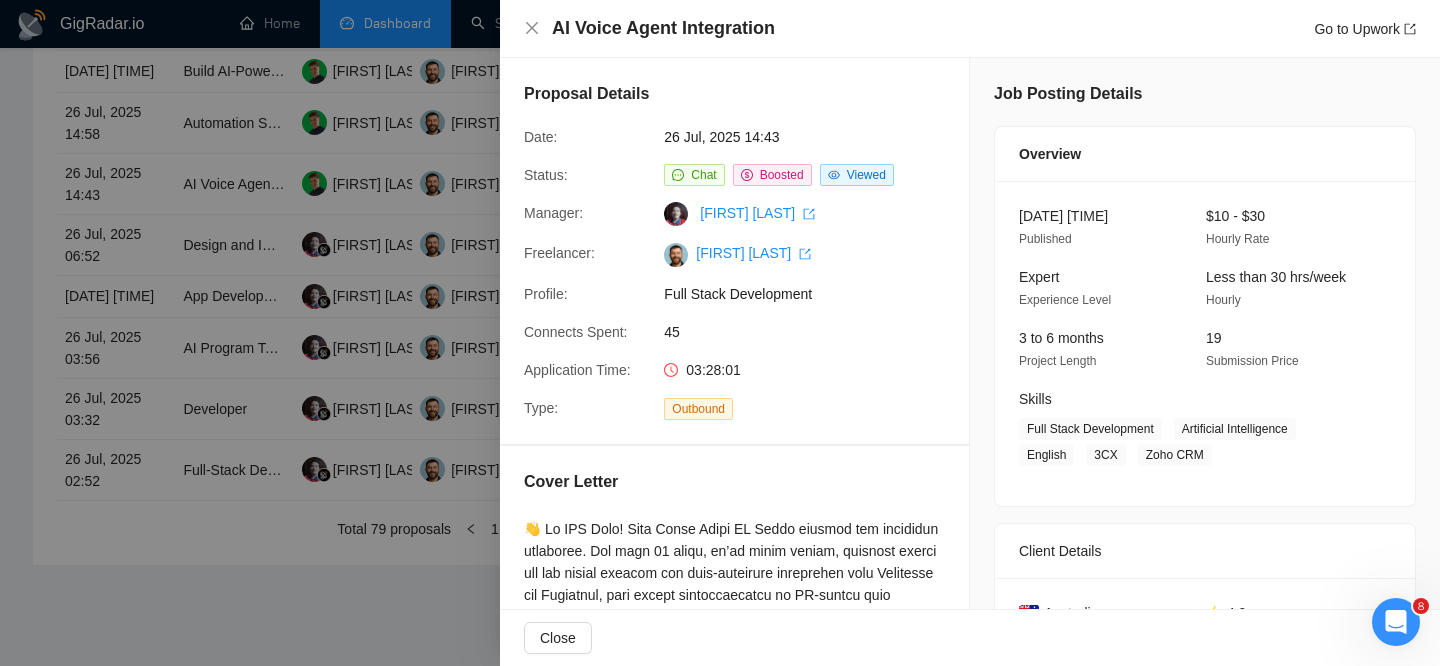 click on "AI Voice Agent Integration Go to Upwork" at bounding box center [970, 28] 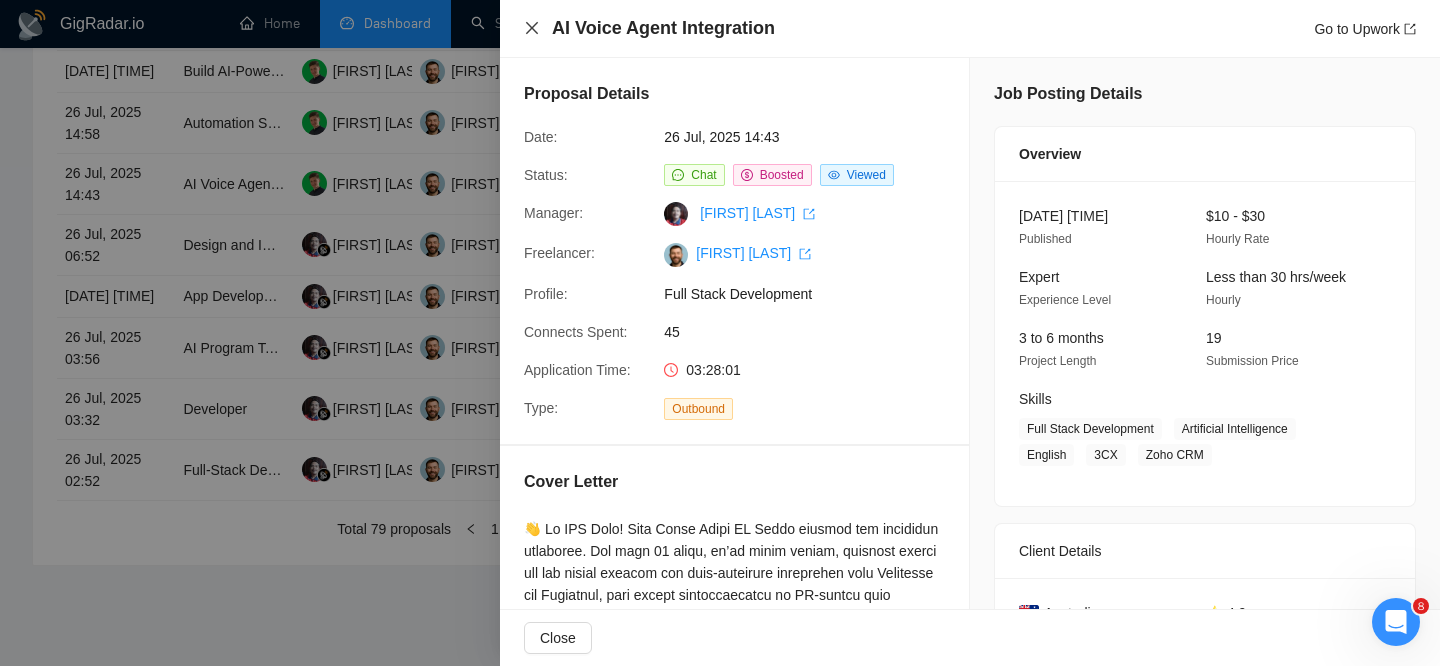 click 